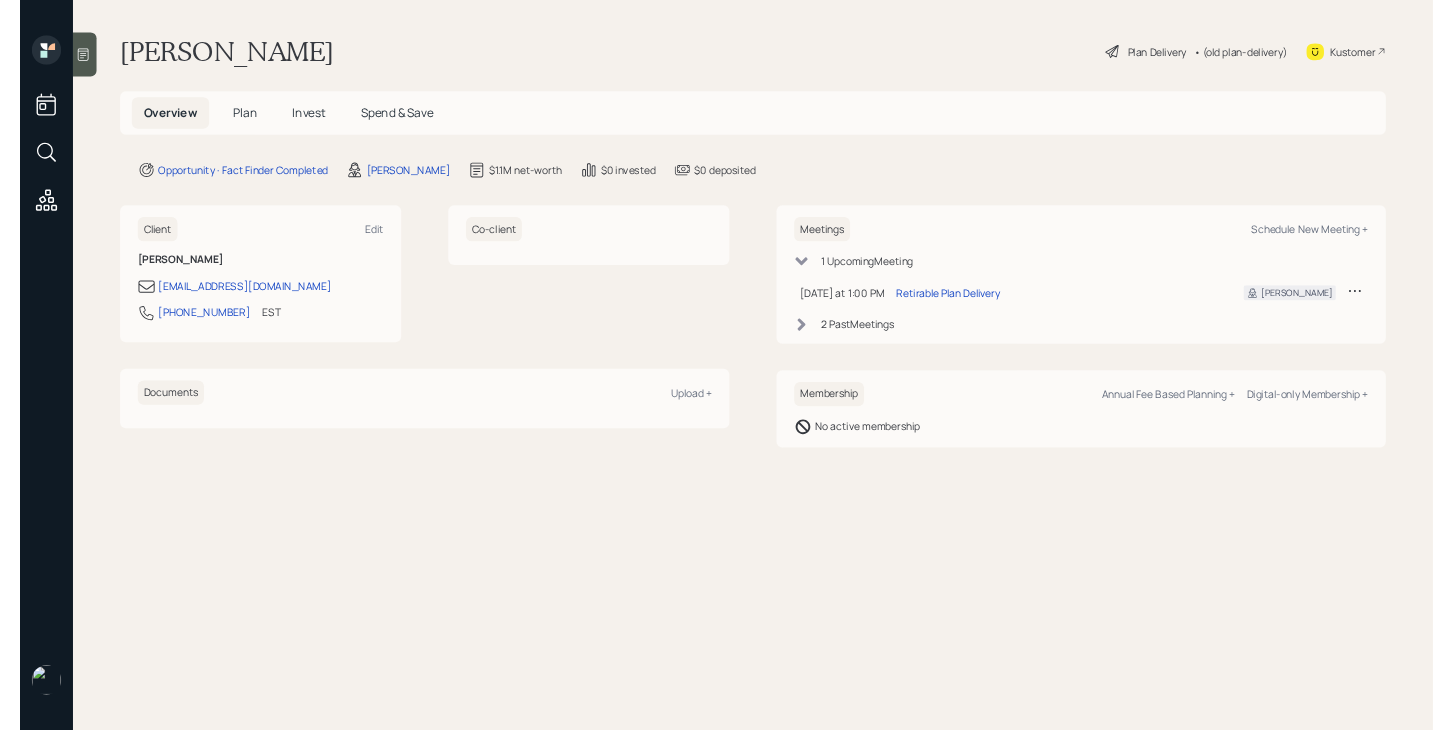 scroll, scrollTop: 0, scrollLeft: 0, axis: both 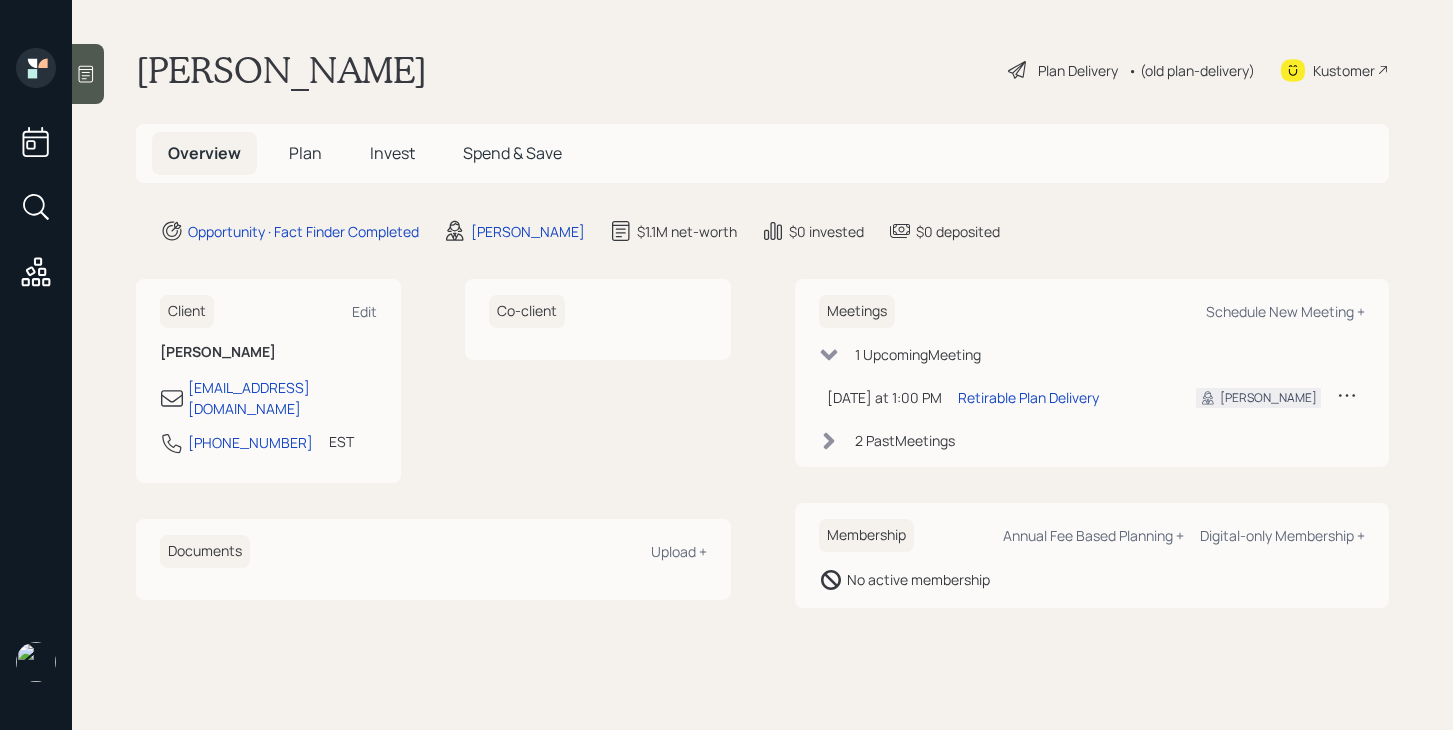 click on "Plan" at bounding box center (305, 153) 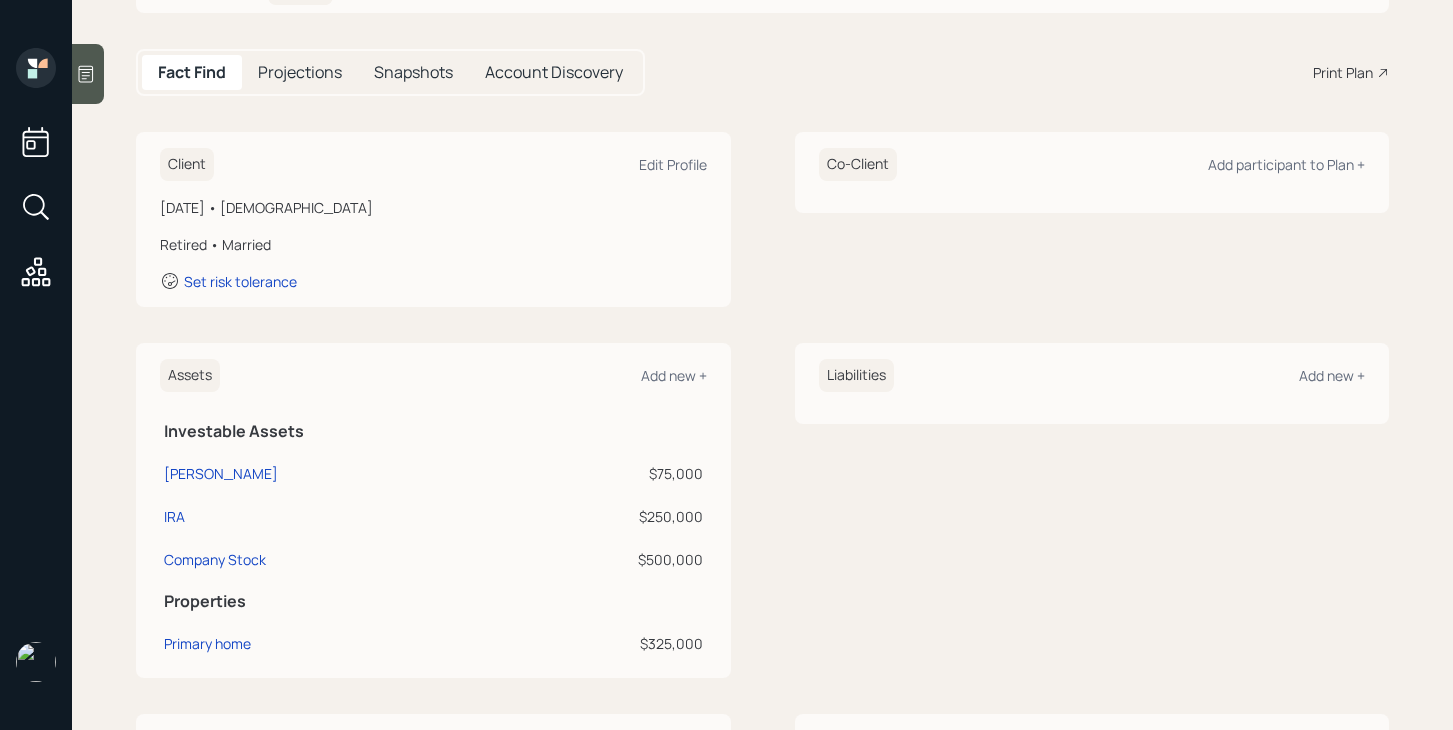 scroll, scrollTop: 0, scrollLeft: 0, axis: both 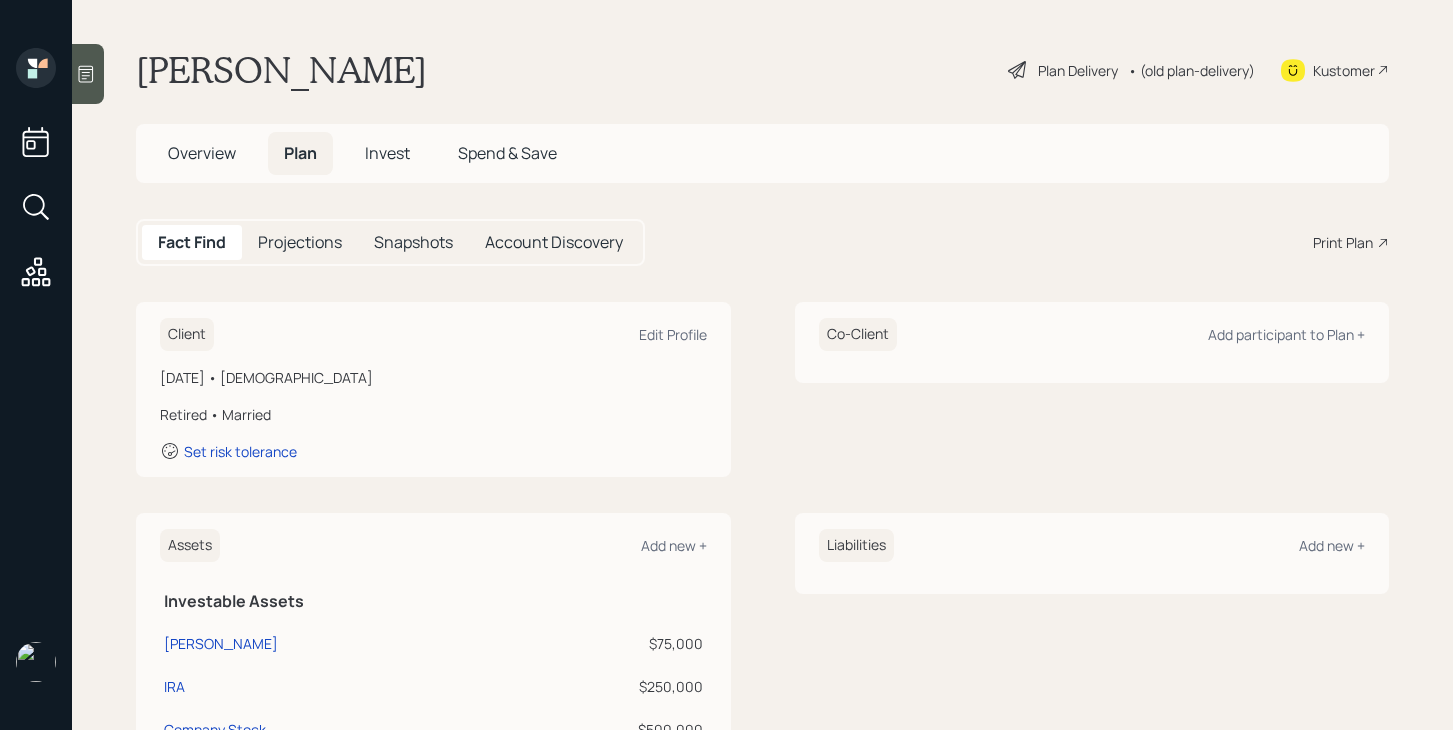 click on "Overview" at bounding box center [202, 153] 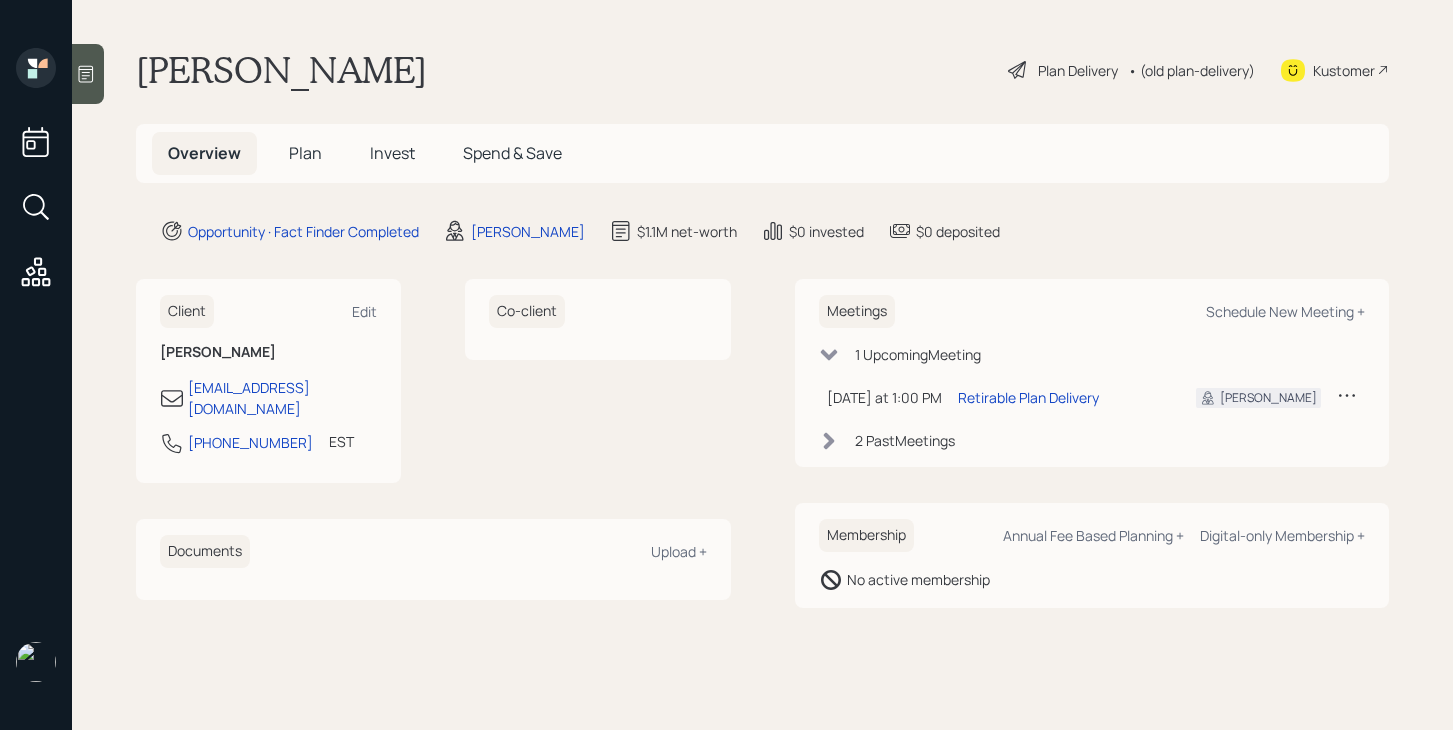 click on "Plan" at bounding box center (305, 153) 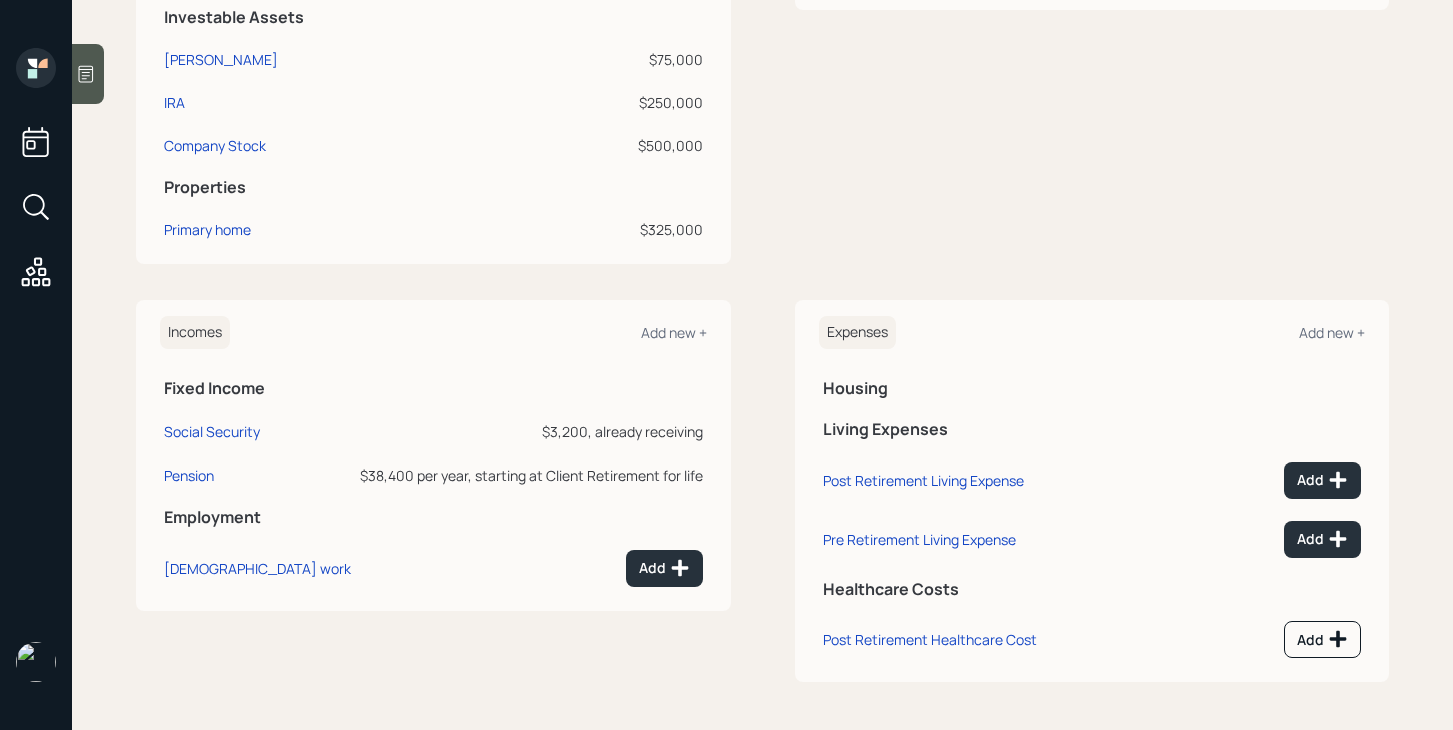 scroll, scrollTop: 0, scrollLeft: 0, axis: both 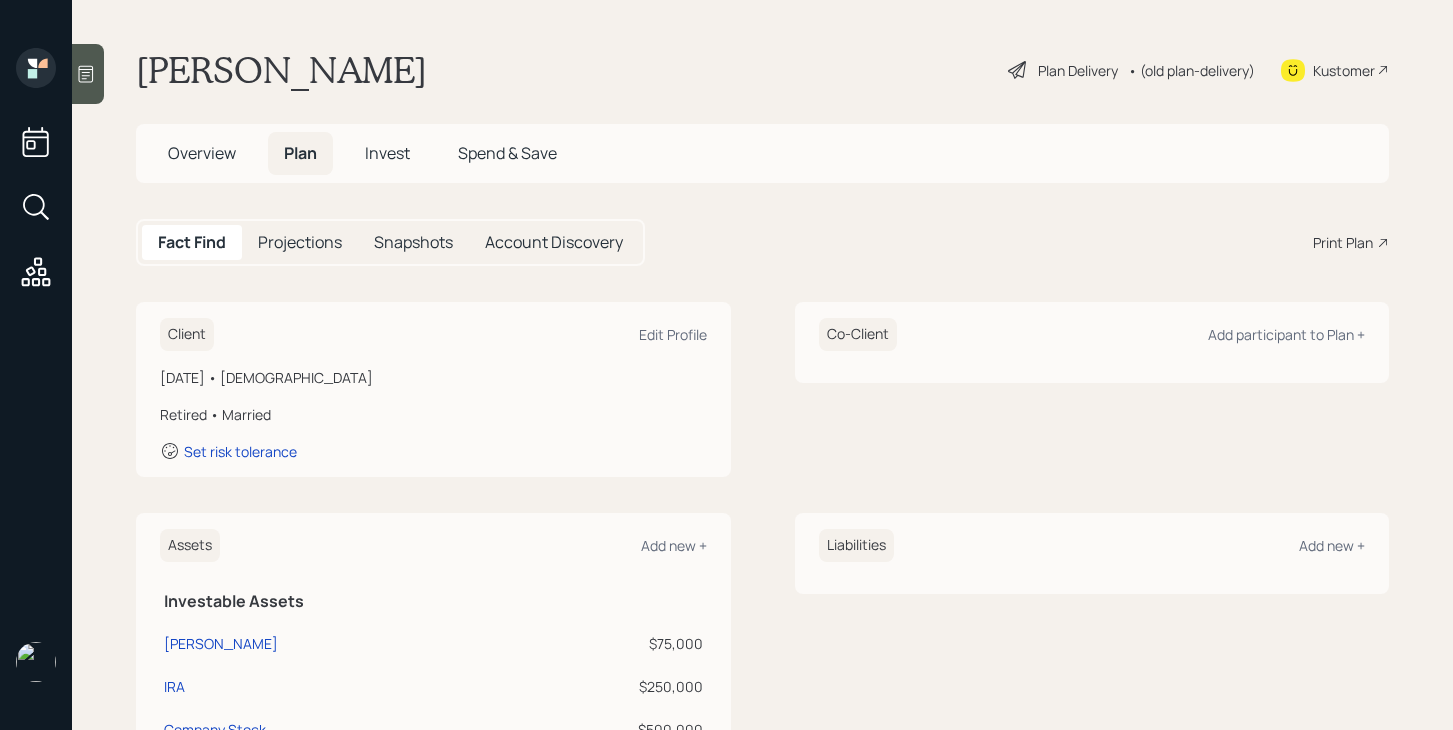 click on "Overview" at bounding box center [202, 153] 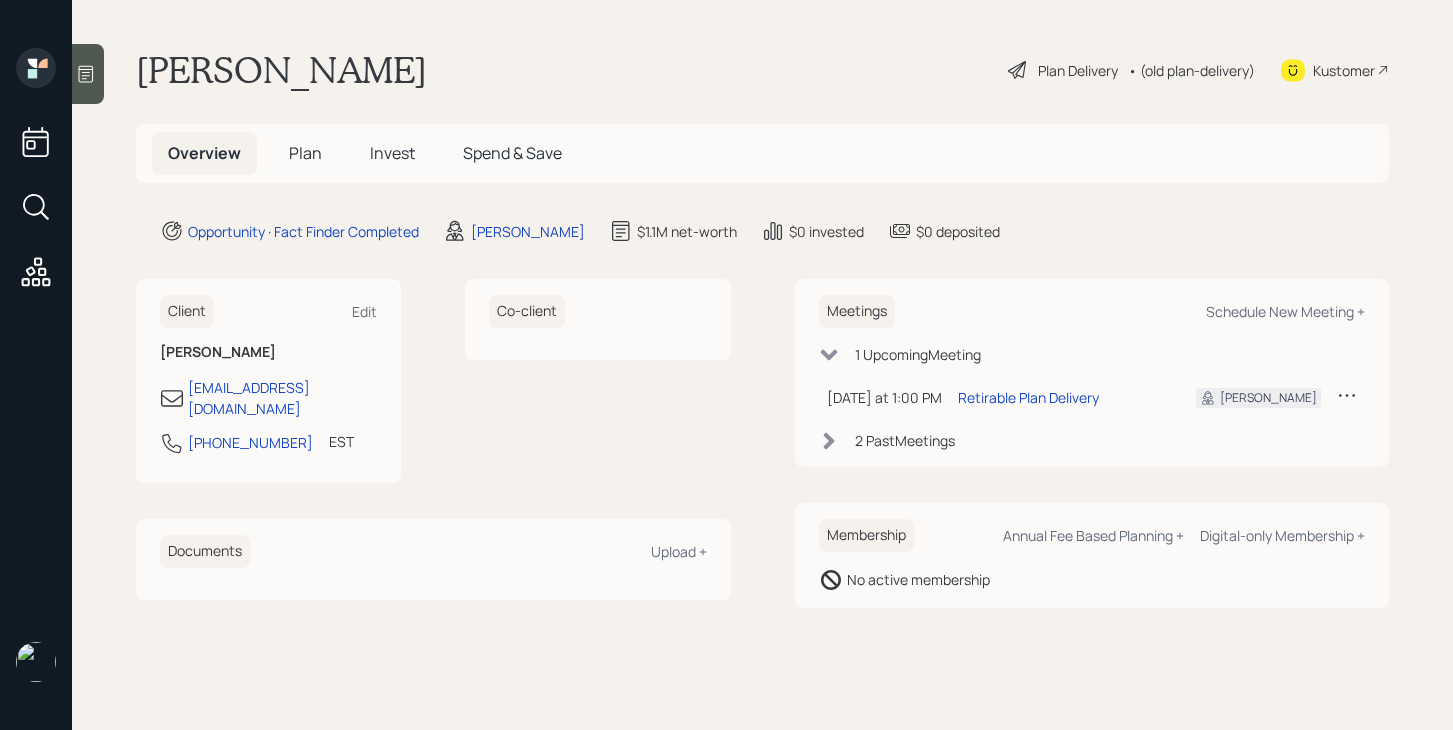 click on "Plan" at bounding box center [305, 153] 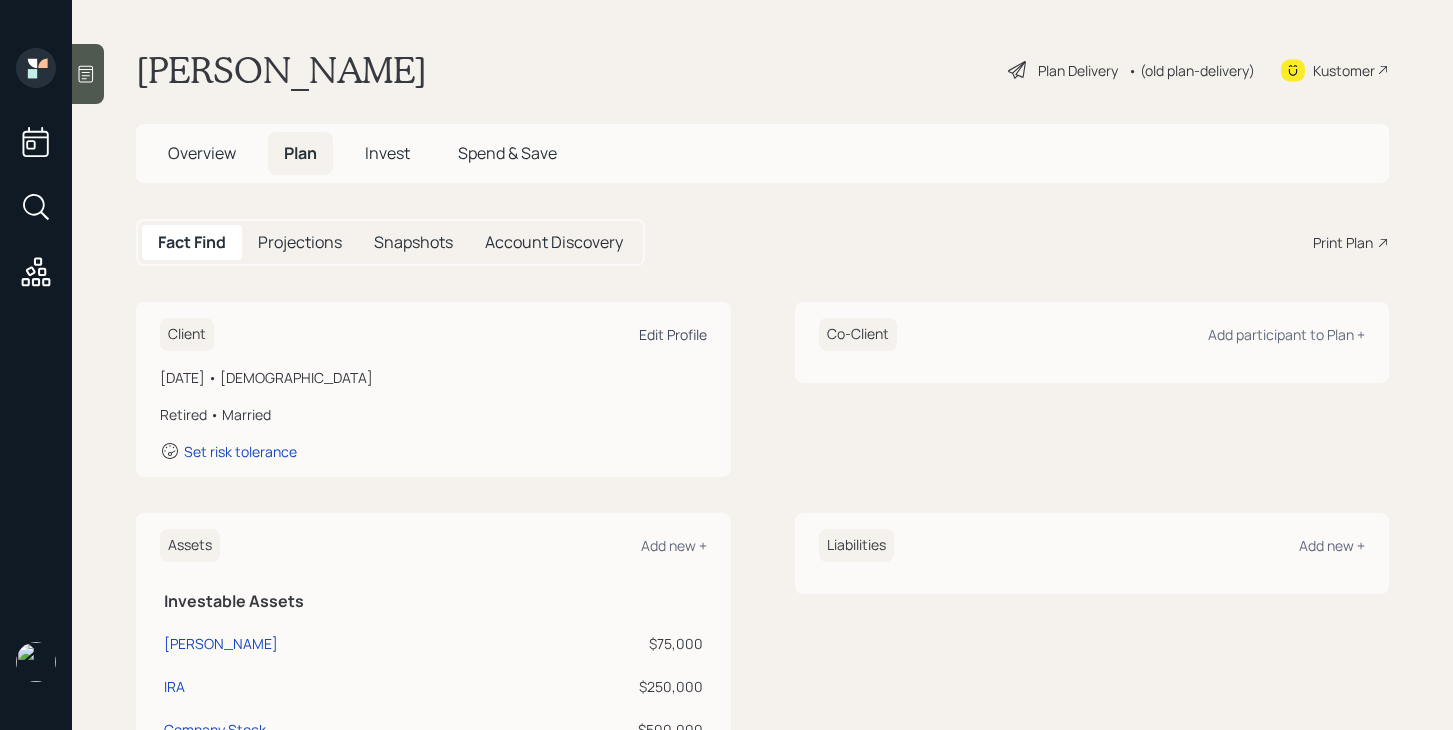 click on "Edit Profile" at bounding box center [673, 334] 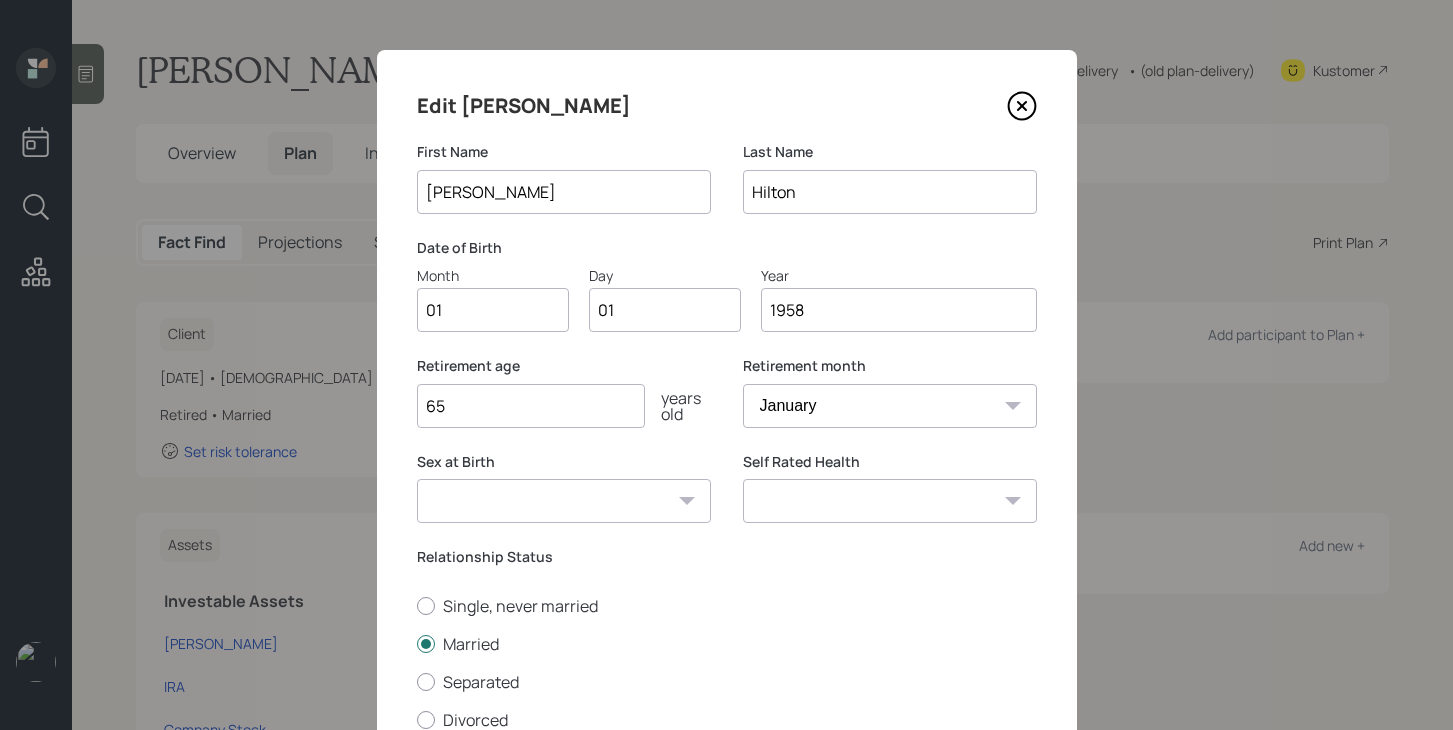 click on "01" at bounding box center [493, 310] 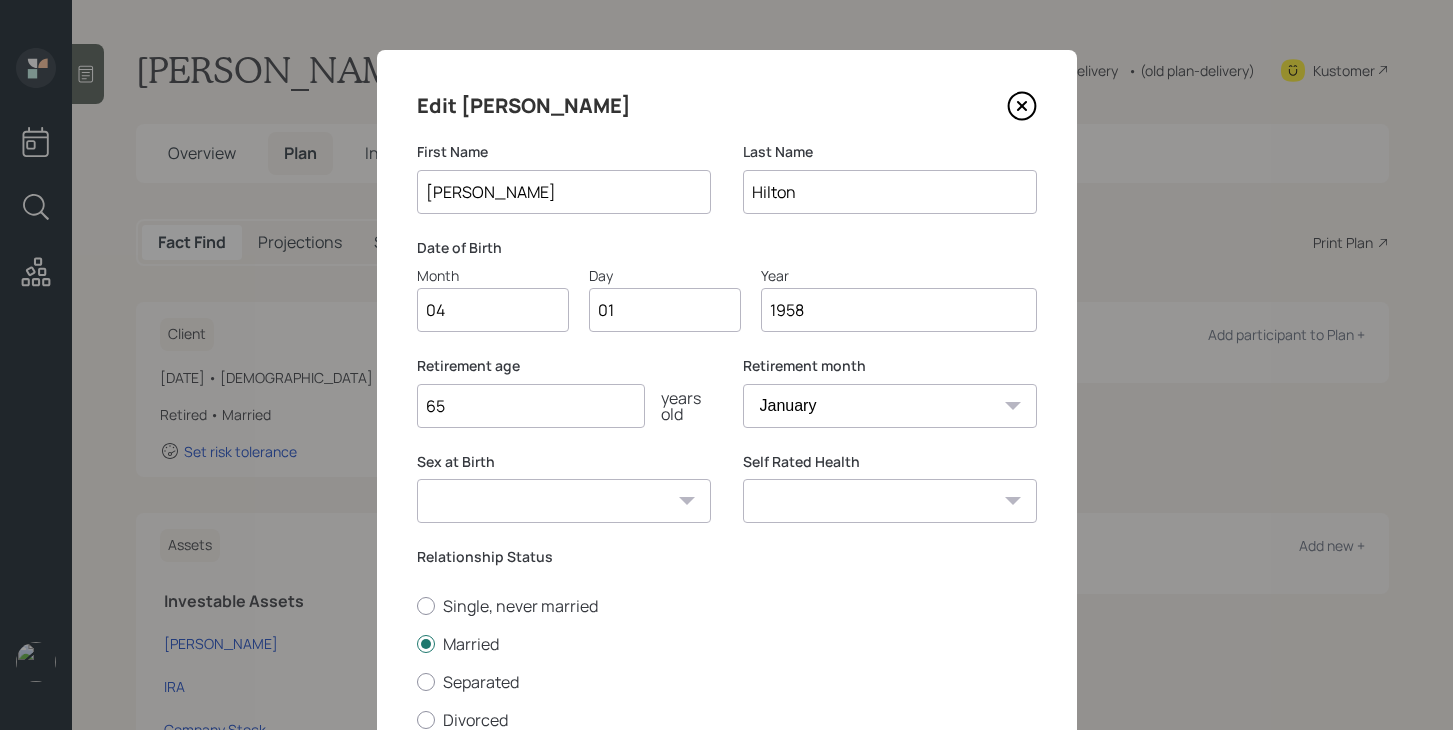 click on "04" at bounding box center (493, 310) 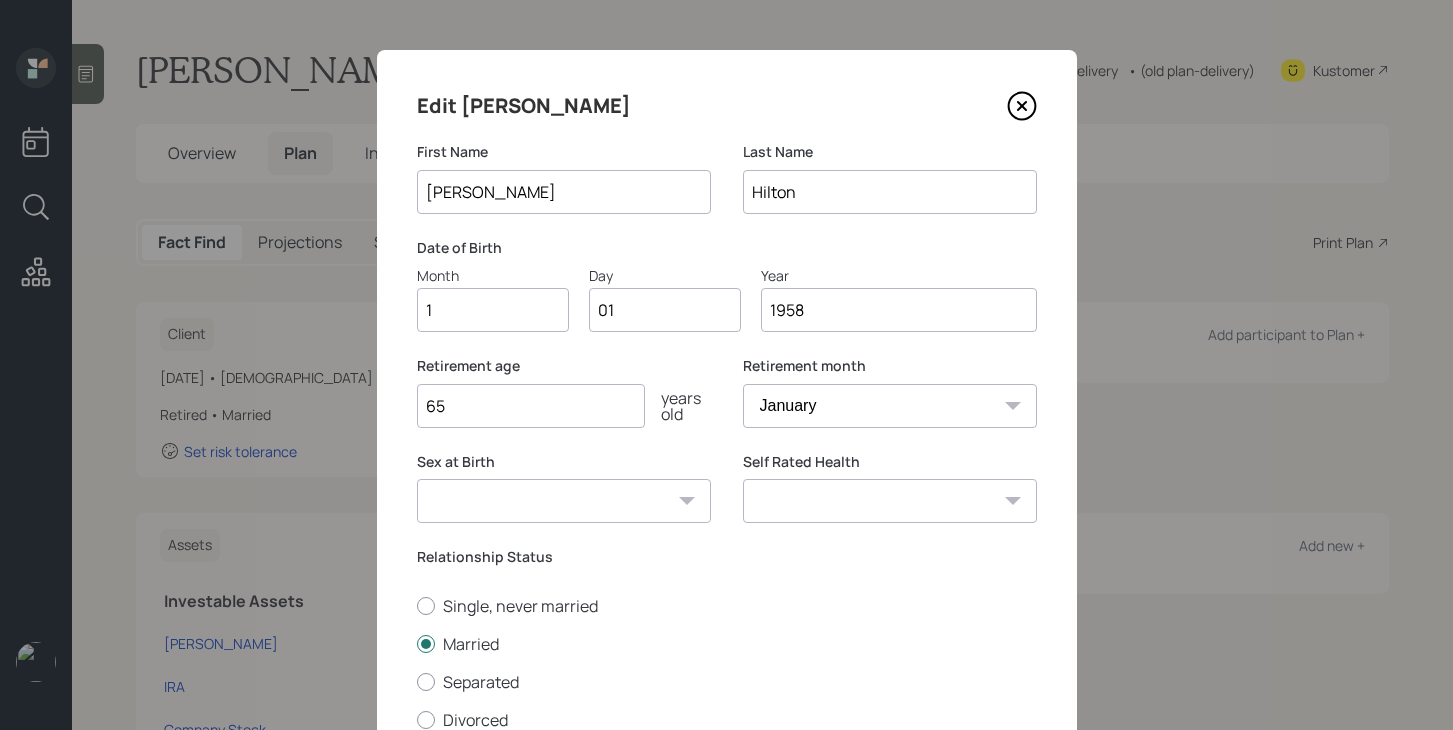 type on "11" 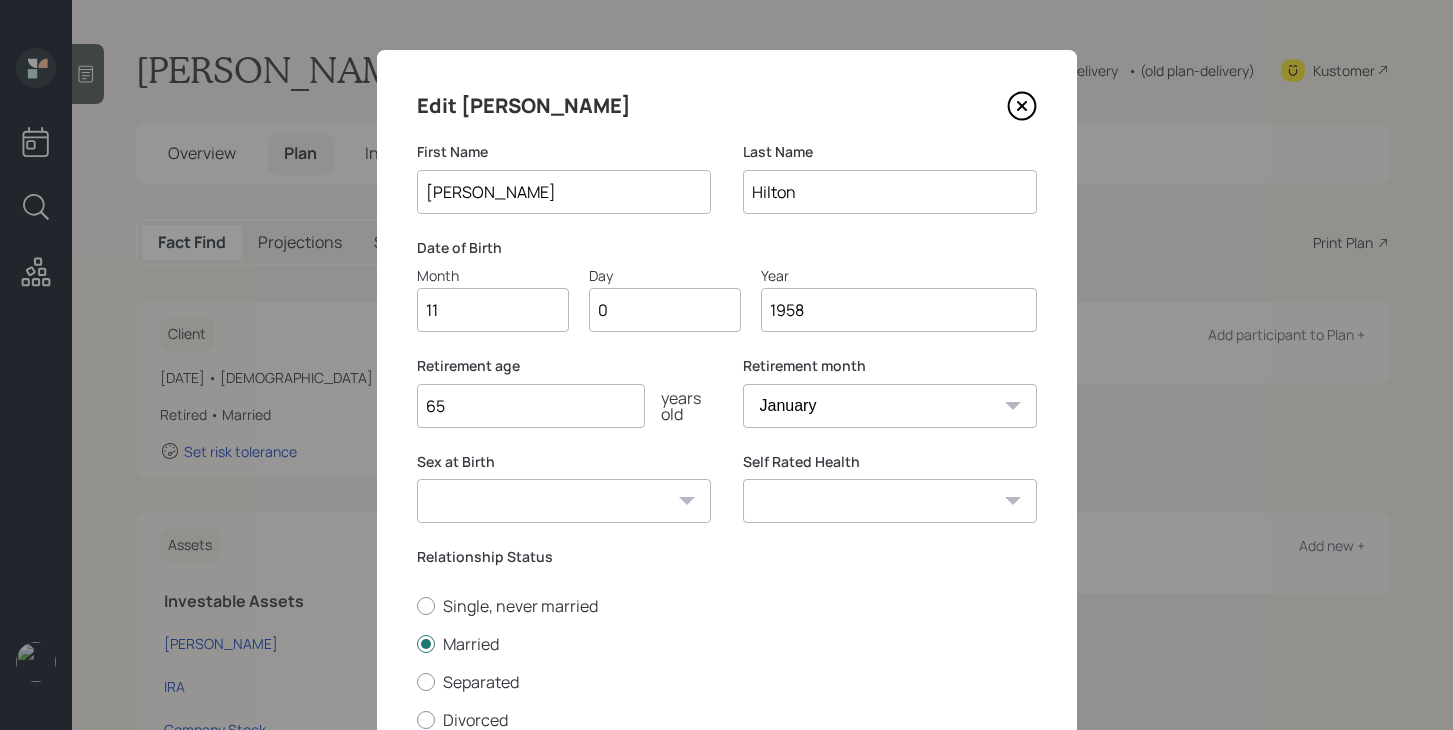 type on "04" 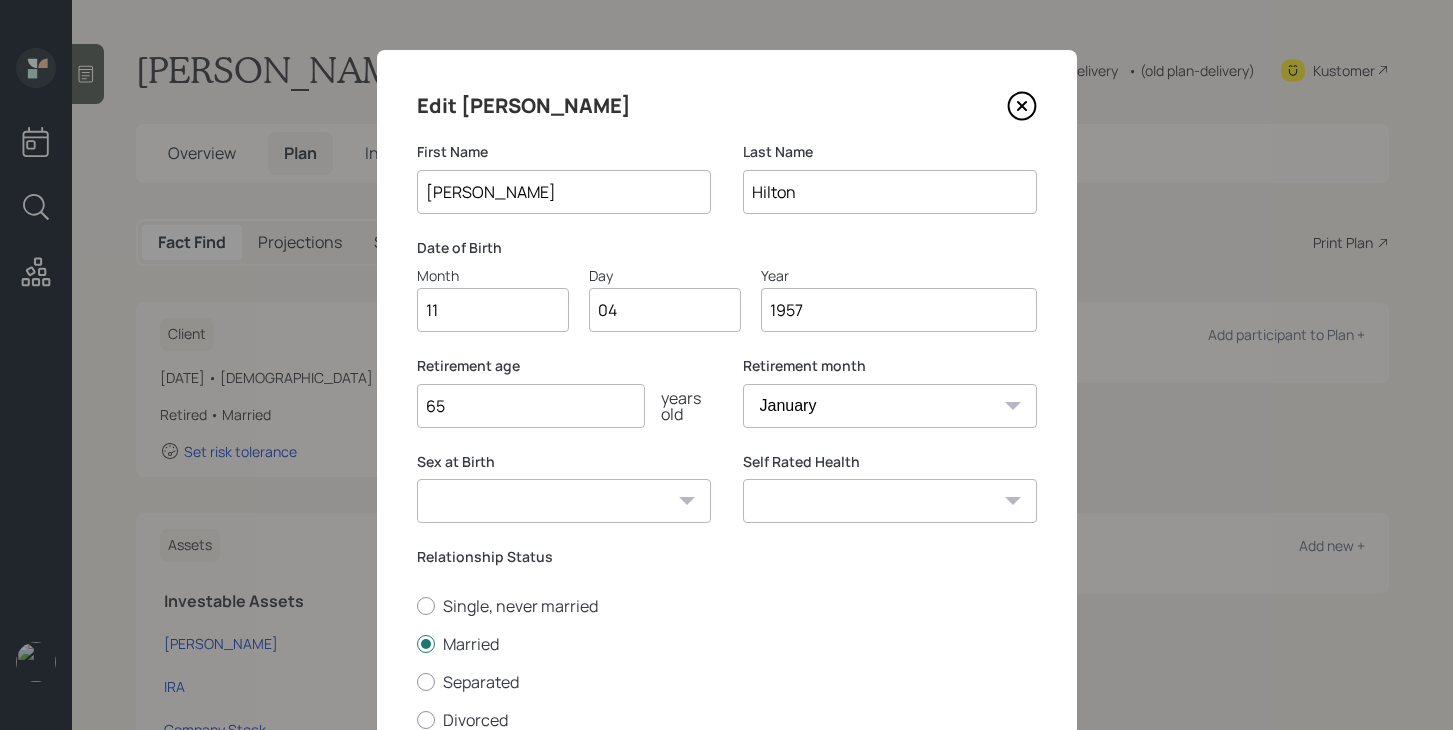 type on "1957" 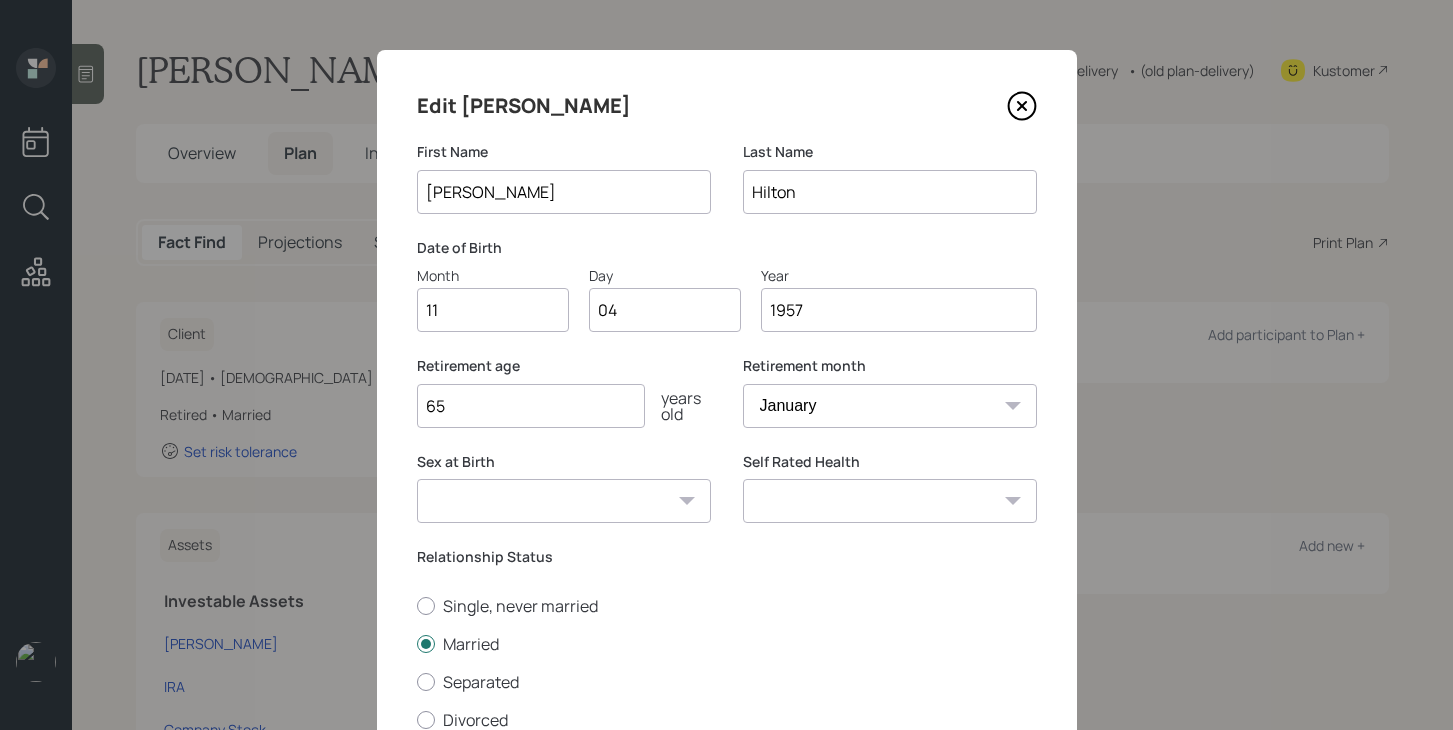 click on "Male Female Other / Prefer not to say" at bounding box center (564, 501) 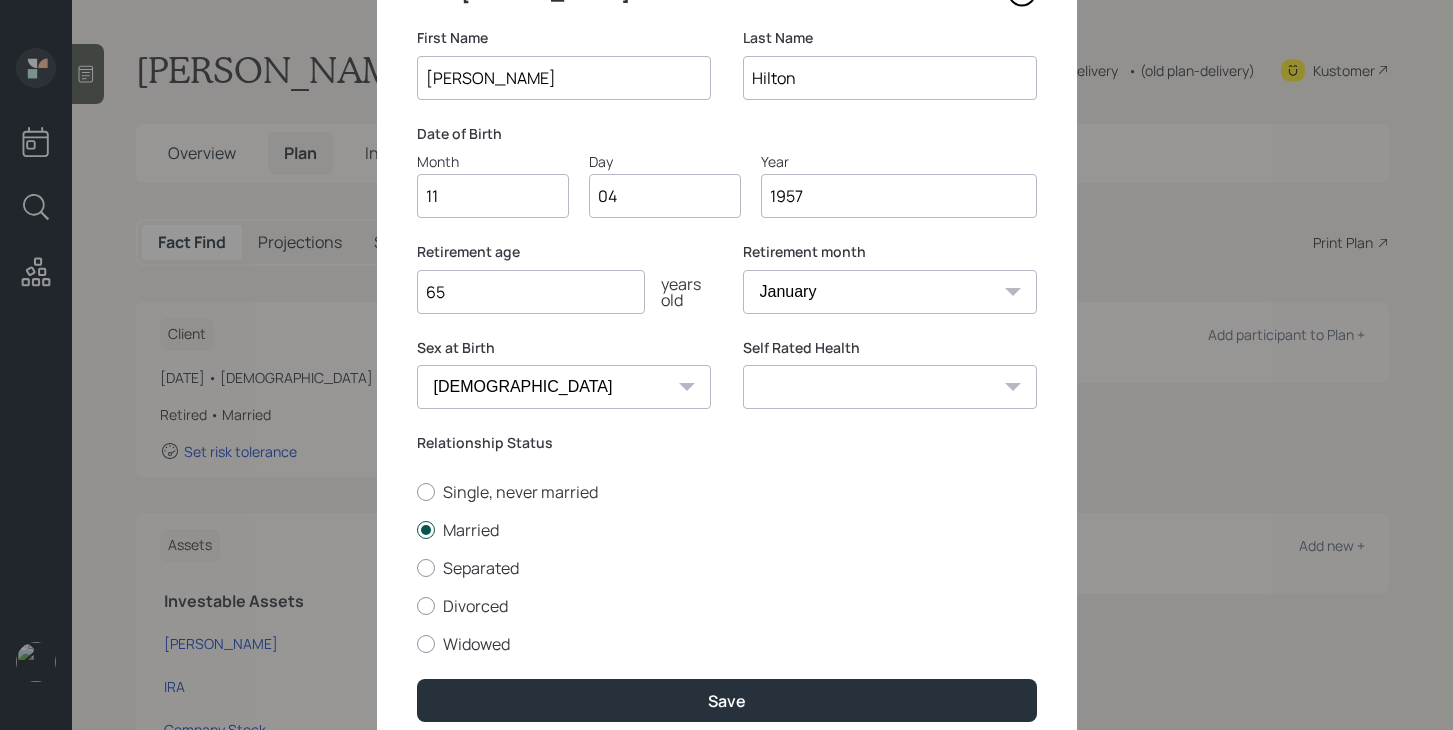 scroll, scrollTop: 120, scrollLeft: 0, axis: vertical 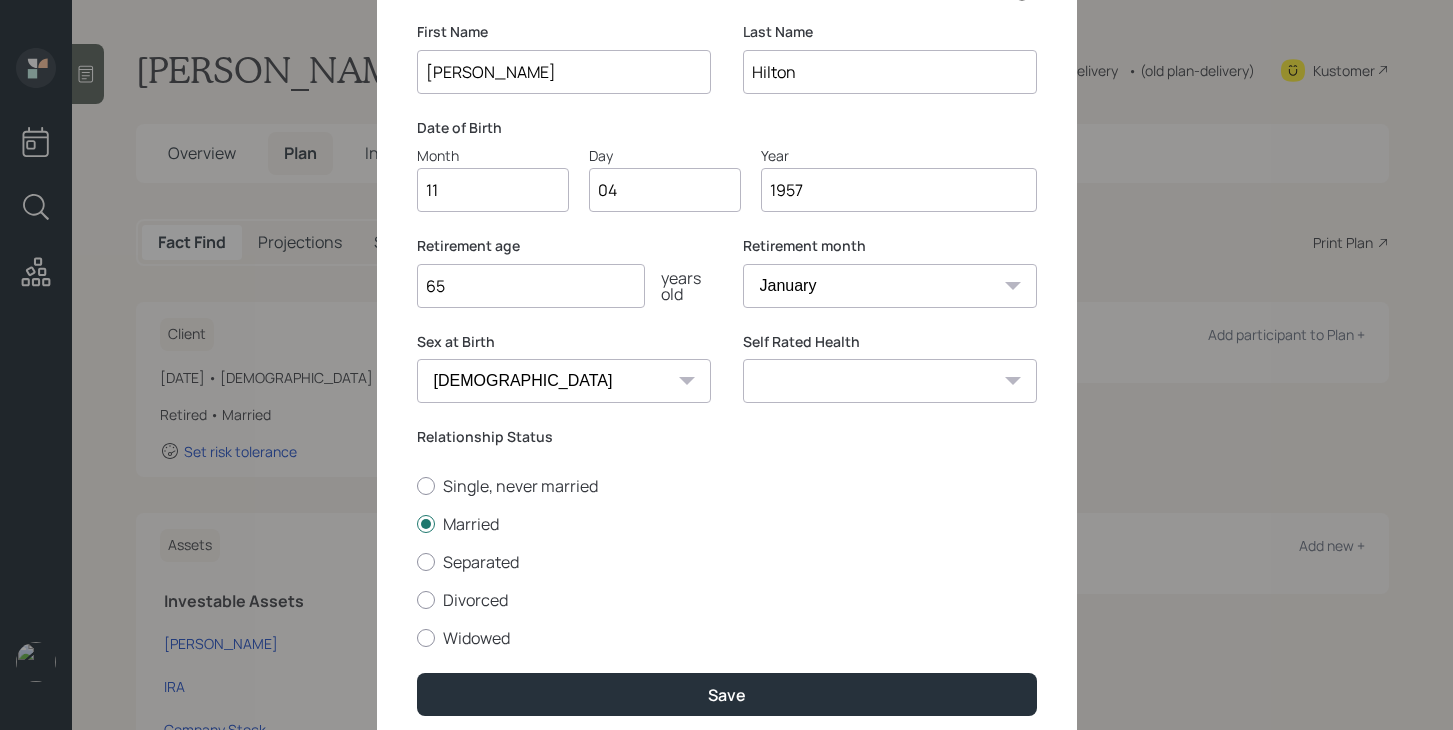 click on "Excellent Very Good Good Fair Poor" at bounding box center [890, 381] 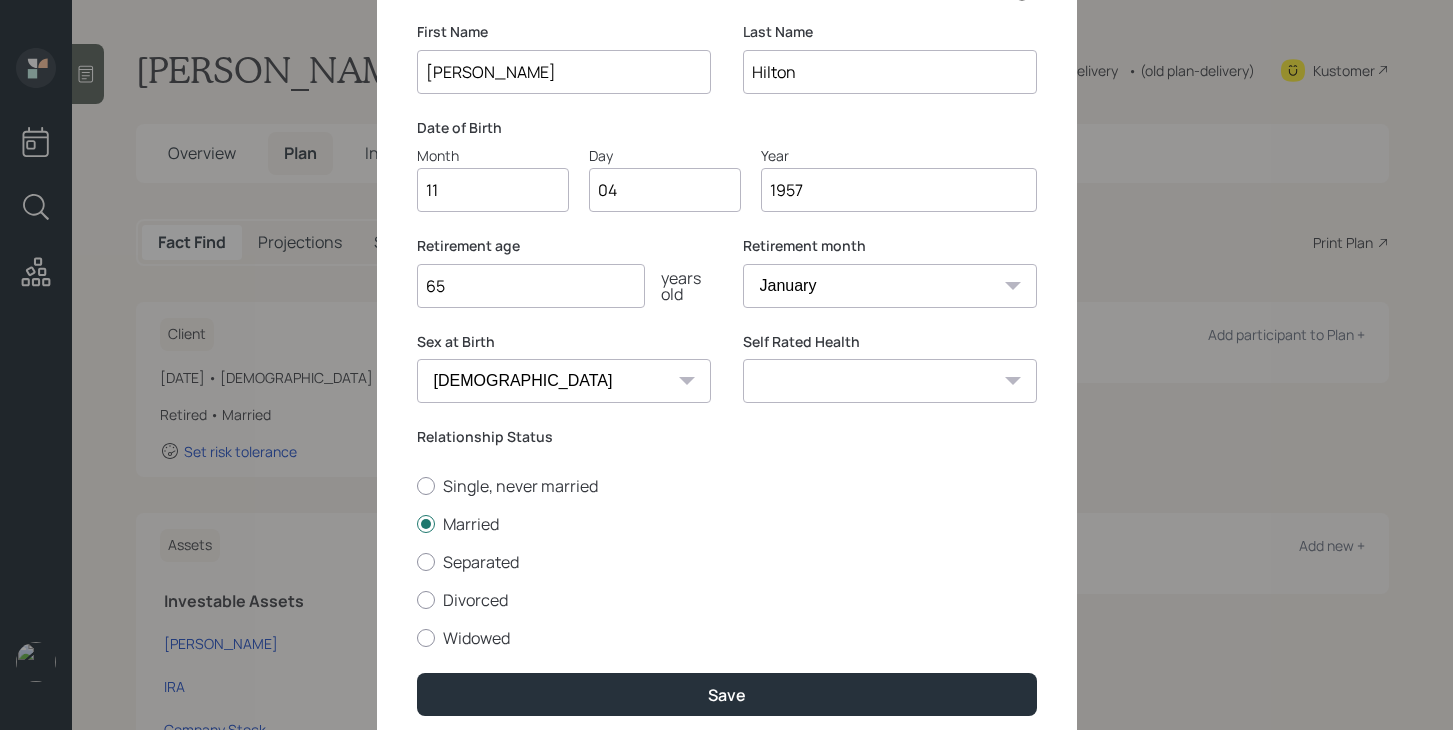 click on "Excellent Very Good Good Fair Poor" at bounding box center [890, 381] 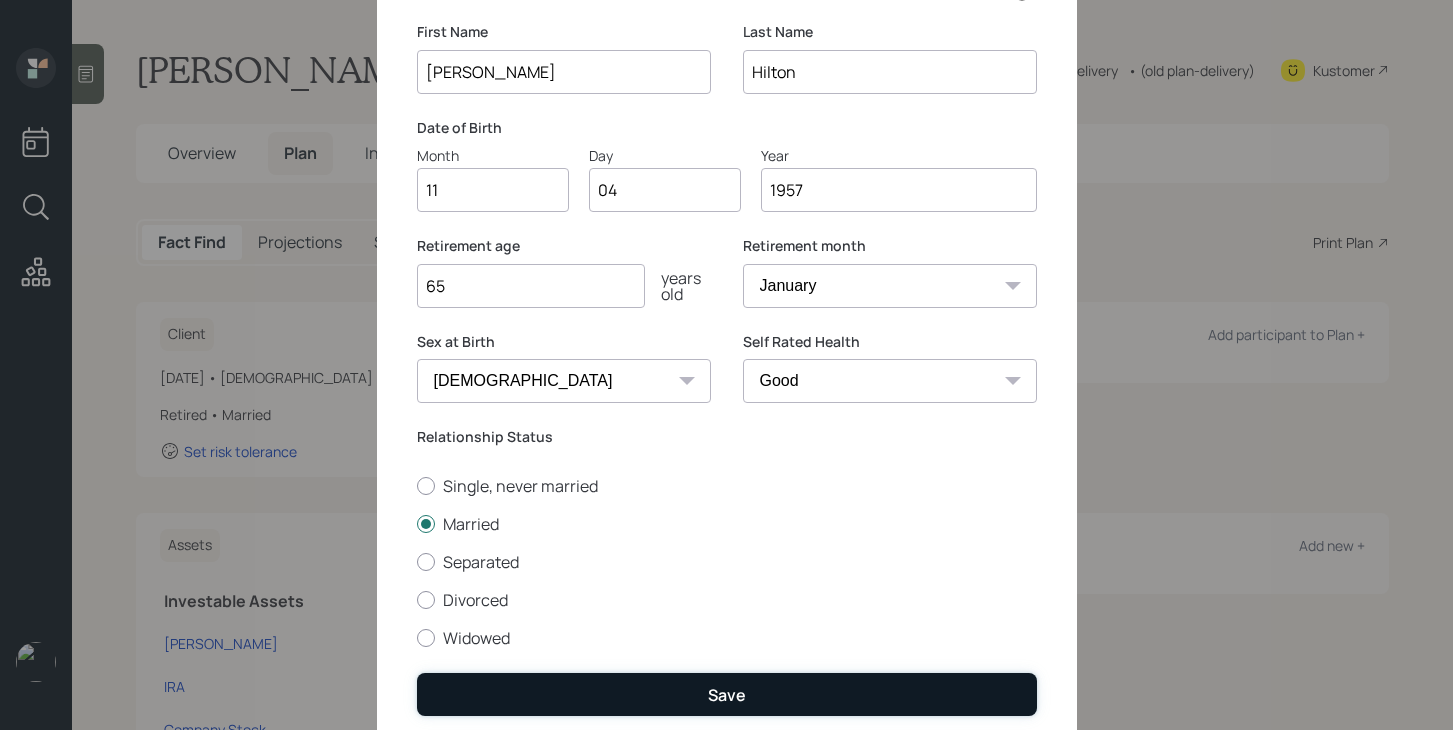 click on "Save" at bounding box center [727, 694] 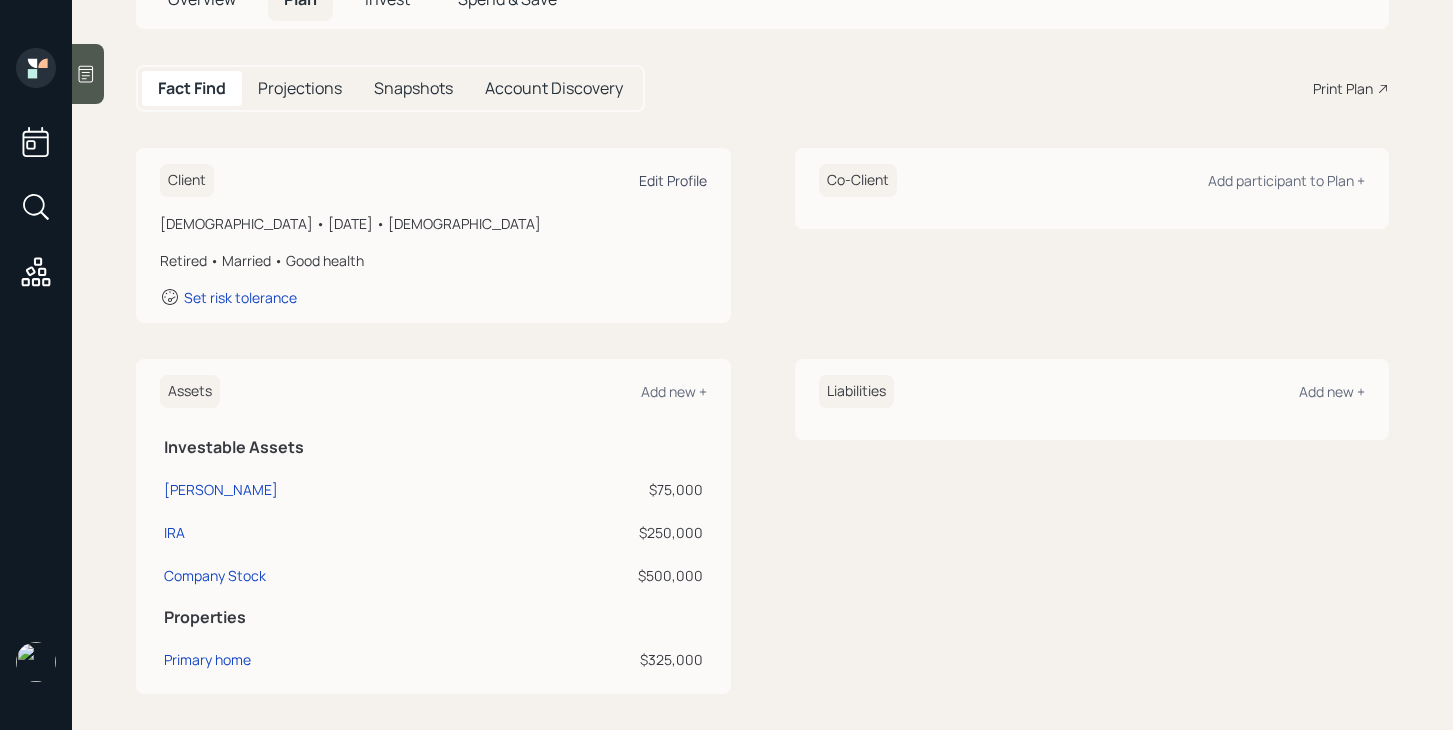 scroll, scrollTop: 0, scrollLeft: 0, axis: both 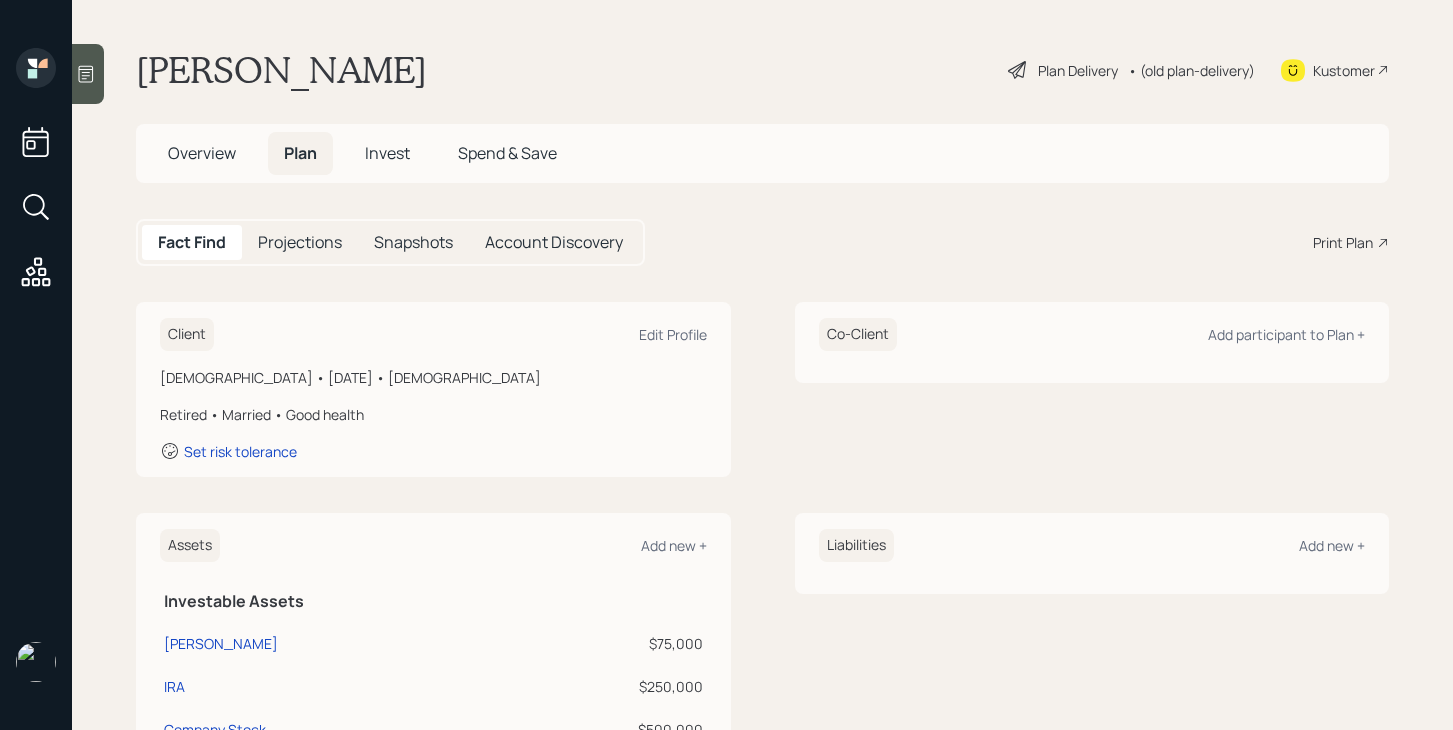 click on "Plan Delivery" at bounding box center (1078, 70) 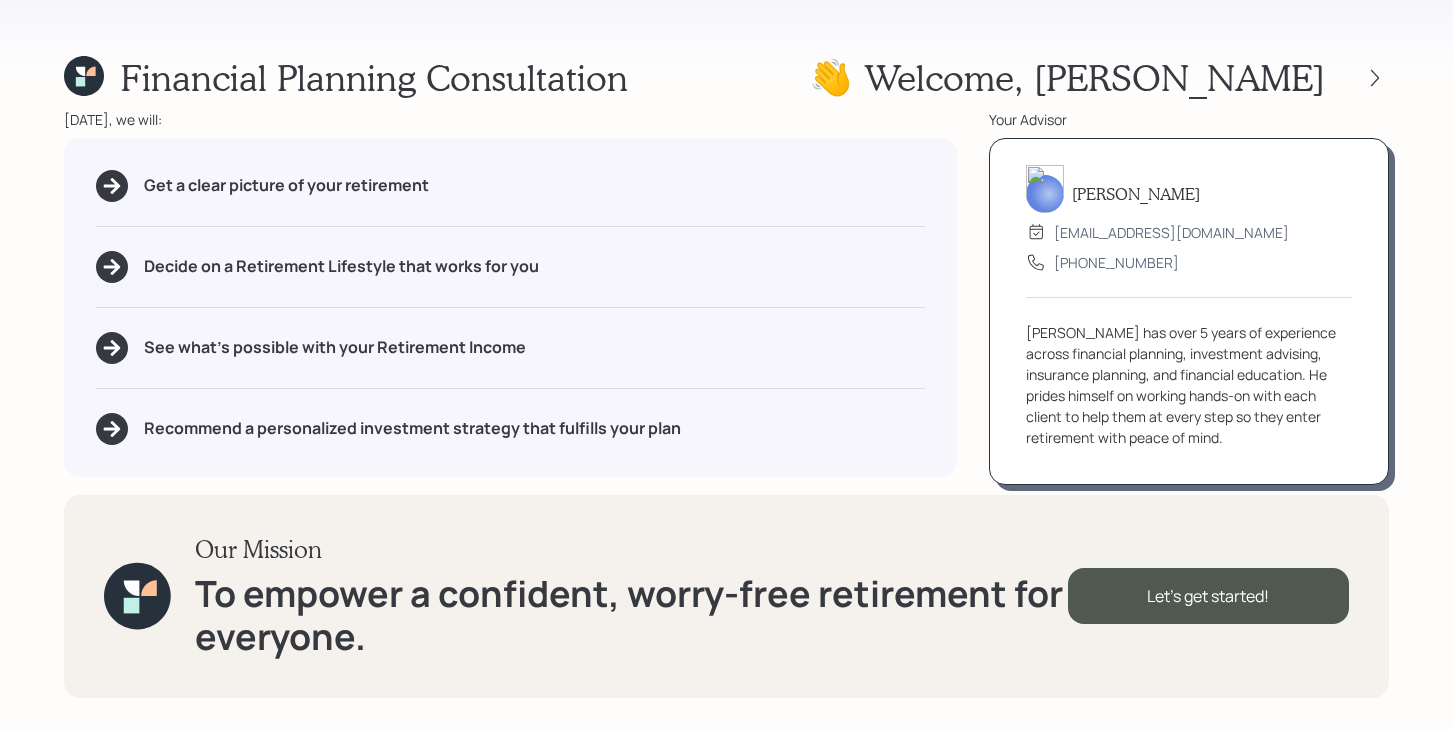 scroll, scrollTop: 0, scrollLeft: 0, axis: both 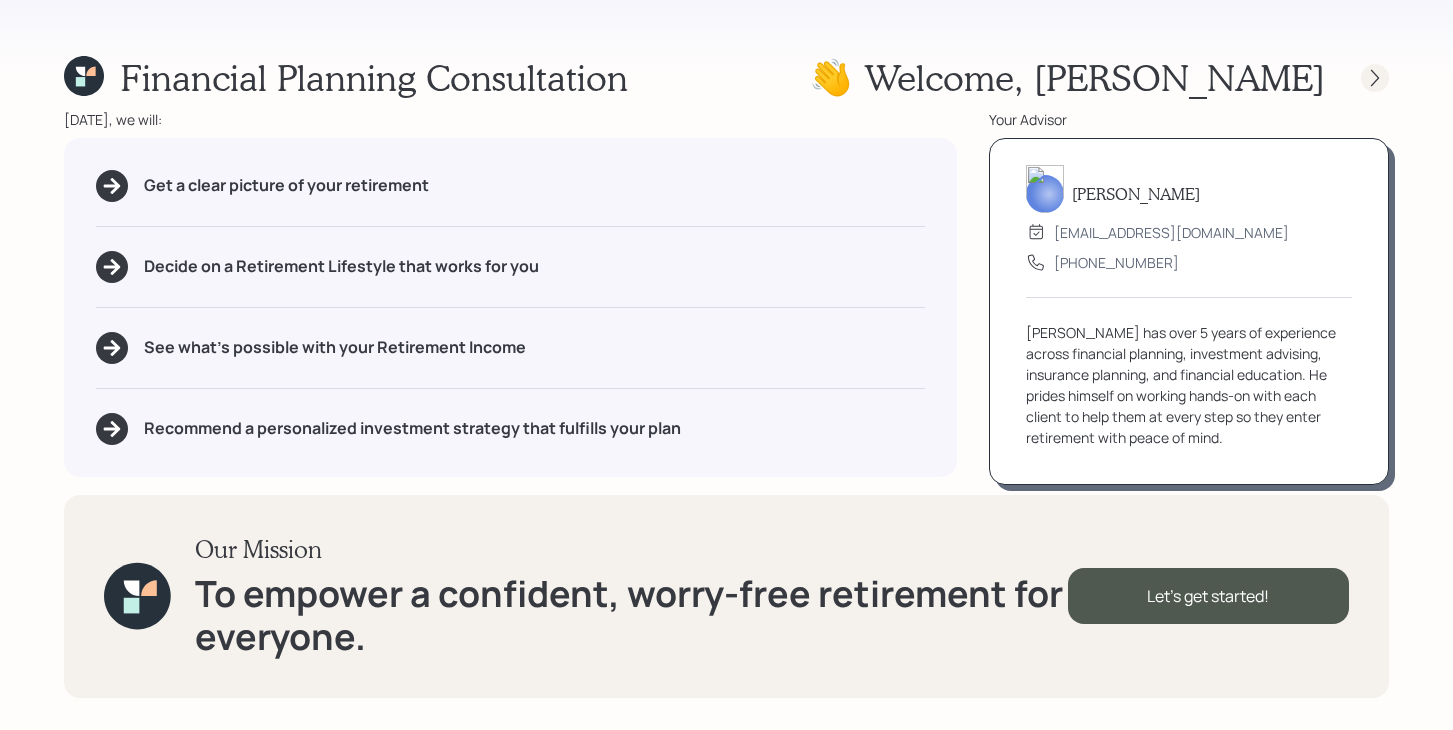 click 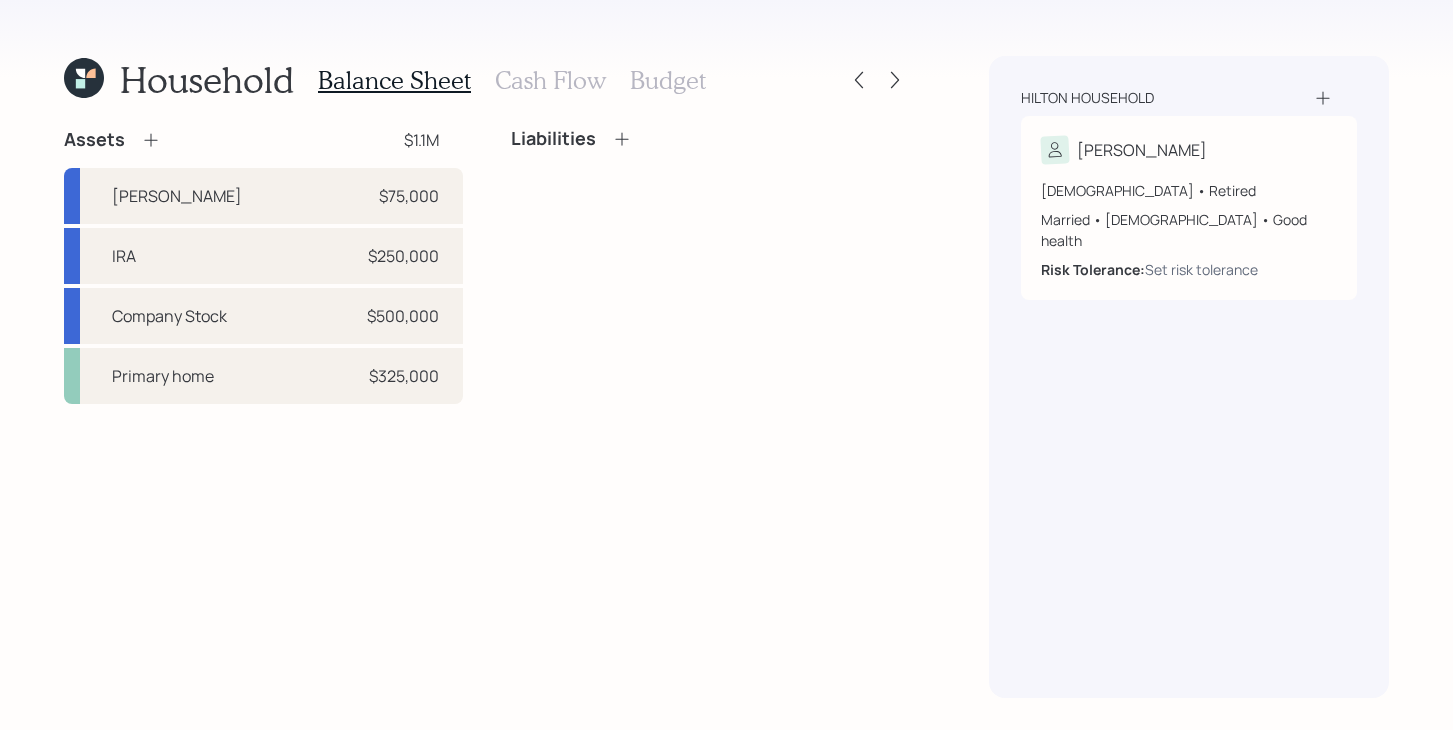 click 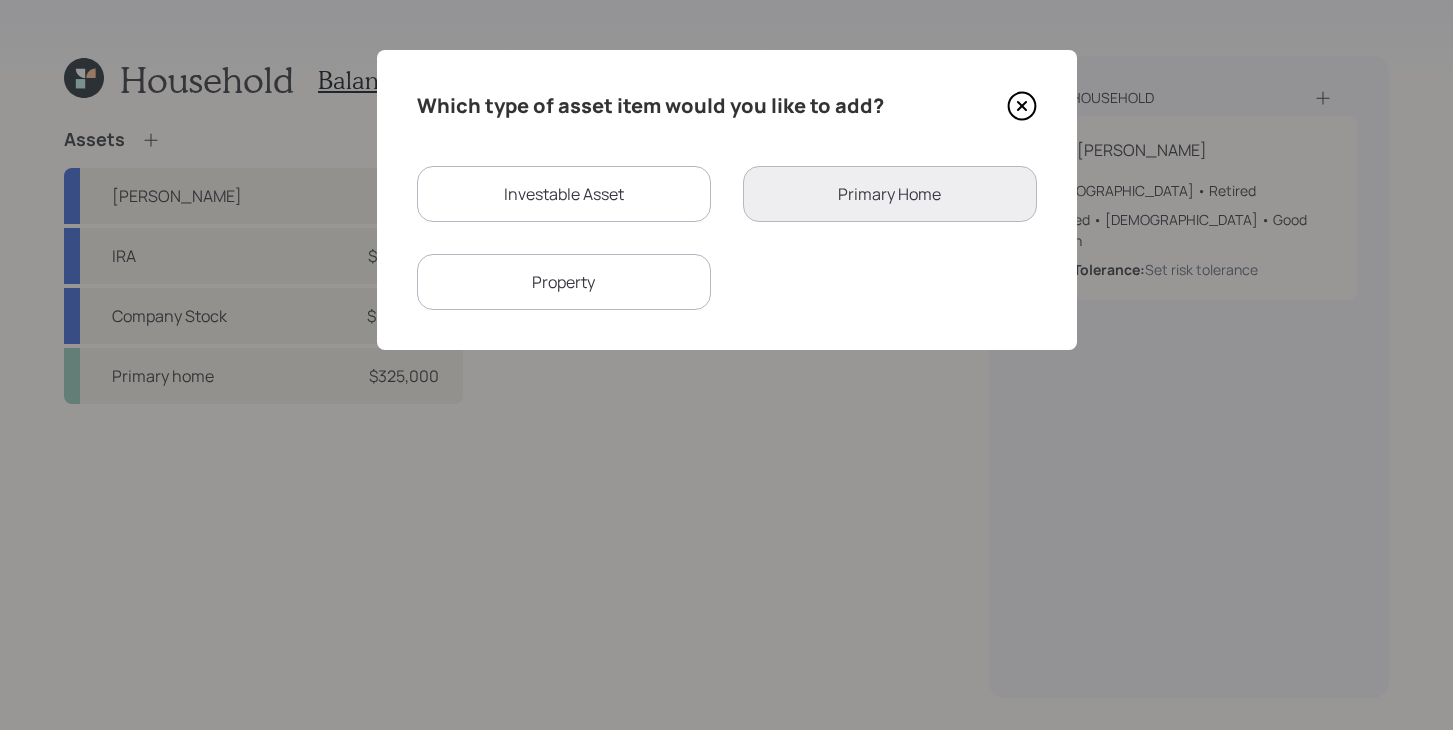 click on "Investable Asset" at bounding box center [564, 194] 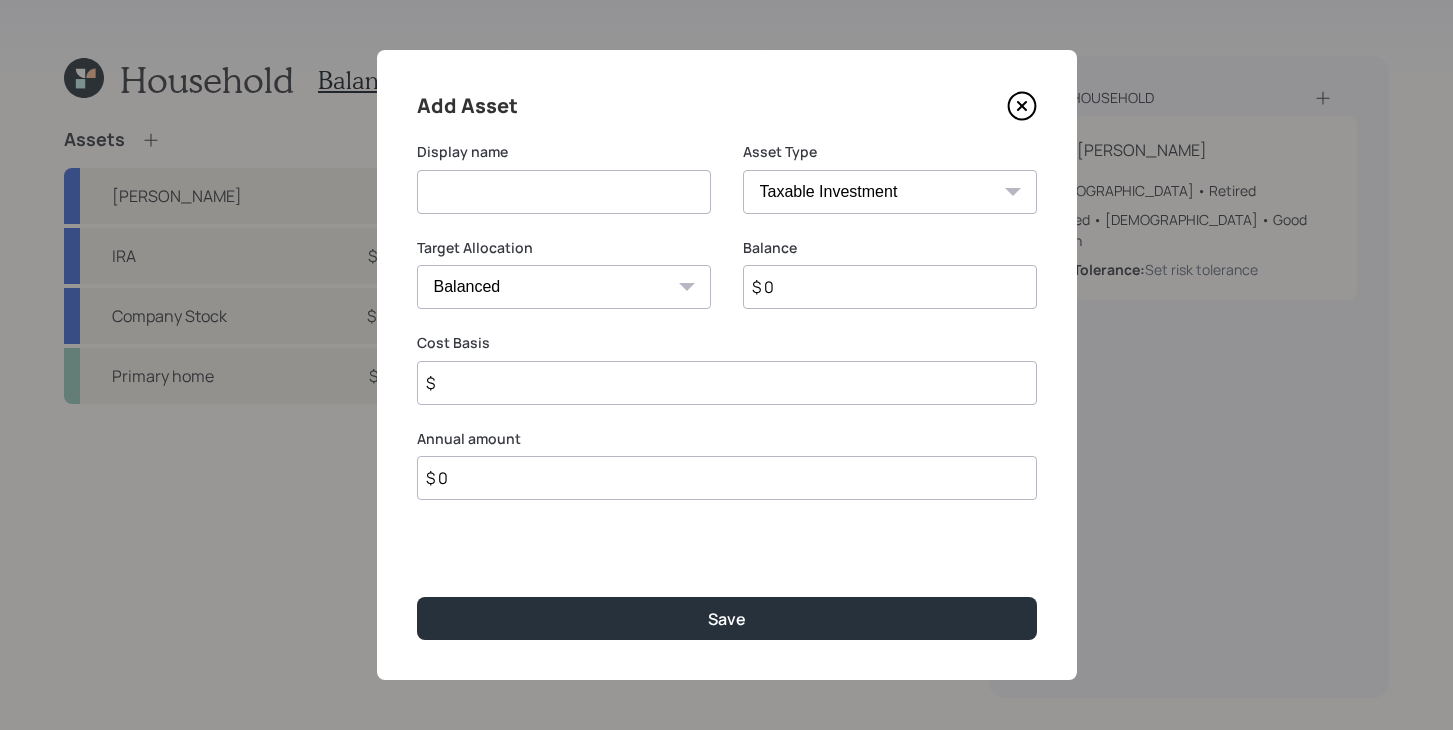 click on "SEP IRA IRA Roth IRA 401(k) Roth 401(k) 403(b) Roth 403(b) 457(b) Roth 457(b) Health Savings Account 529 Taxable Investment Checking / Savings Emergency Fund" at bounding box center [890, 192] 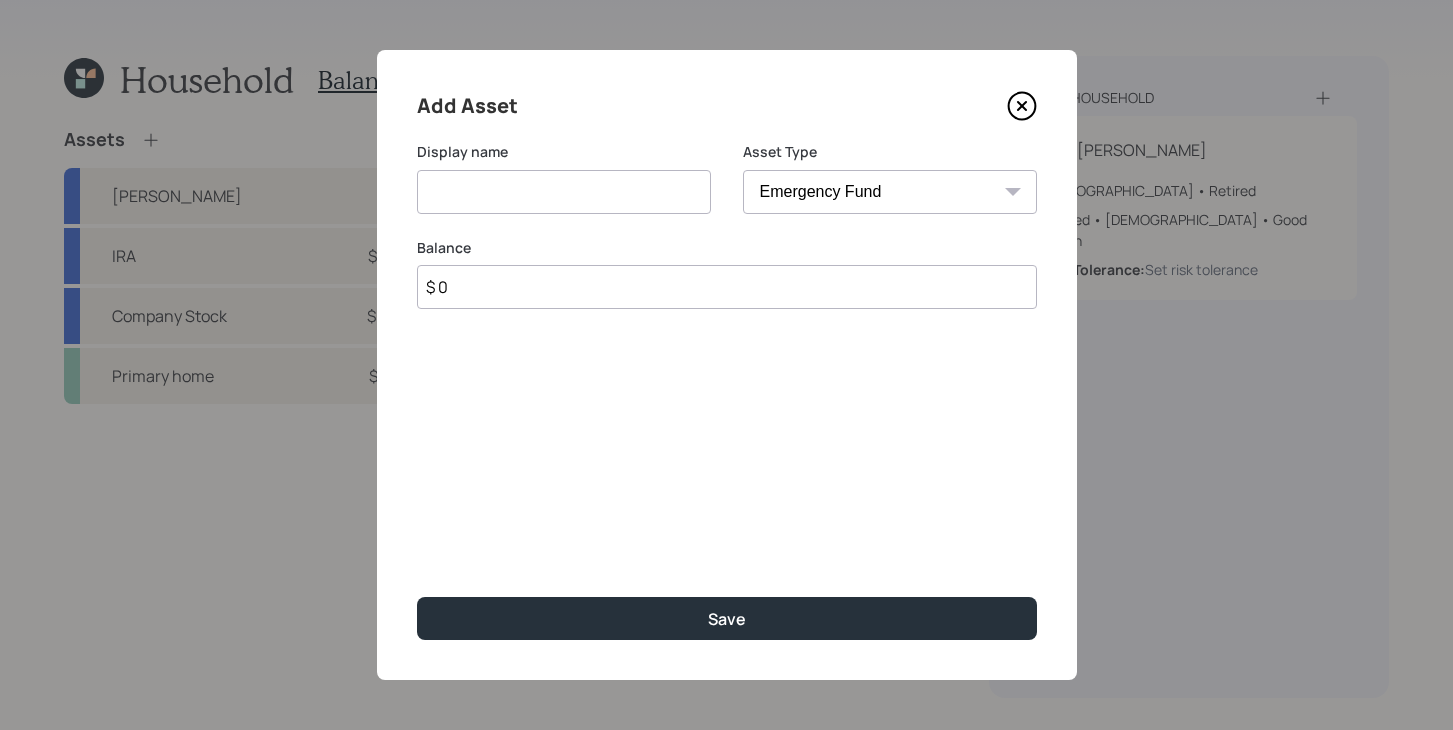 click at bounding box center [564, 192] 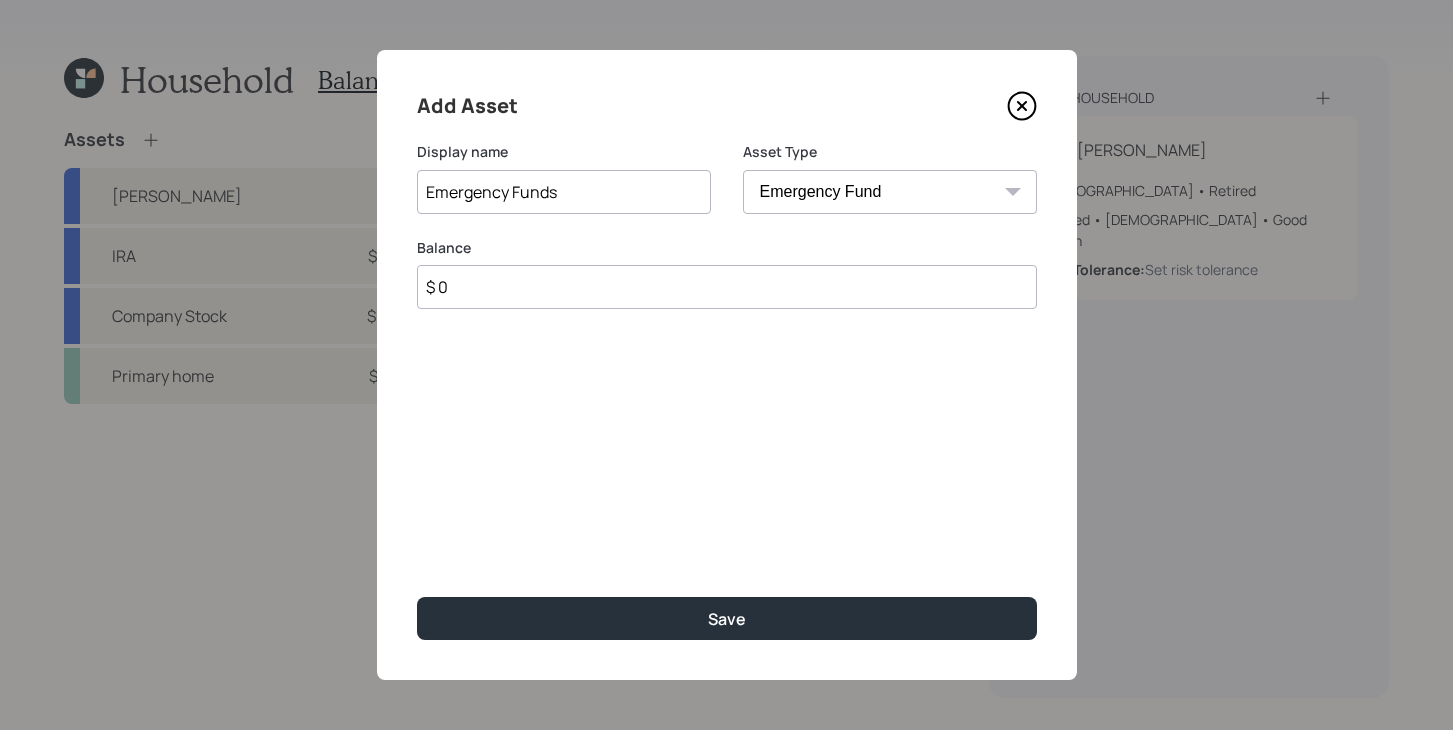 type on "Emergency Funds" 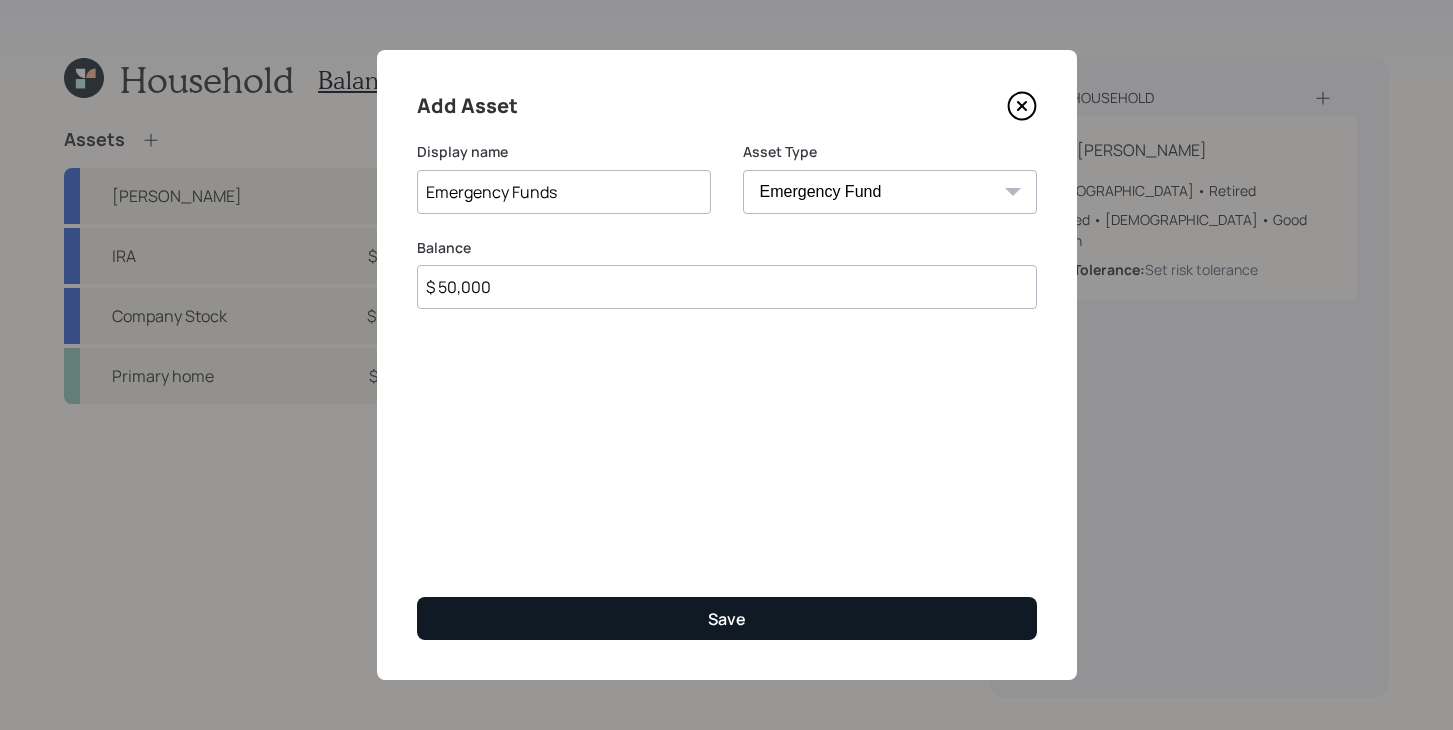 type on "$ 50,000" 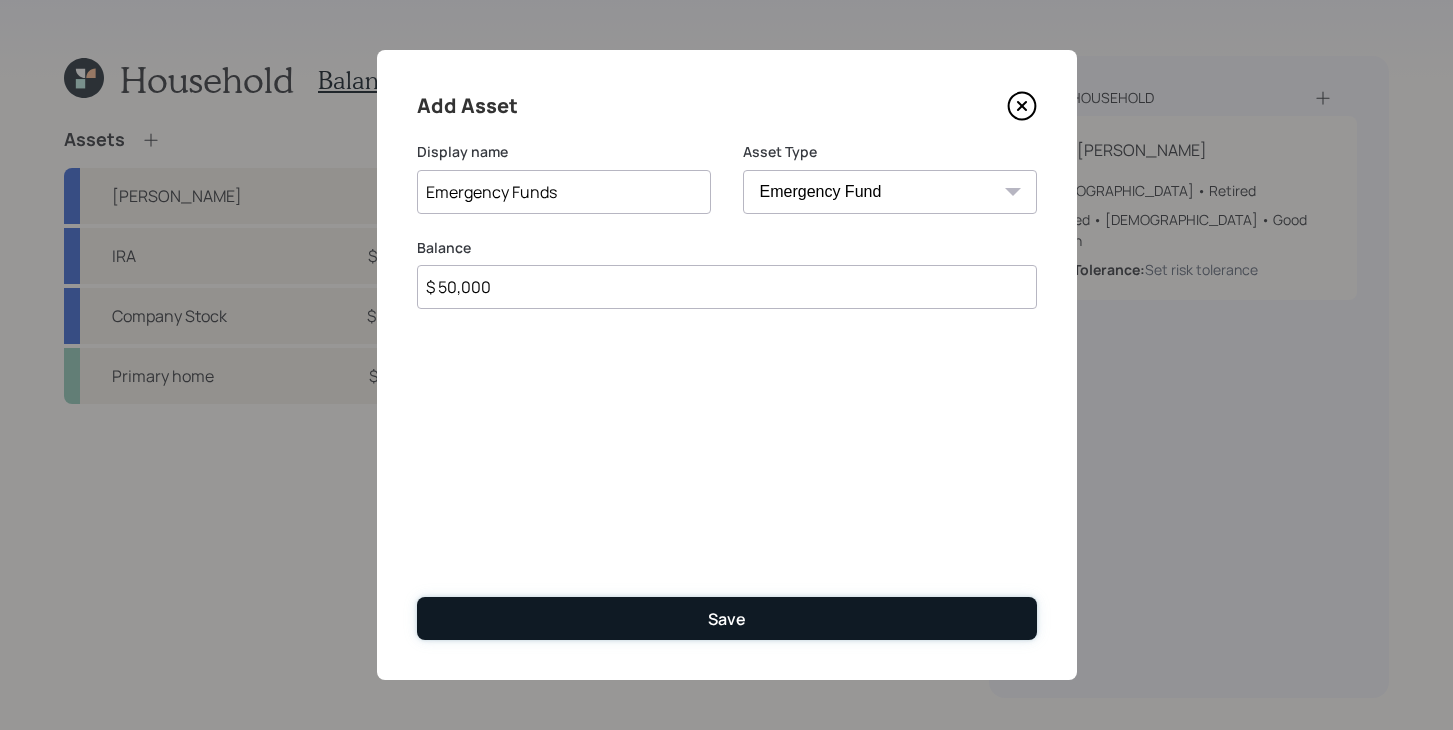 click on "Save" at bounding box center [727, 618] 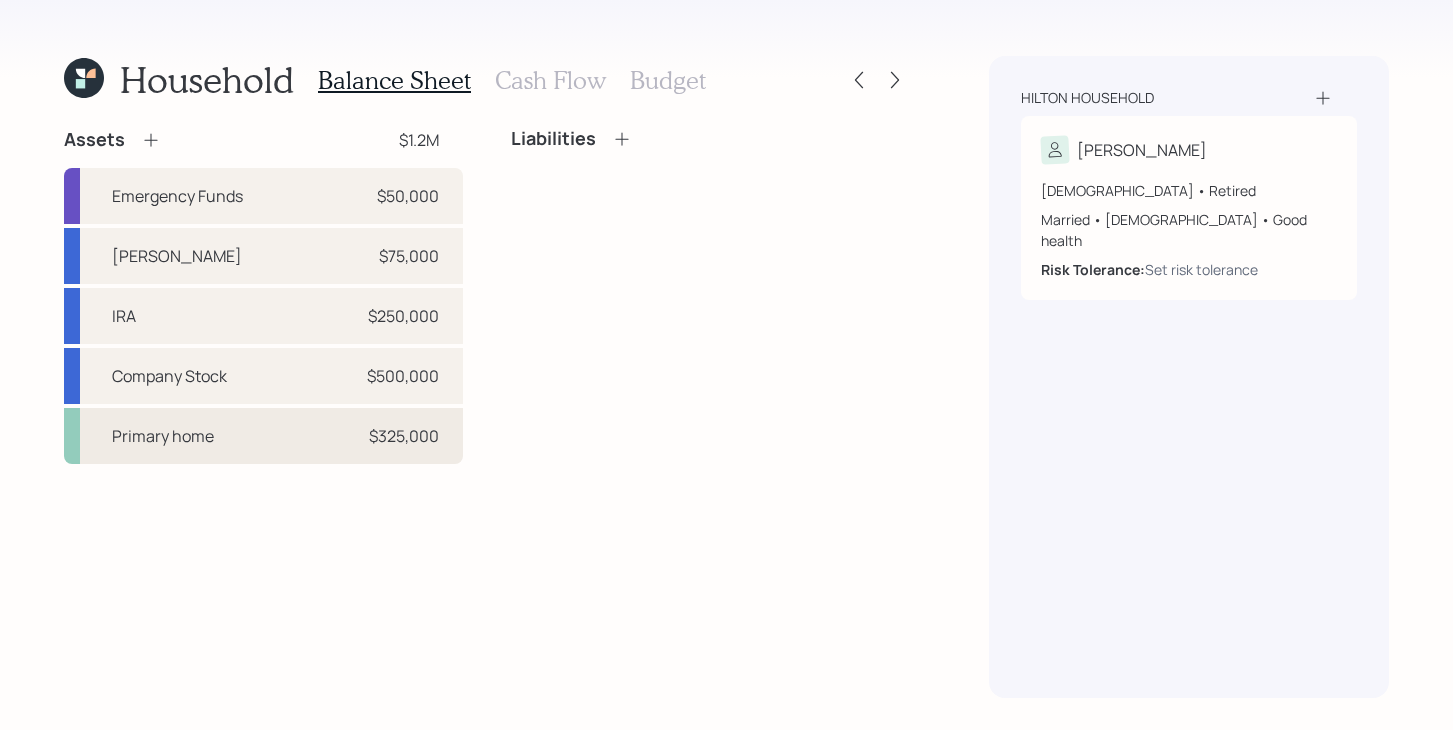 click on "Primary home $325,000" at bounding box center (263, 436) 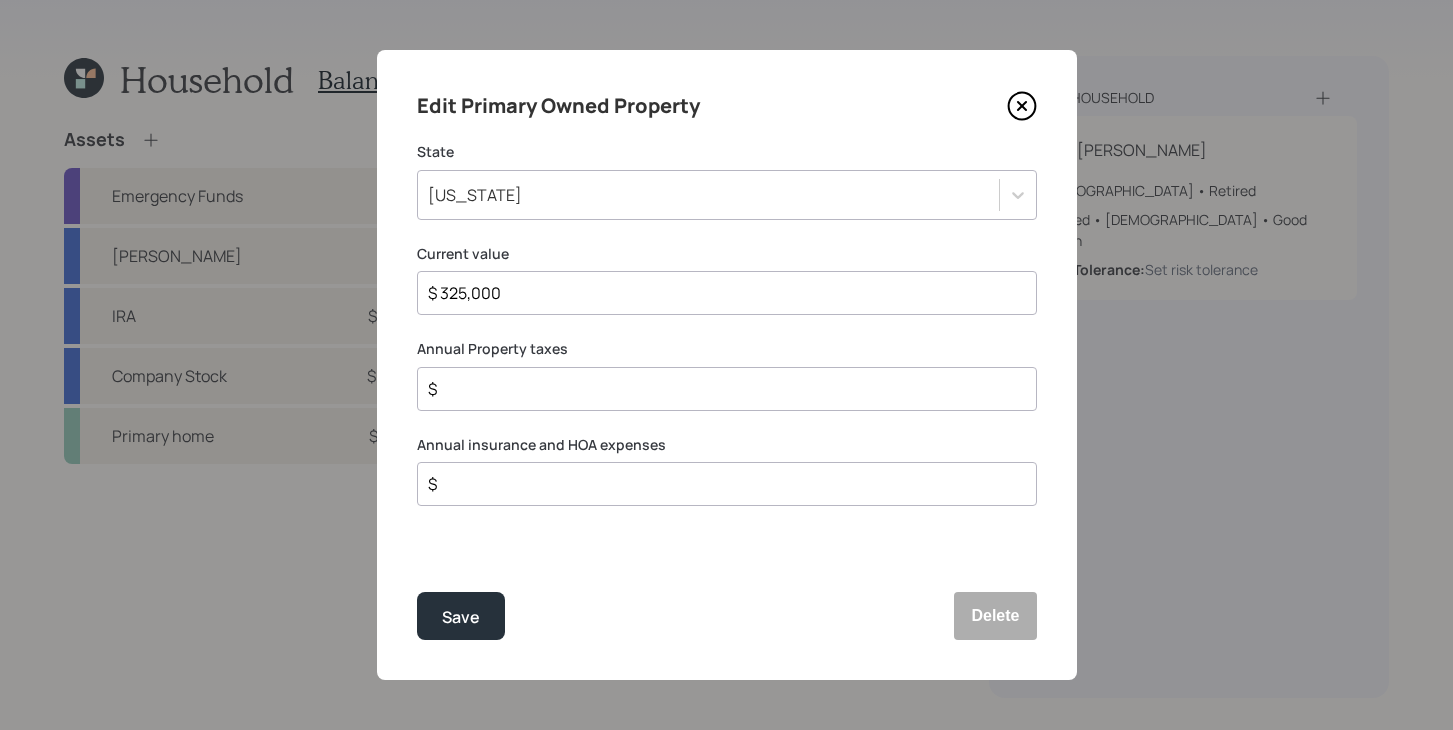 click on "$" at bounding box center [719, 389] 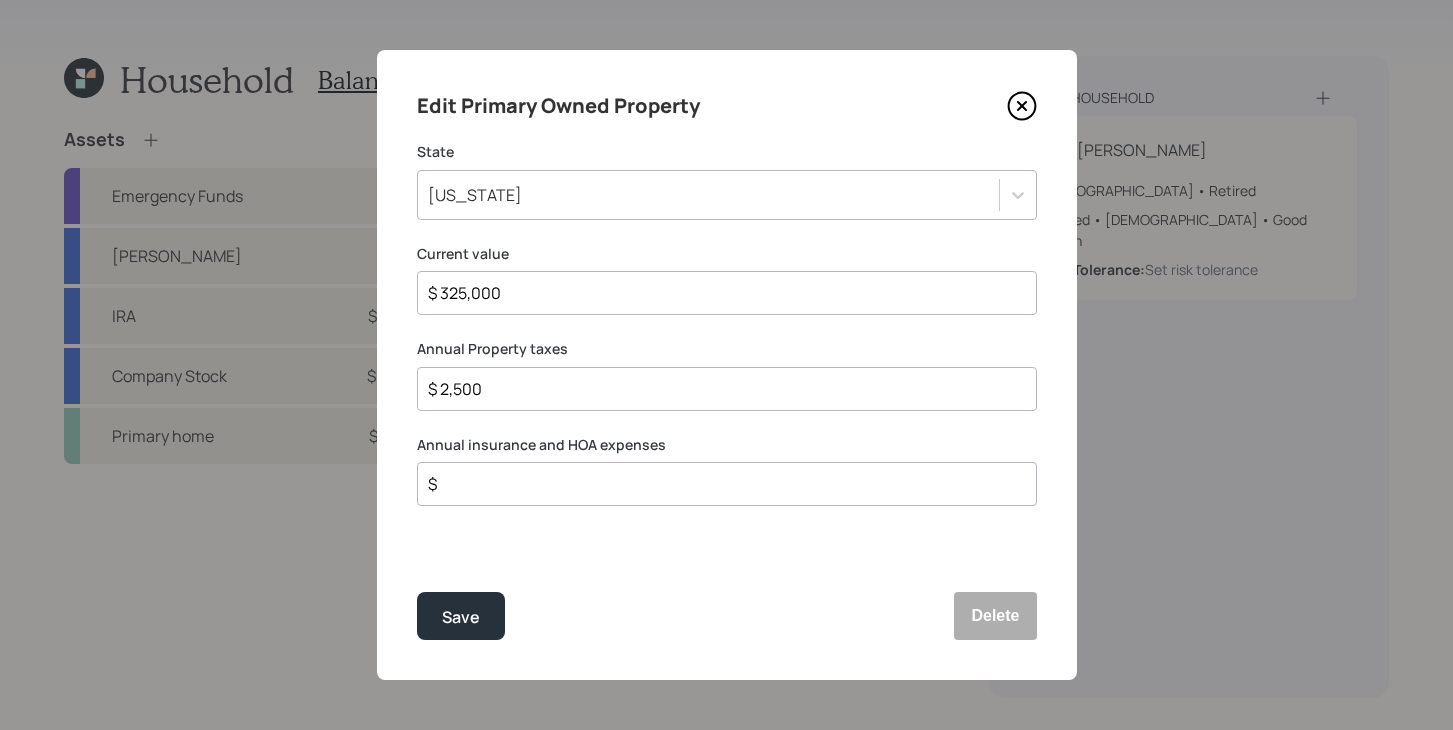 type on "$ 2,500" 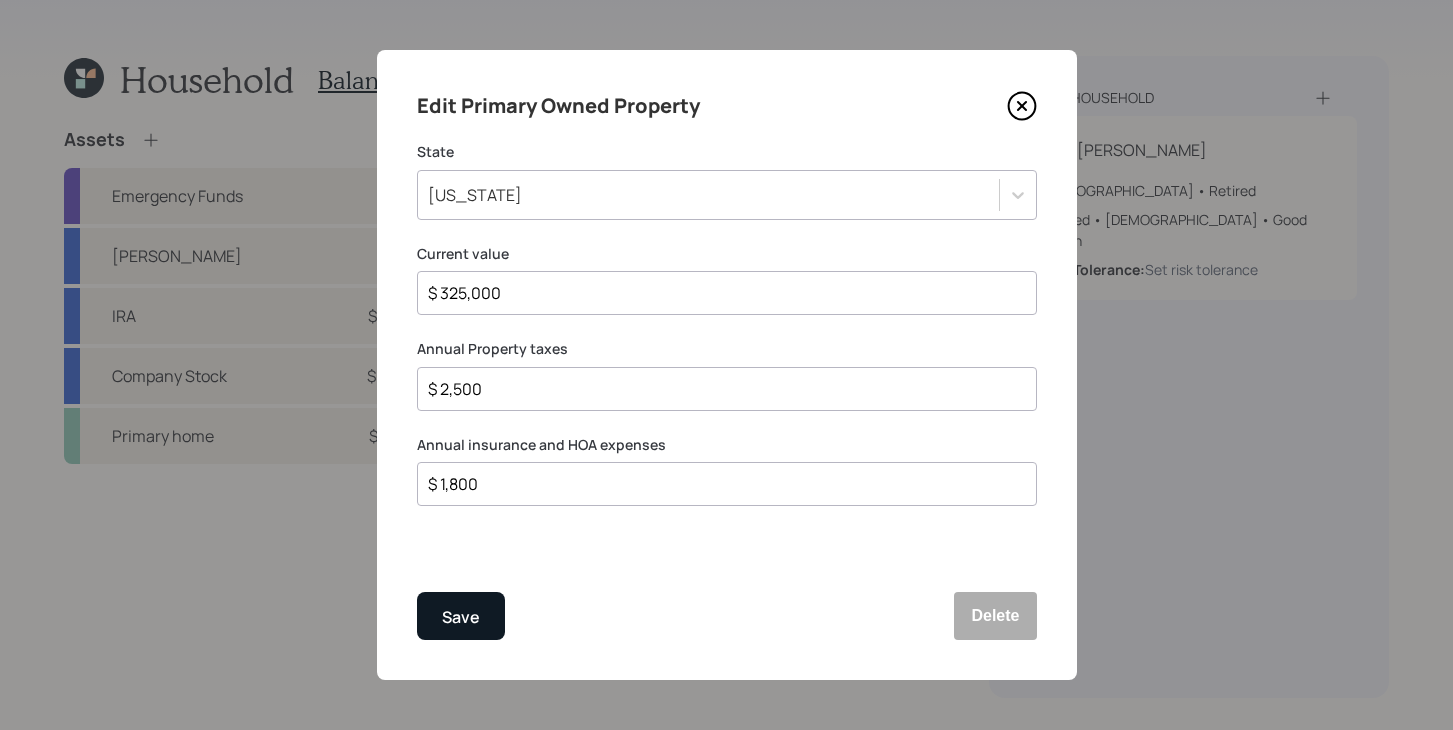 type on "$ 1,800" 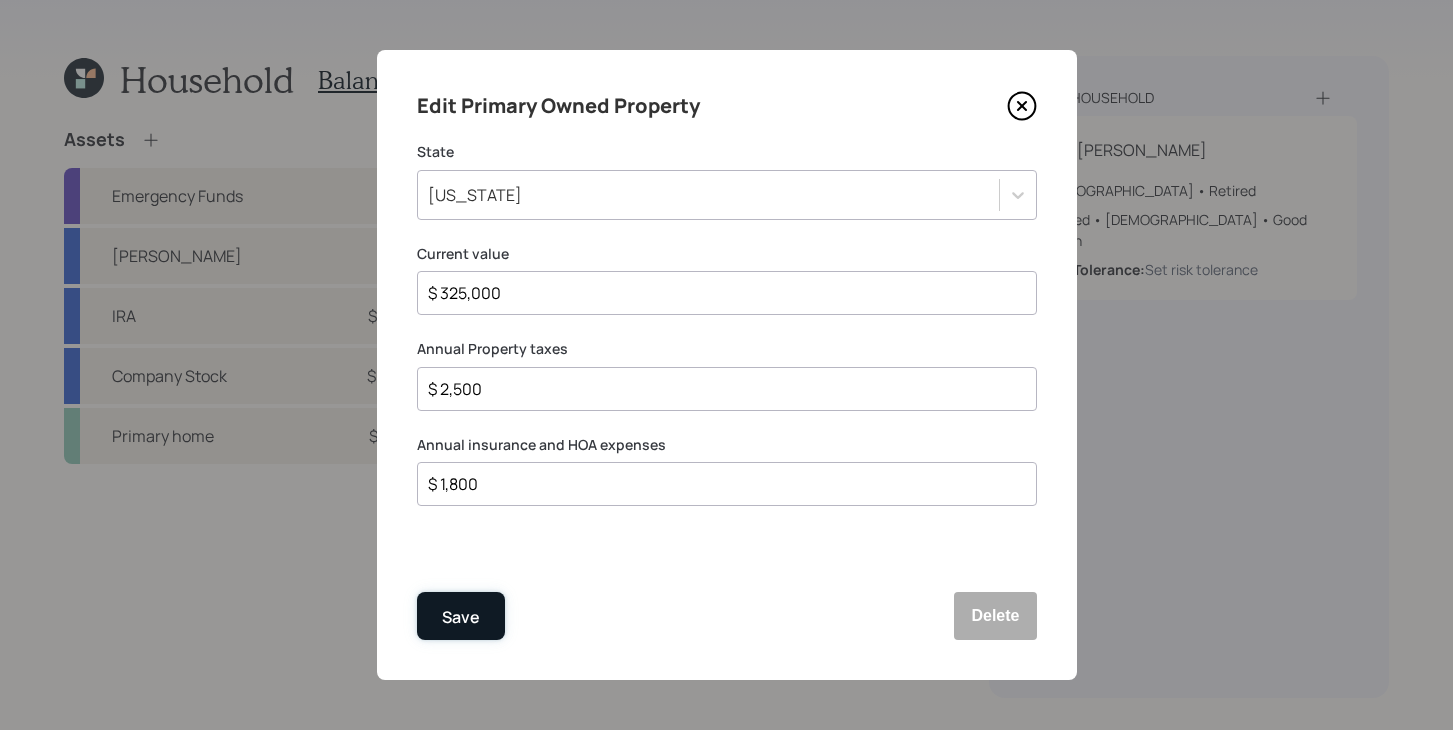 click on "Save" at bounding box center [461, 616] 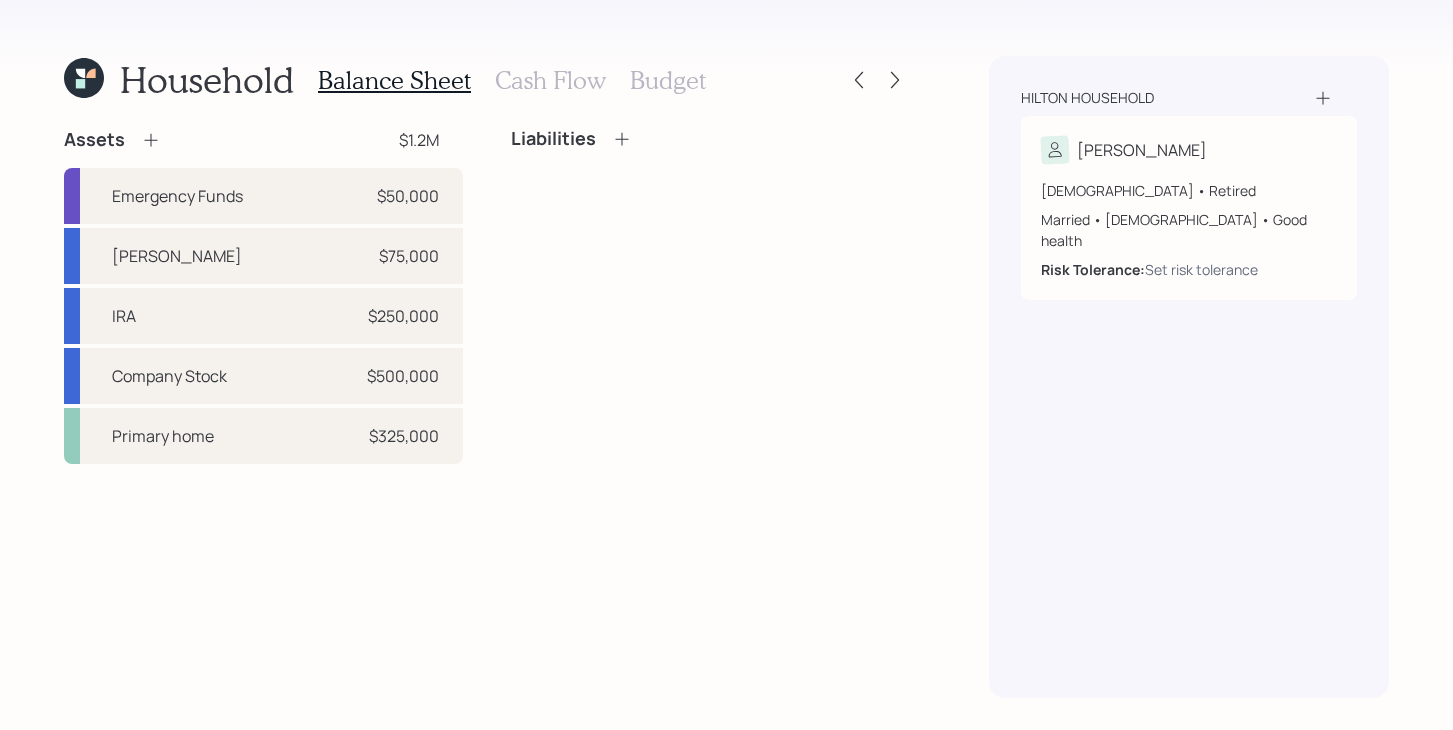 click 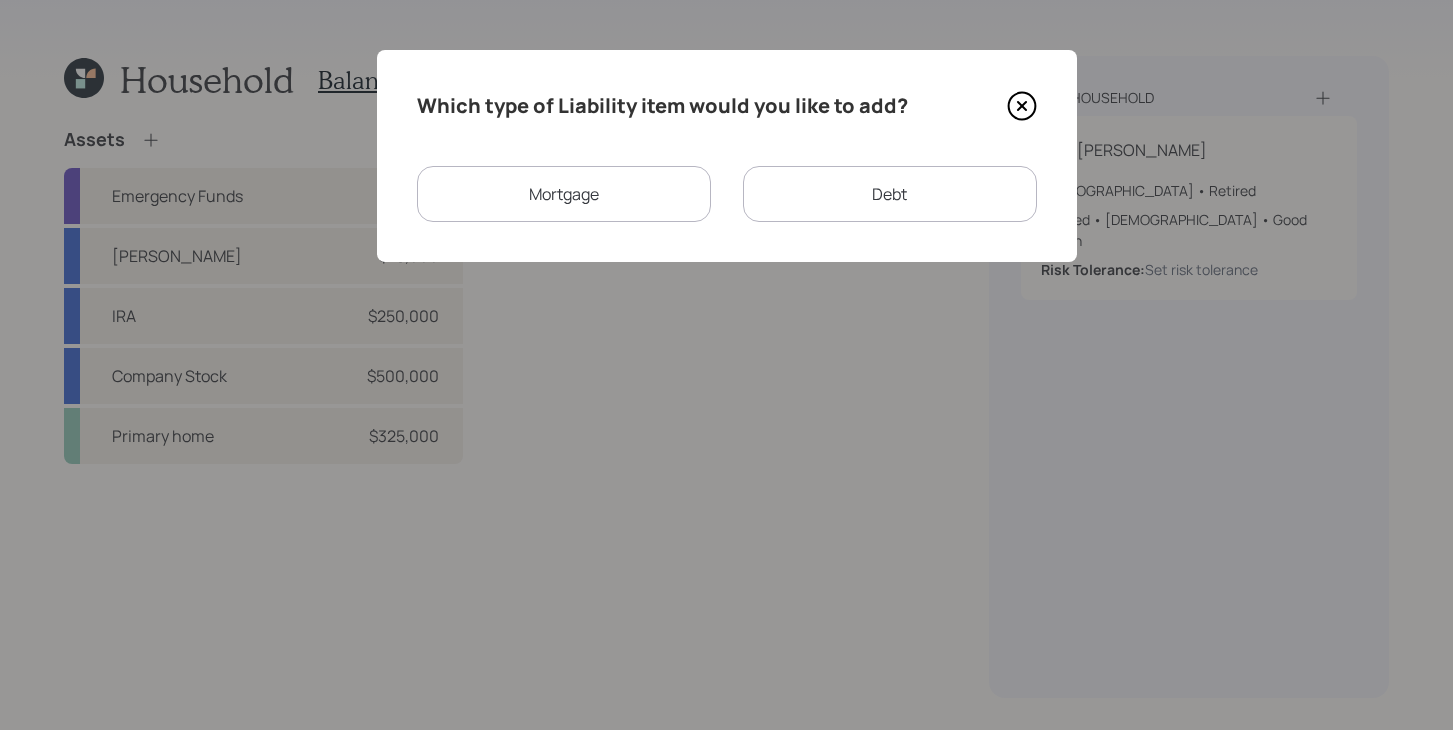click on "Debt" at bounding box center [890, 194] 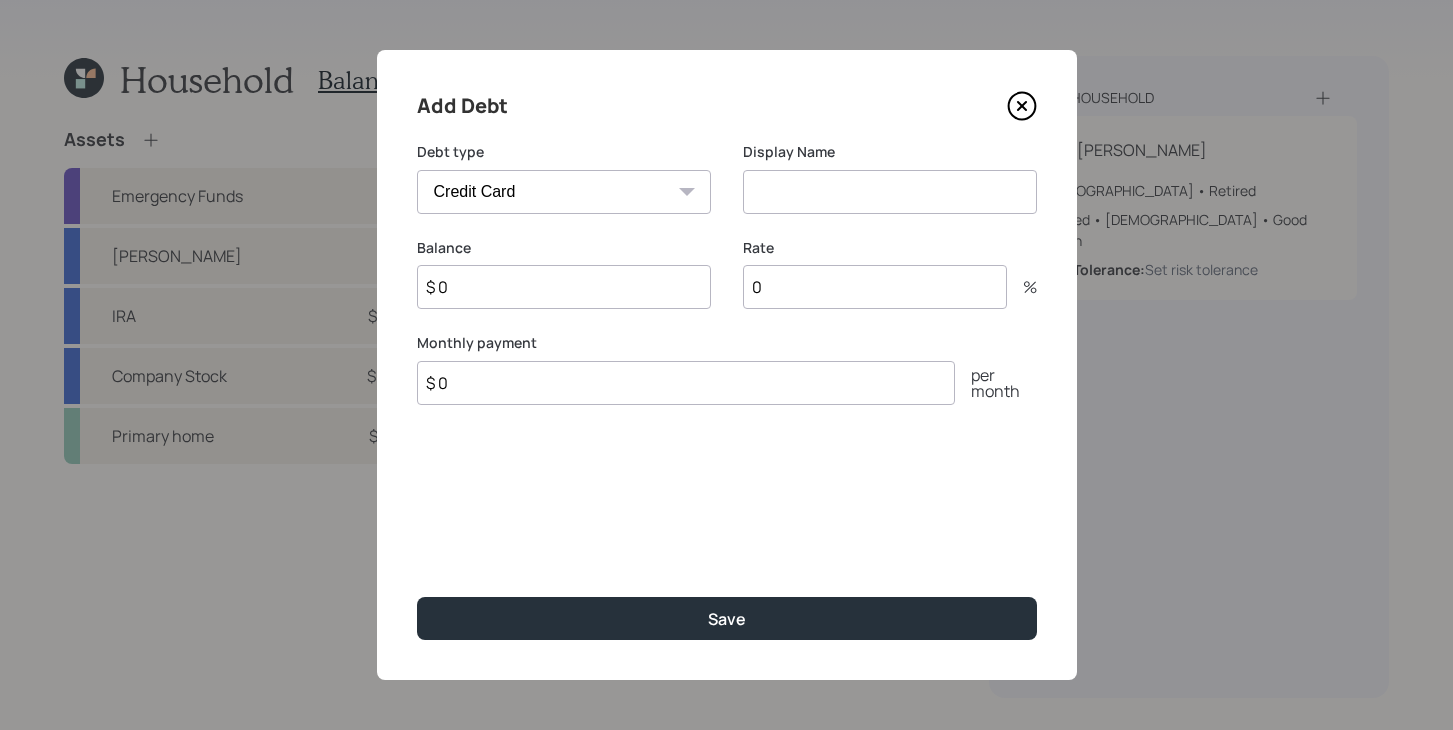 click on "Car Credit Card Medical Student Other" at bounding box center (564, 192) 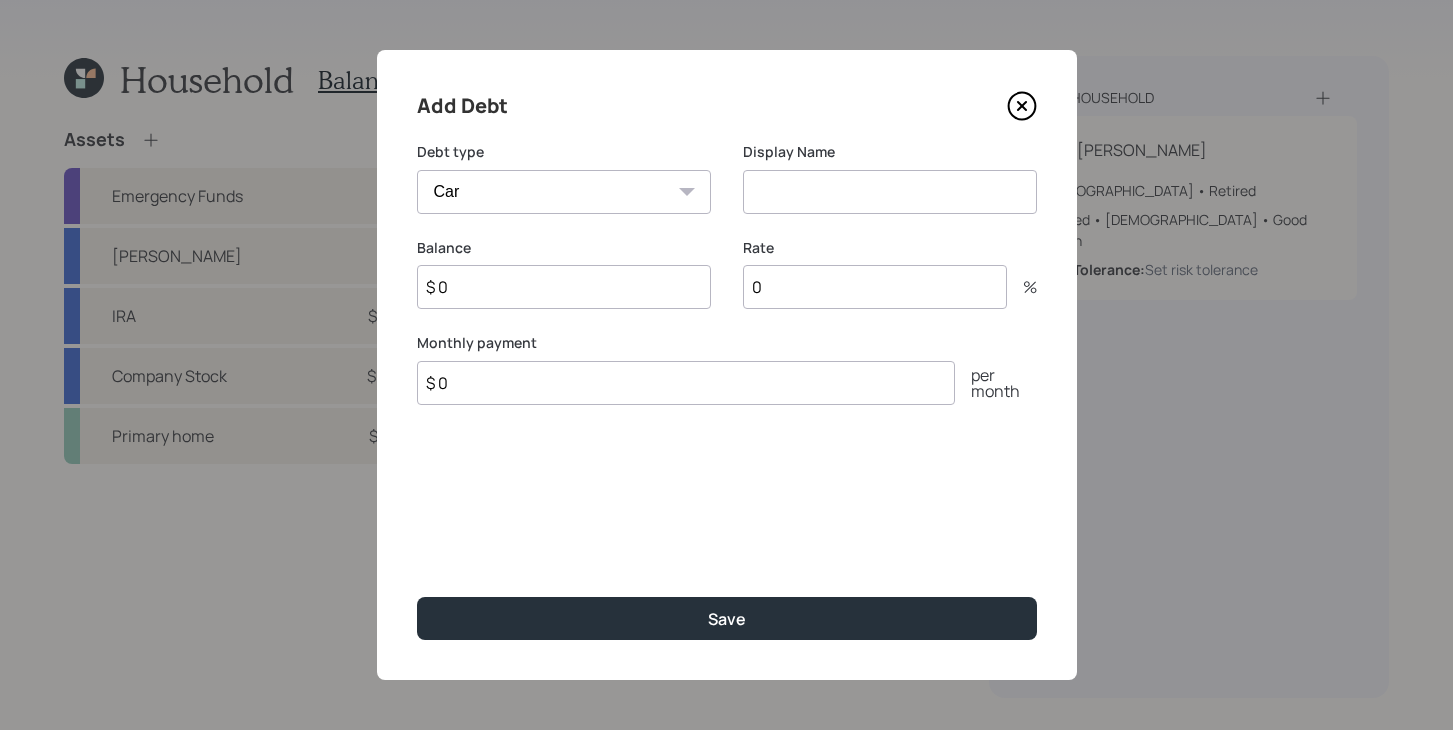click at bounding box center (890, 192) 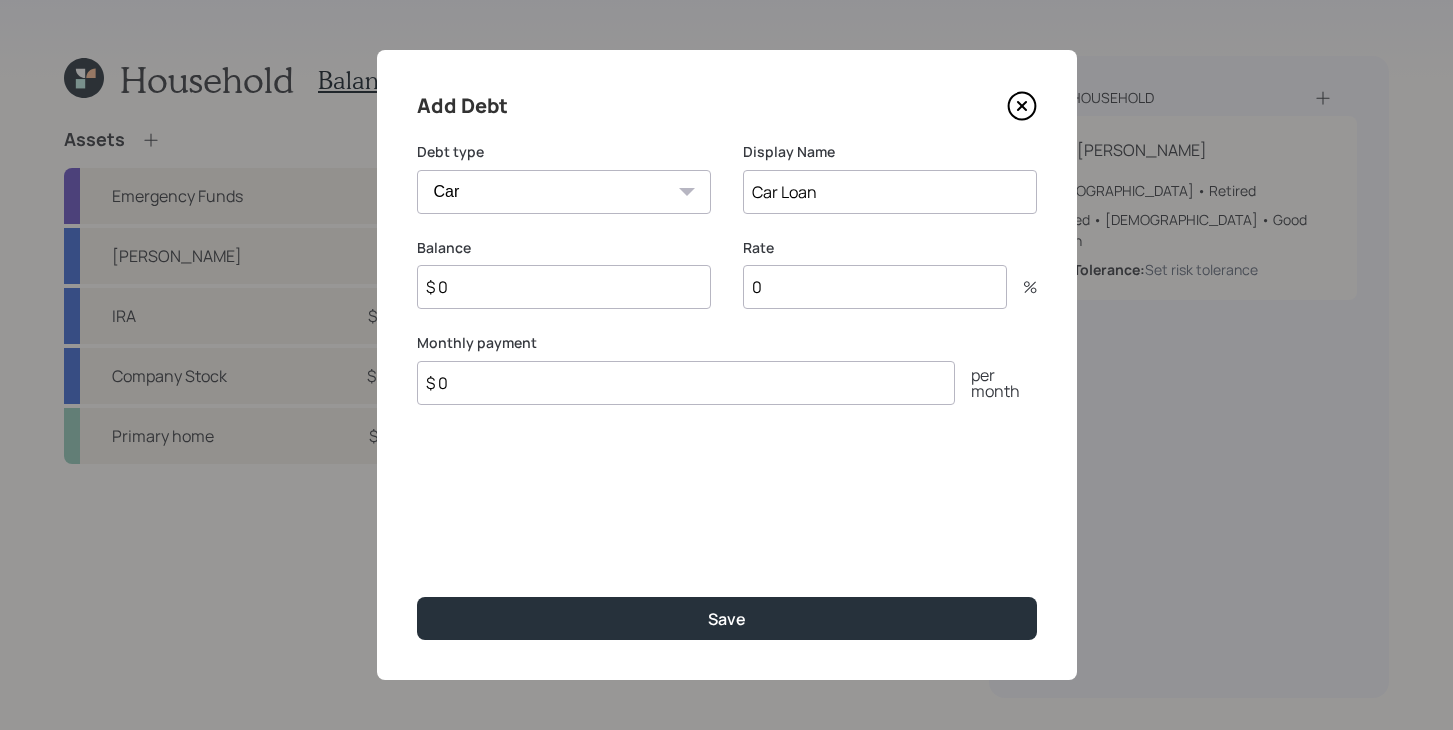 type on "Car Loan" 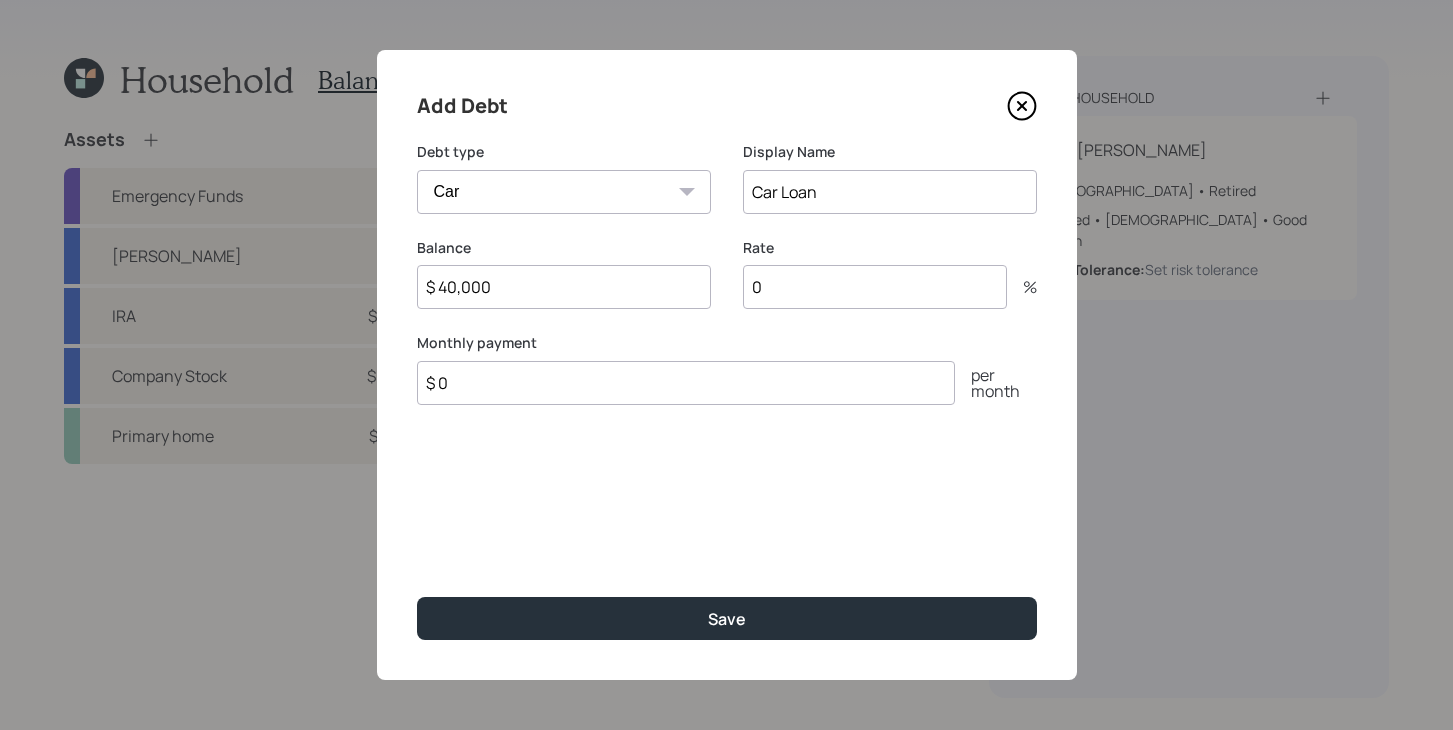 type on "$ 40,000" 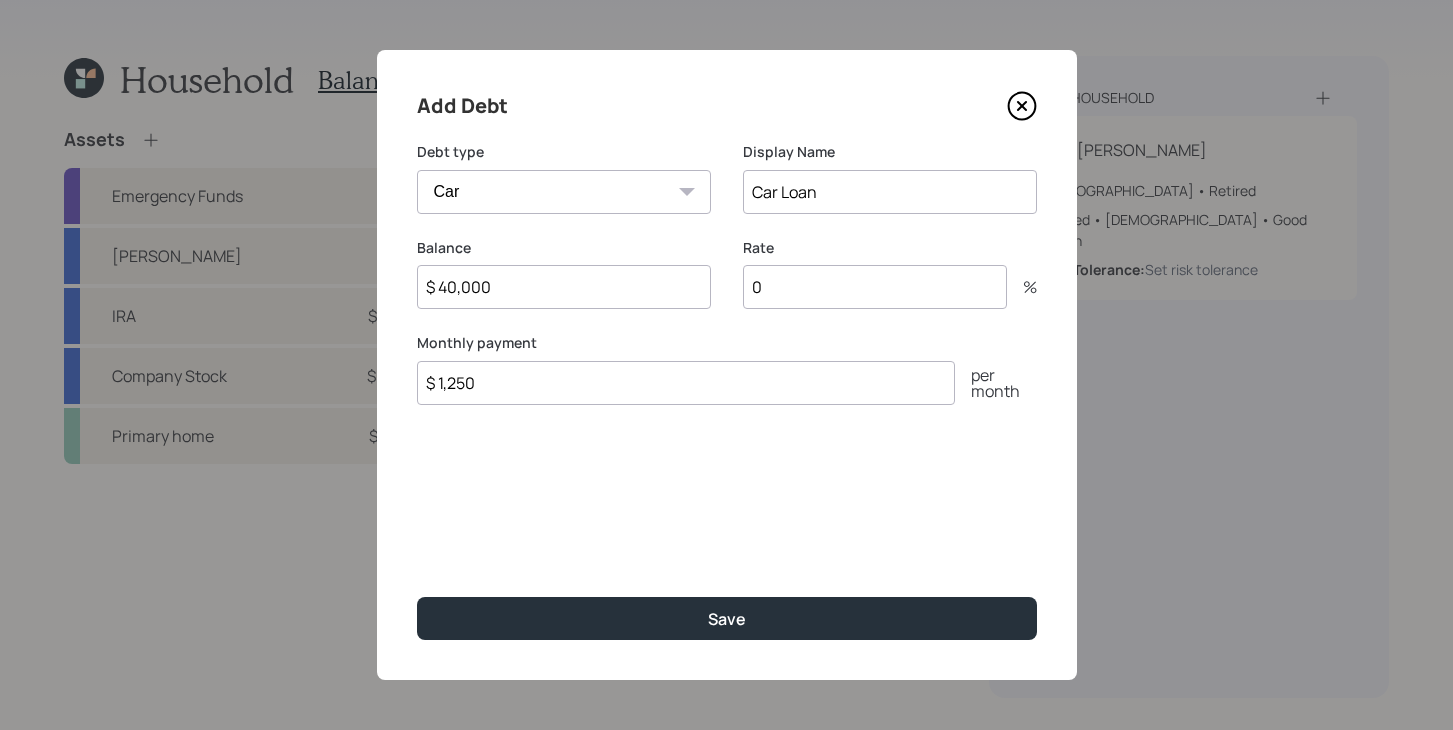 type on "$ 1,250" 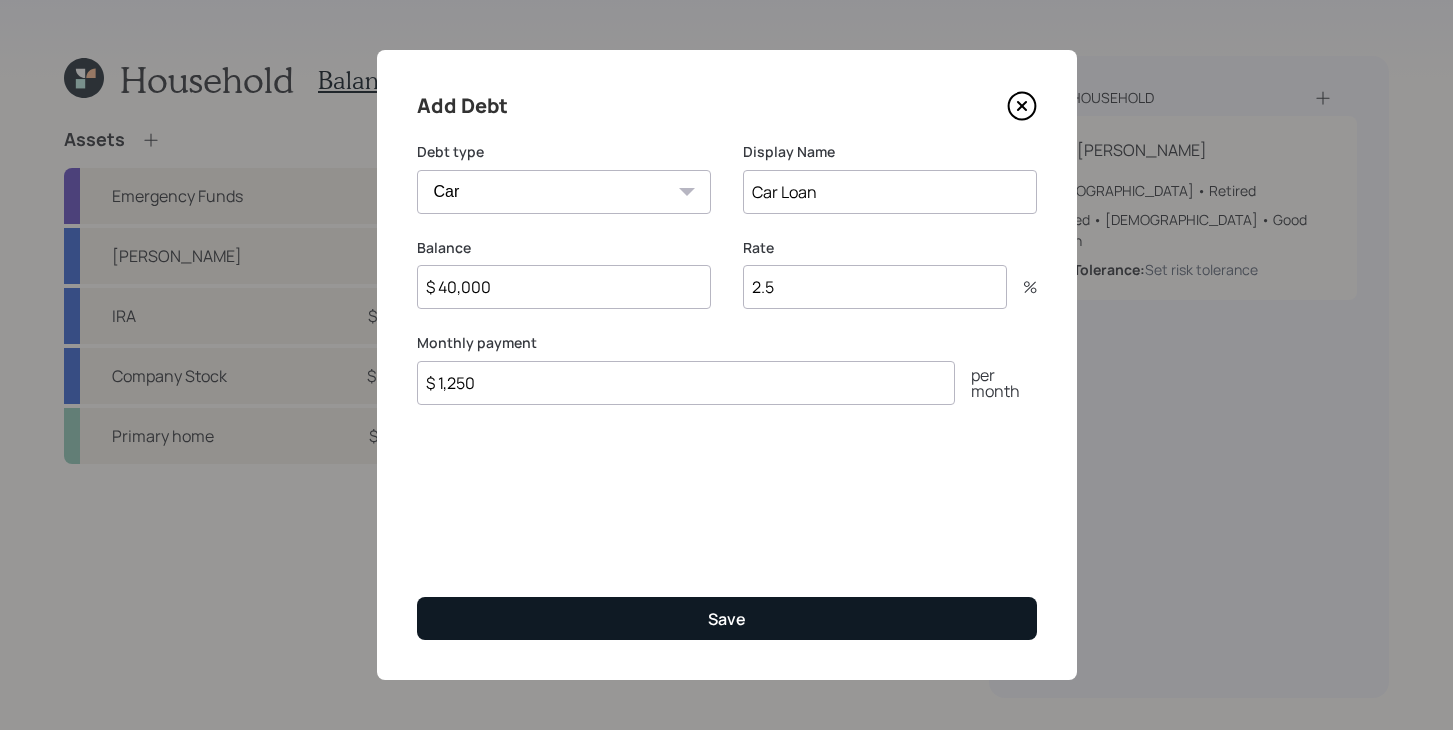 type on "2.5" 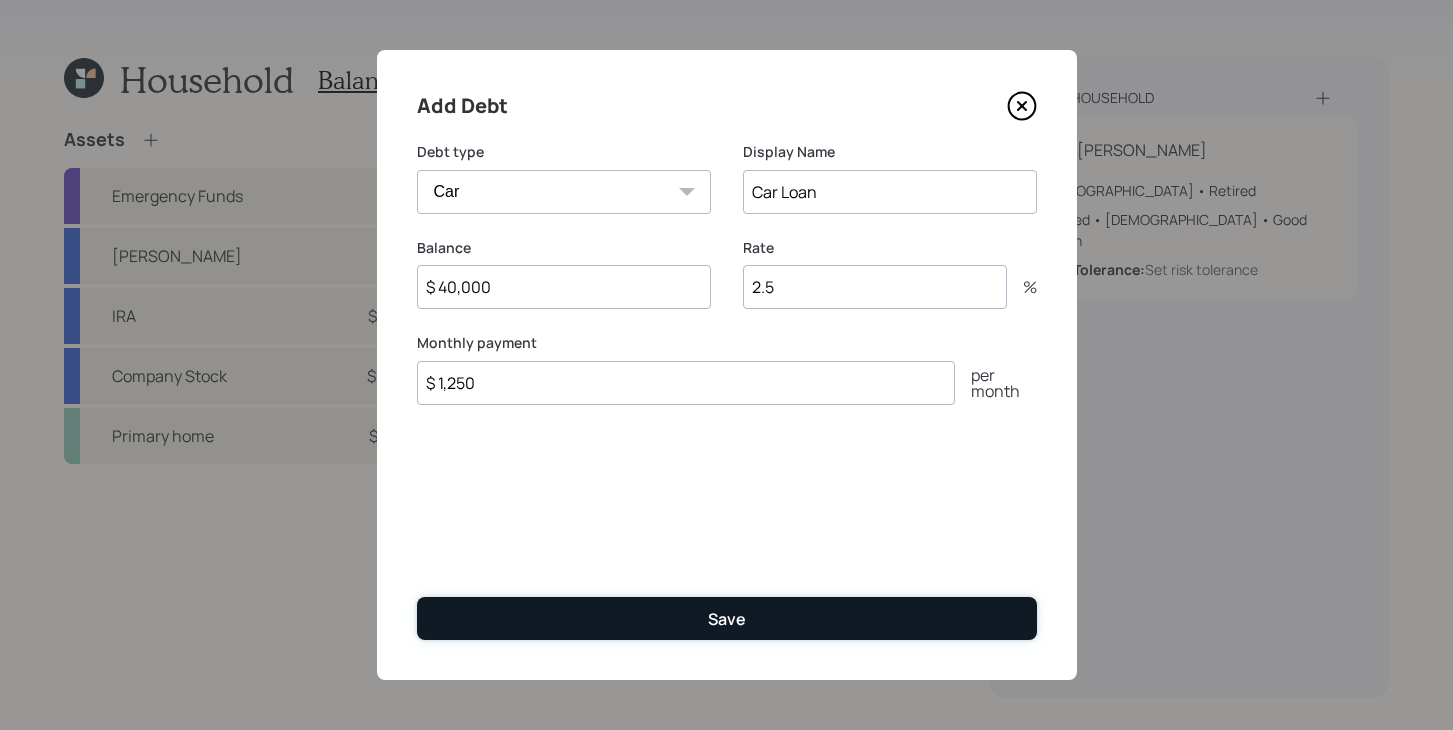 click on "Save" at bounding box center [727, 618] 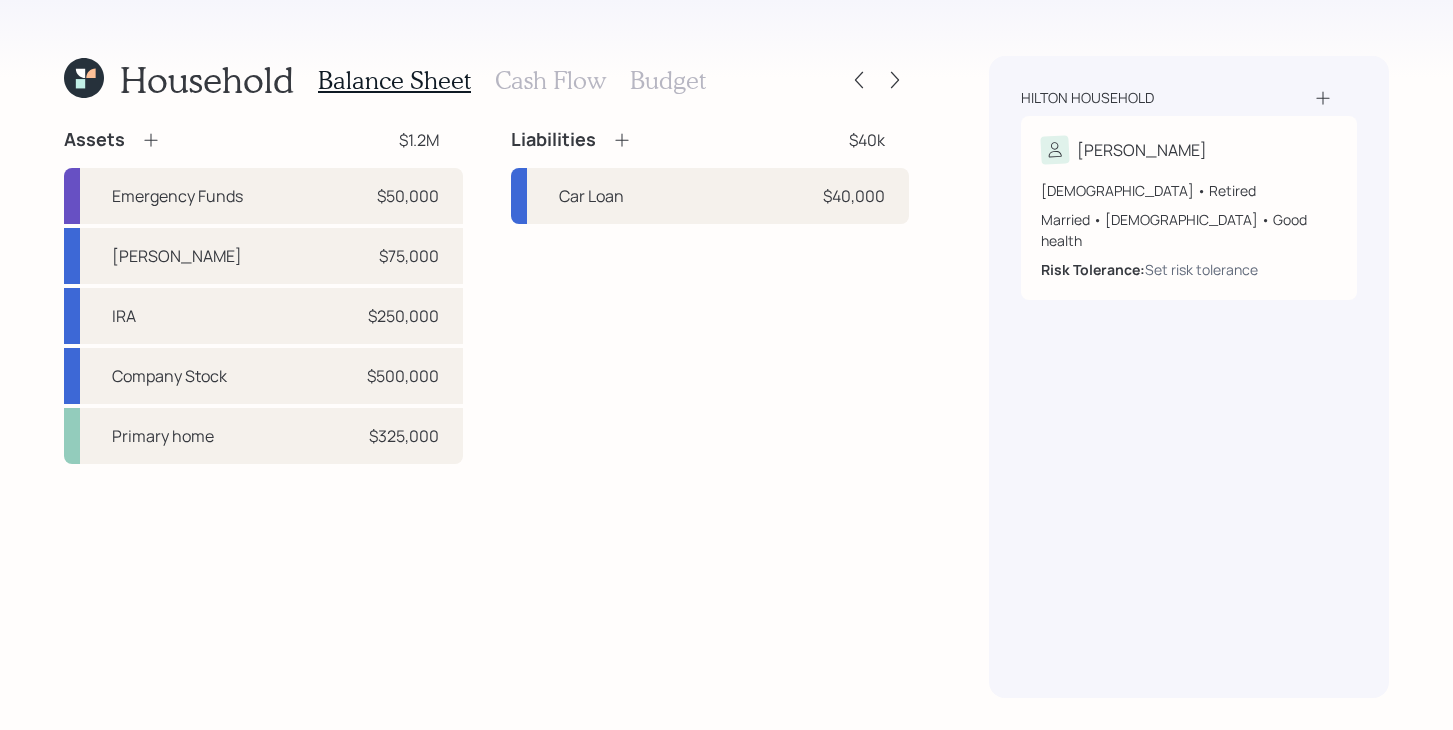 click 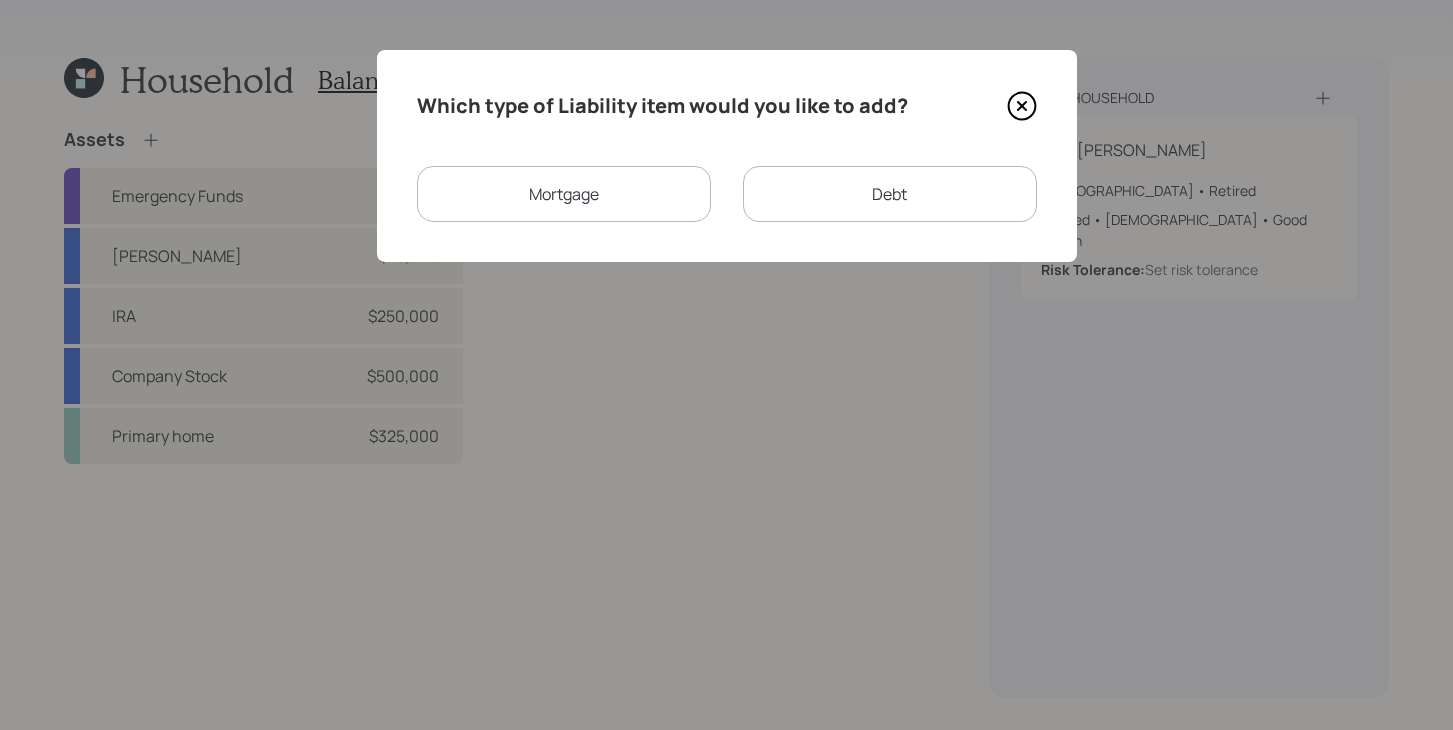 click on "Debt" at bounding box center (890, 194) 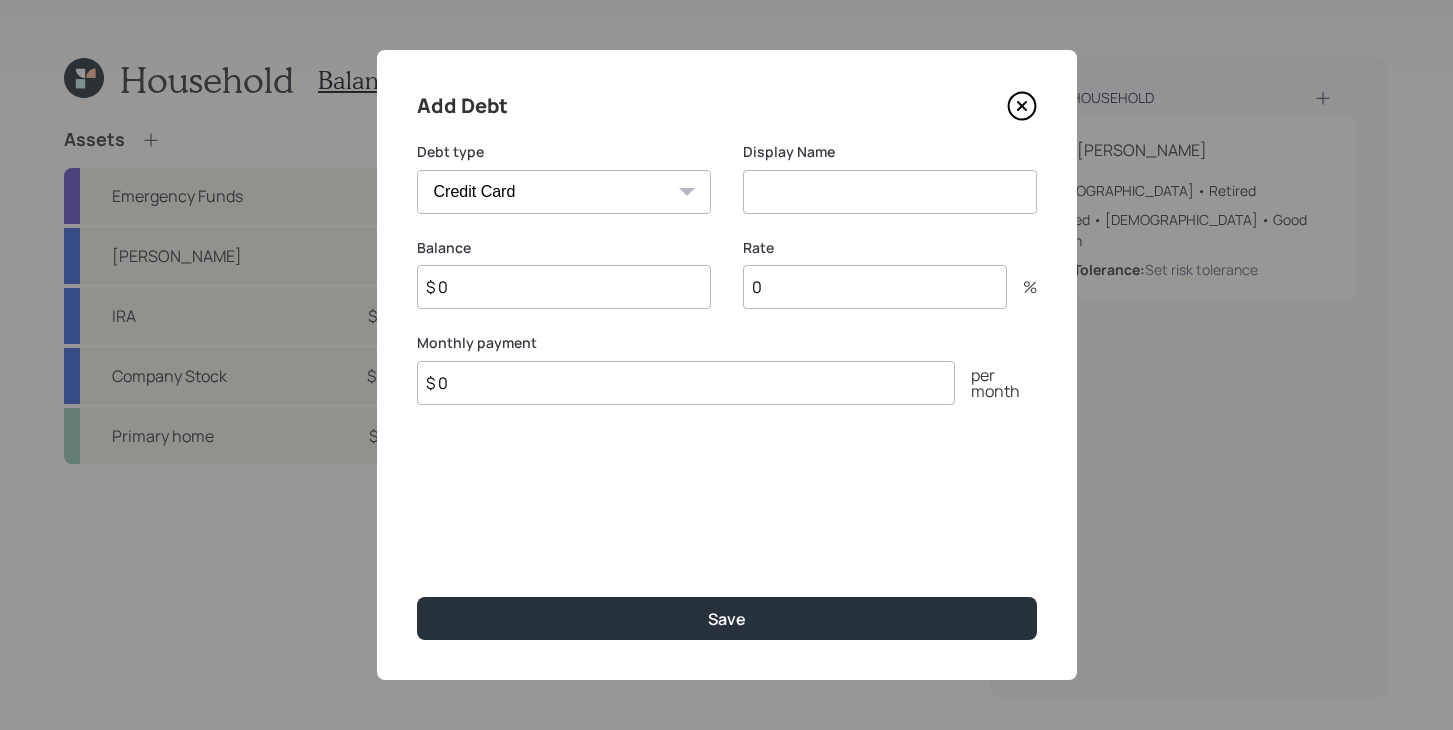 click on "Car Credit Card Medical Student Other" at bounding box center [564, 192] 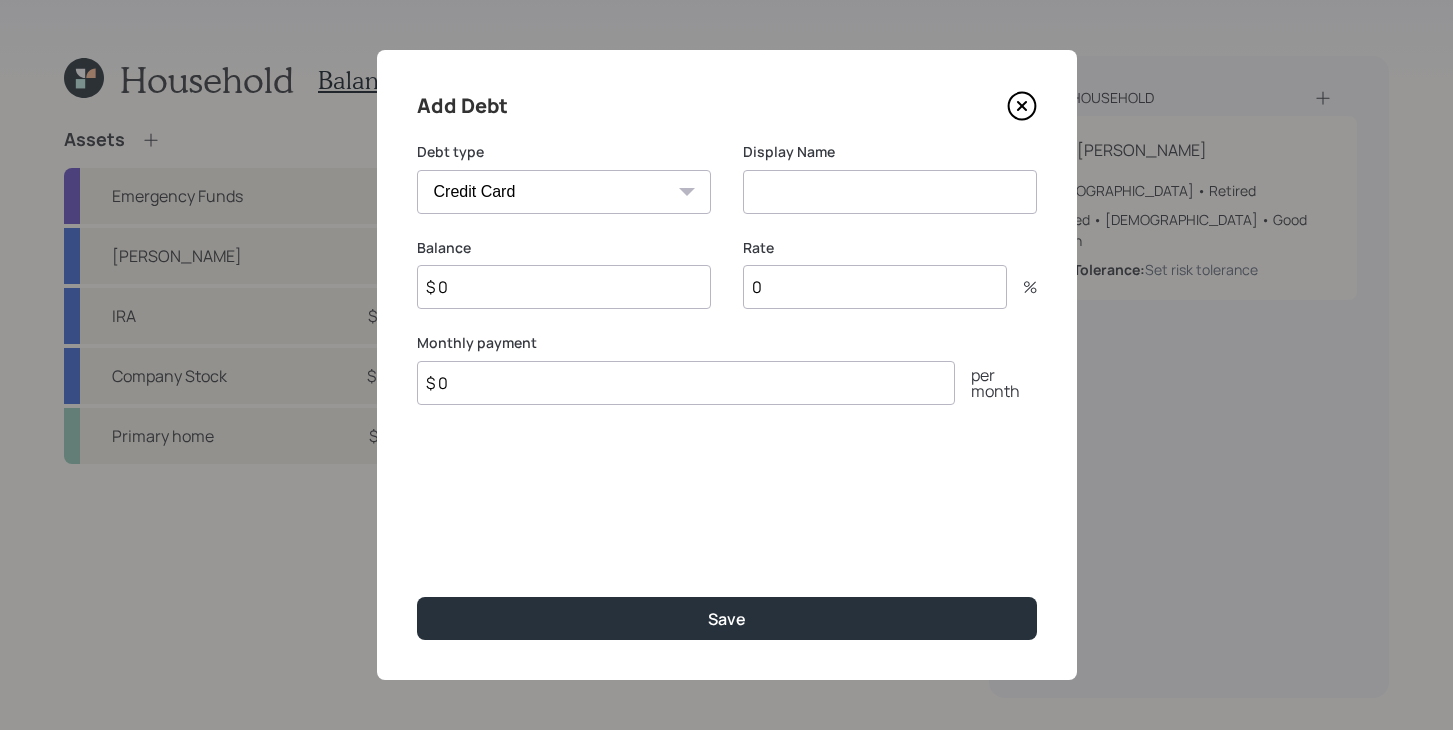 click at bounding box center [890, 192] 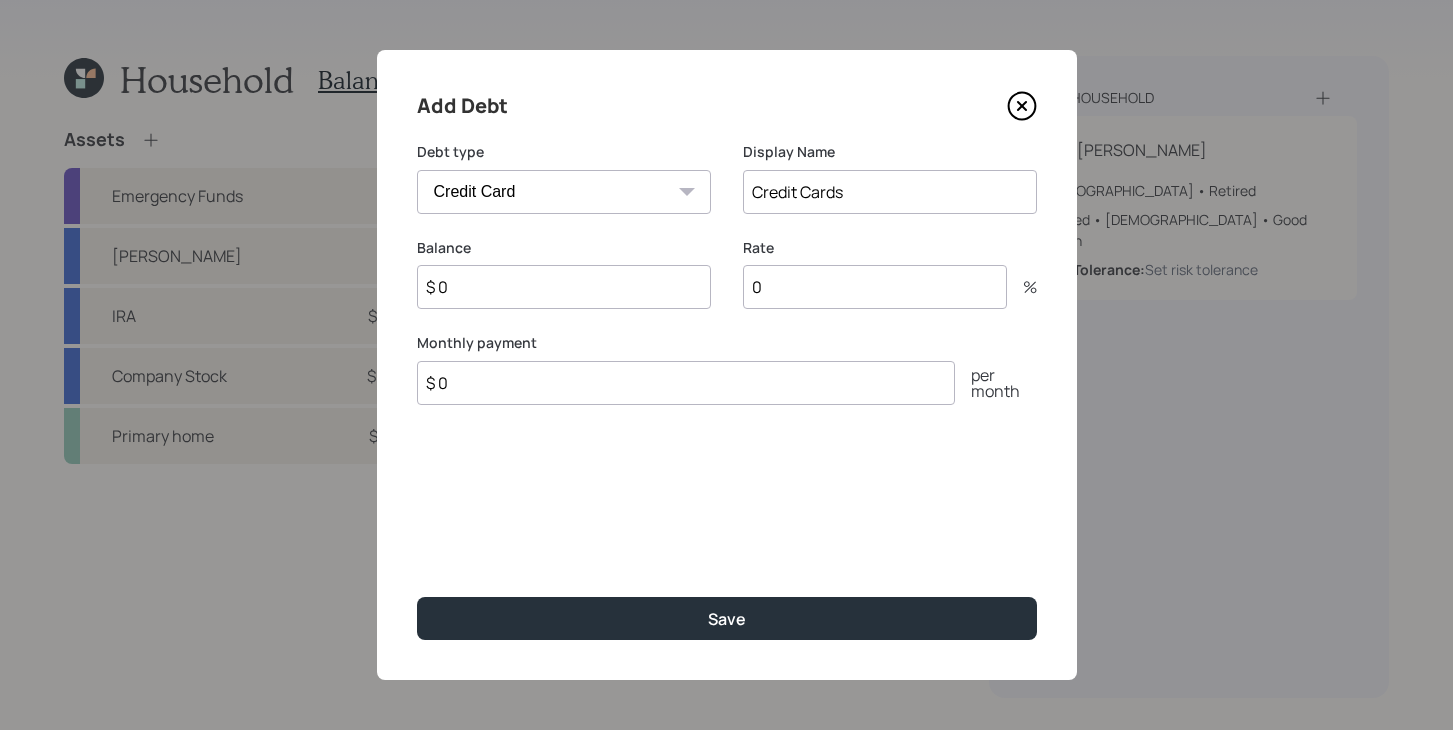 type on "Credit Cards" 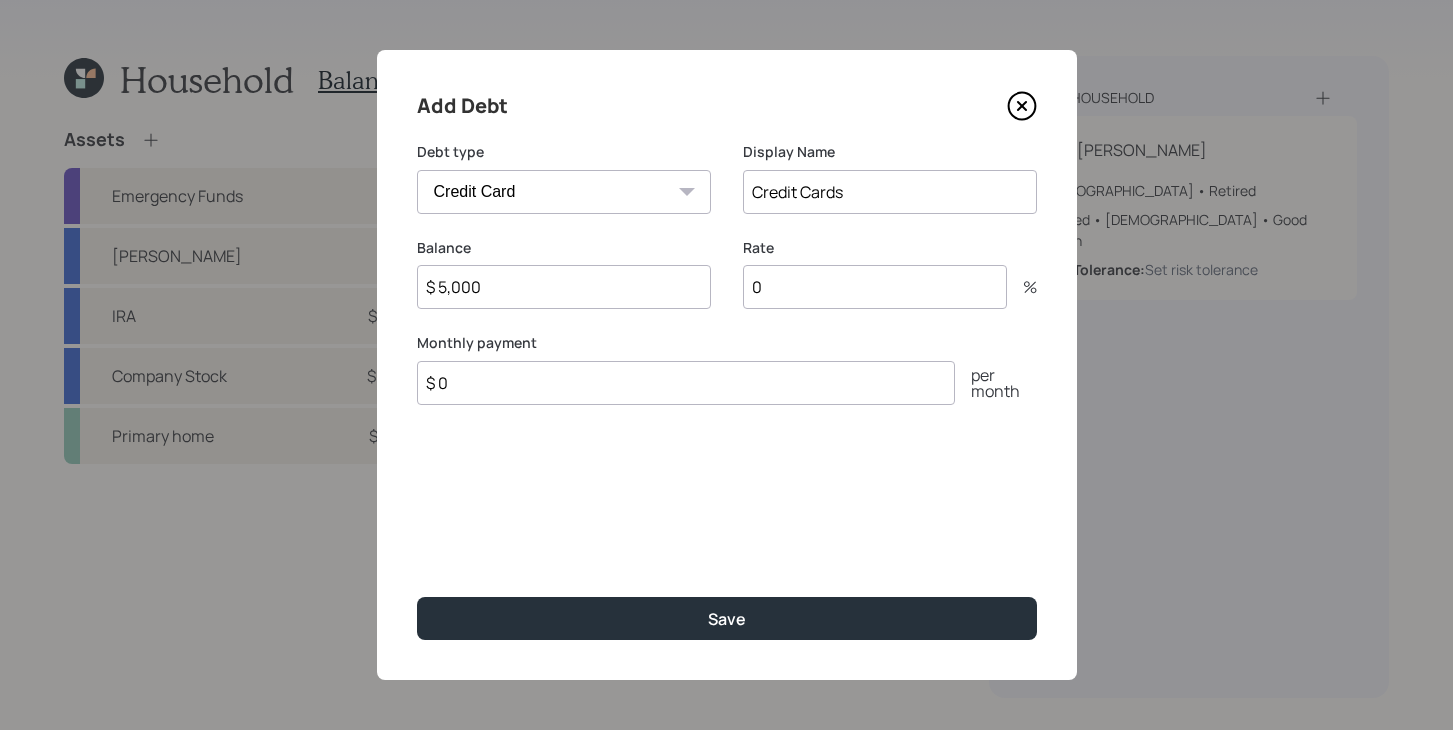 type on "$ 5,000" 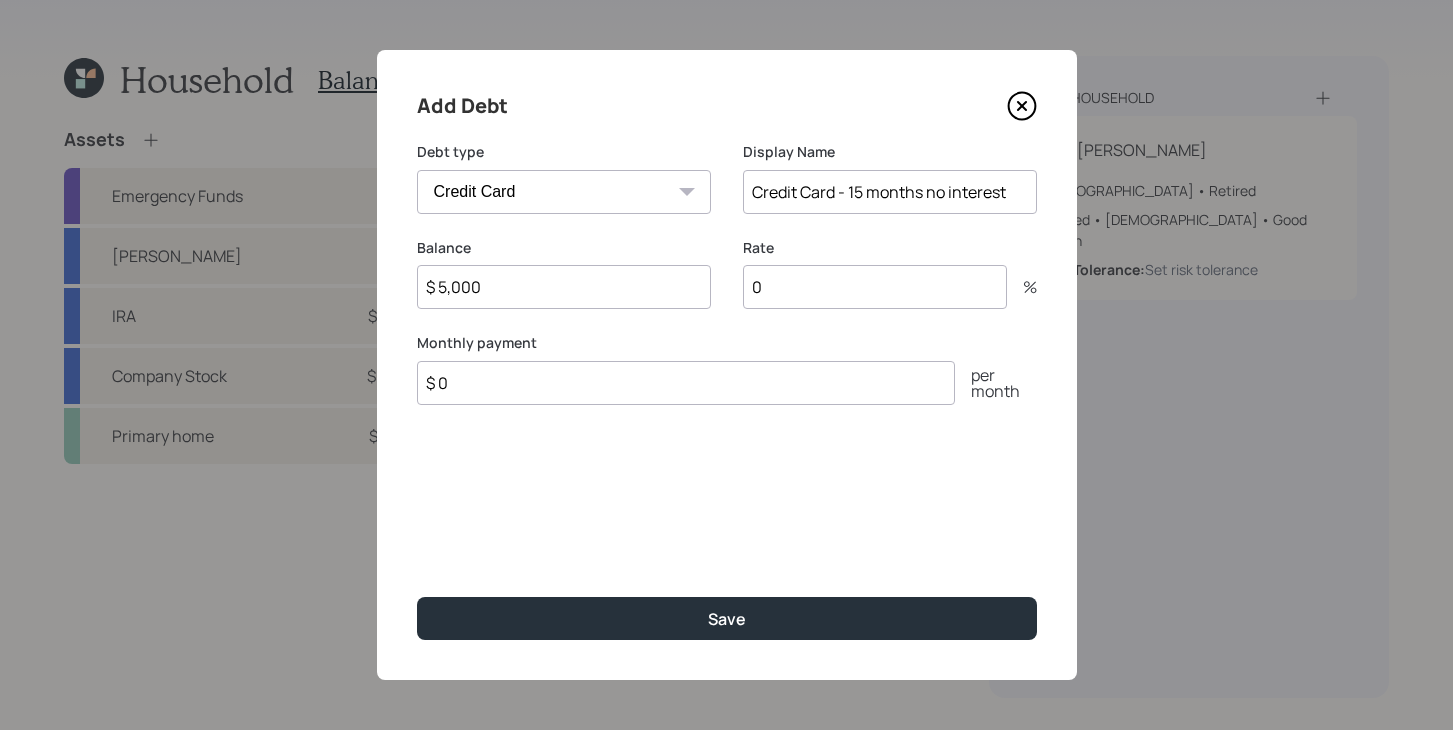 type on "Credit Card - 15 months no interest" 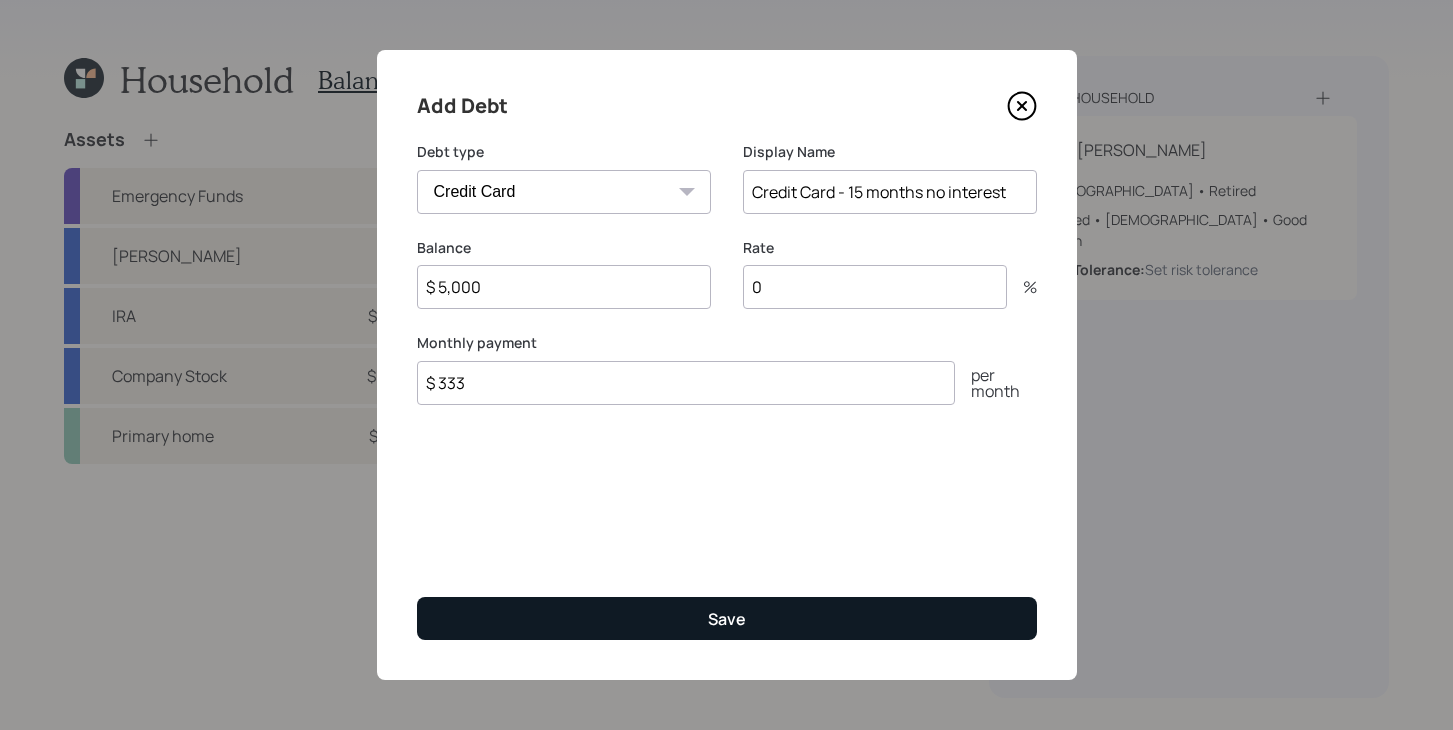 type on "$ 333" 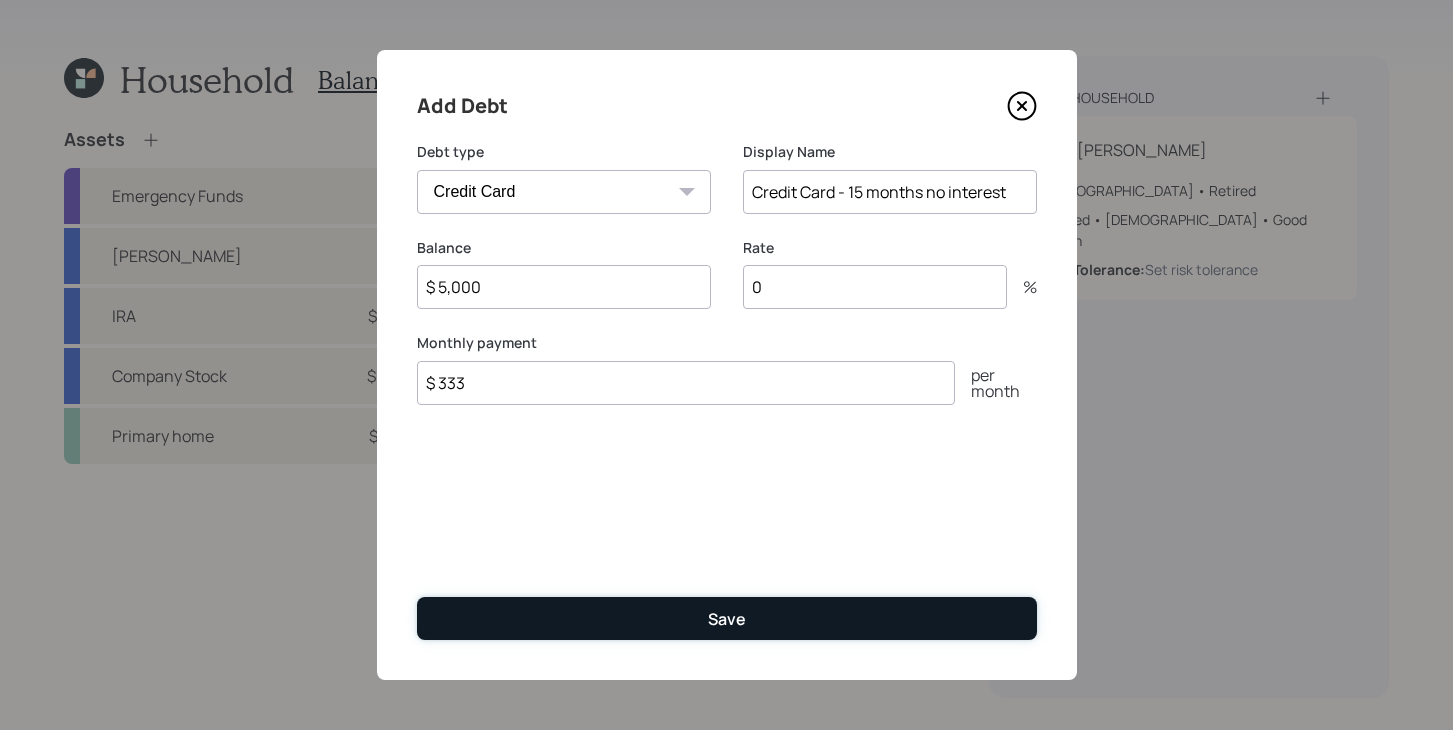 click on "Save" at bounding box center (727, 618) 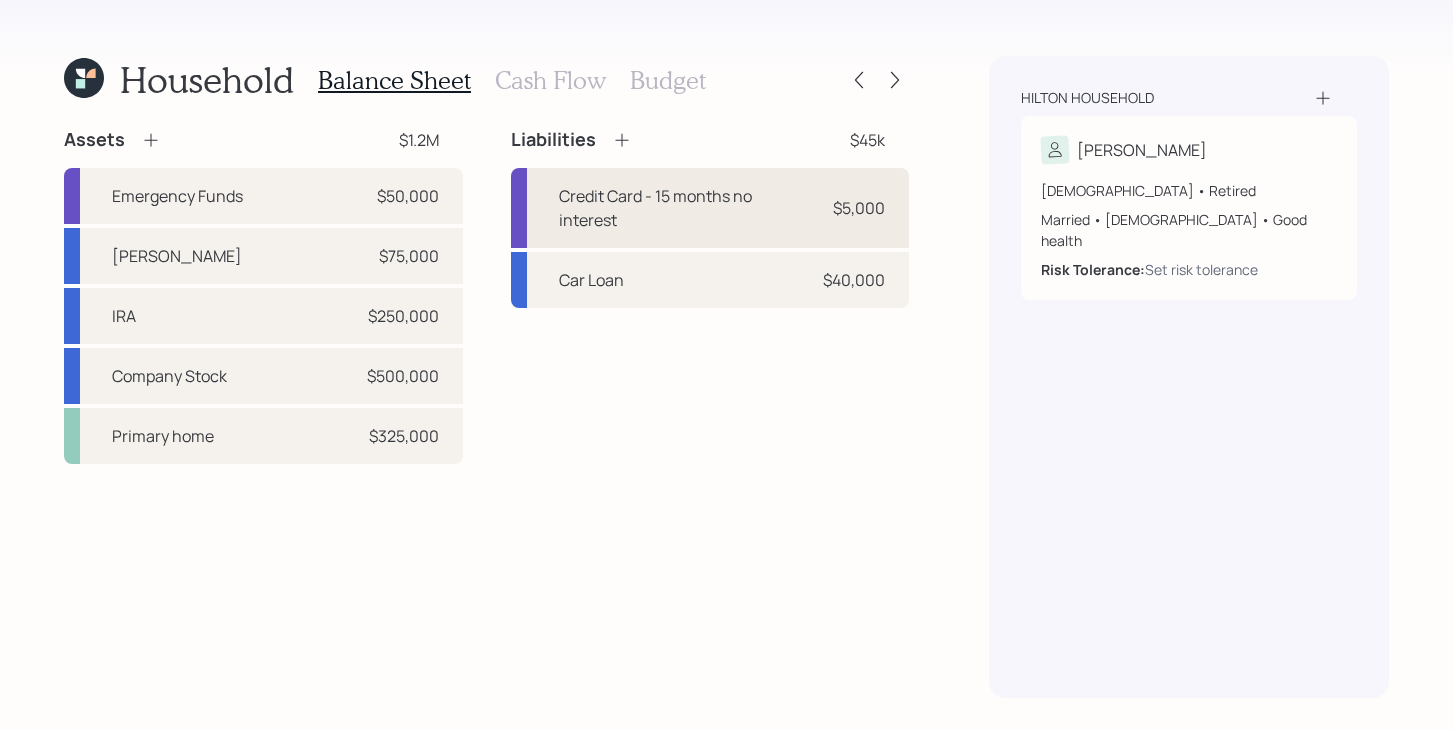 click on "Credit Card - 15 months no interest" at bounding box center (684, 208) 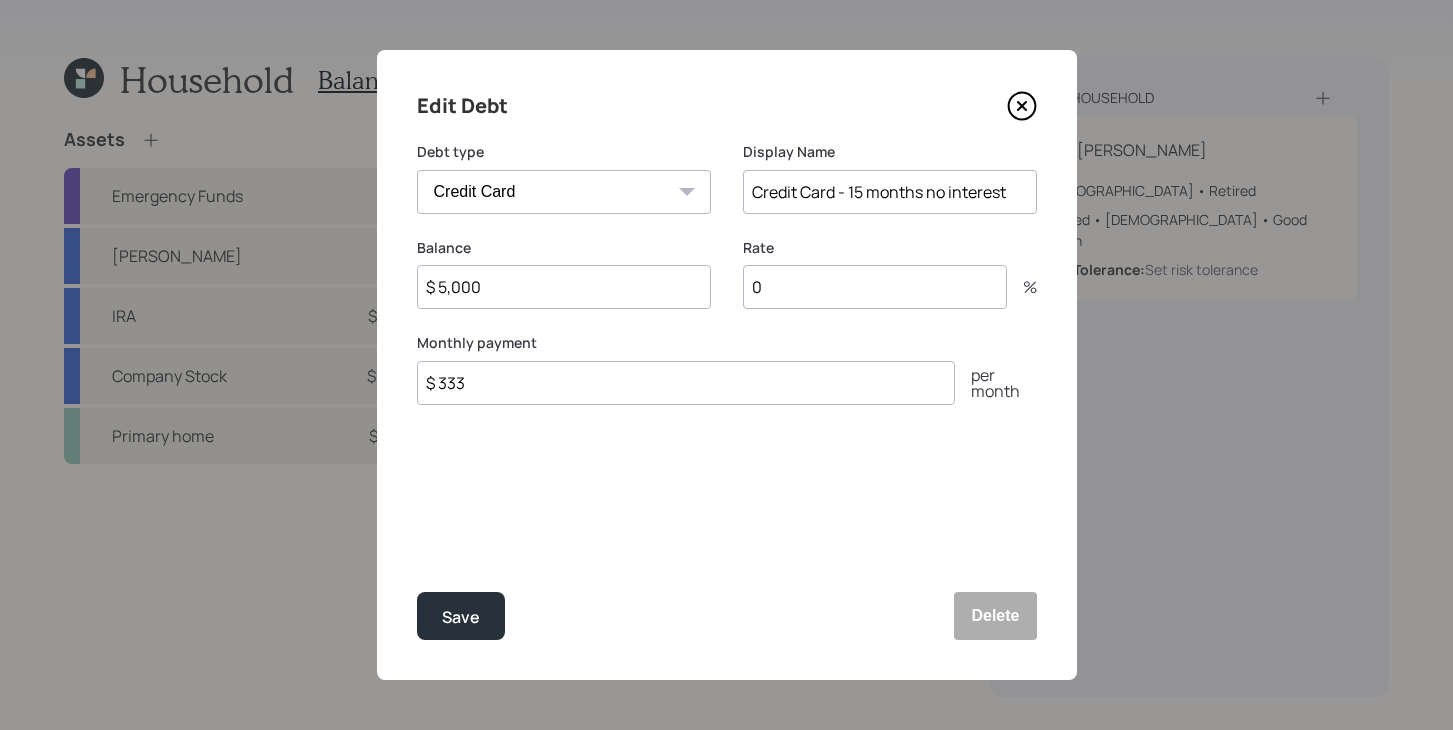 click on "$ 333" at bounding box center [686, 383] 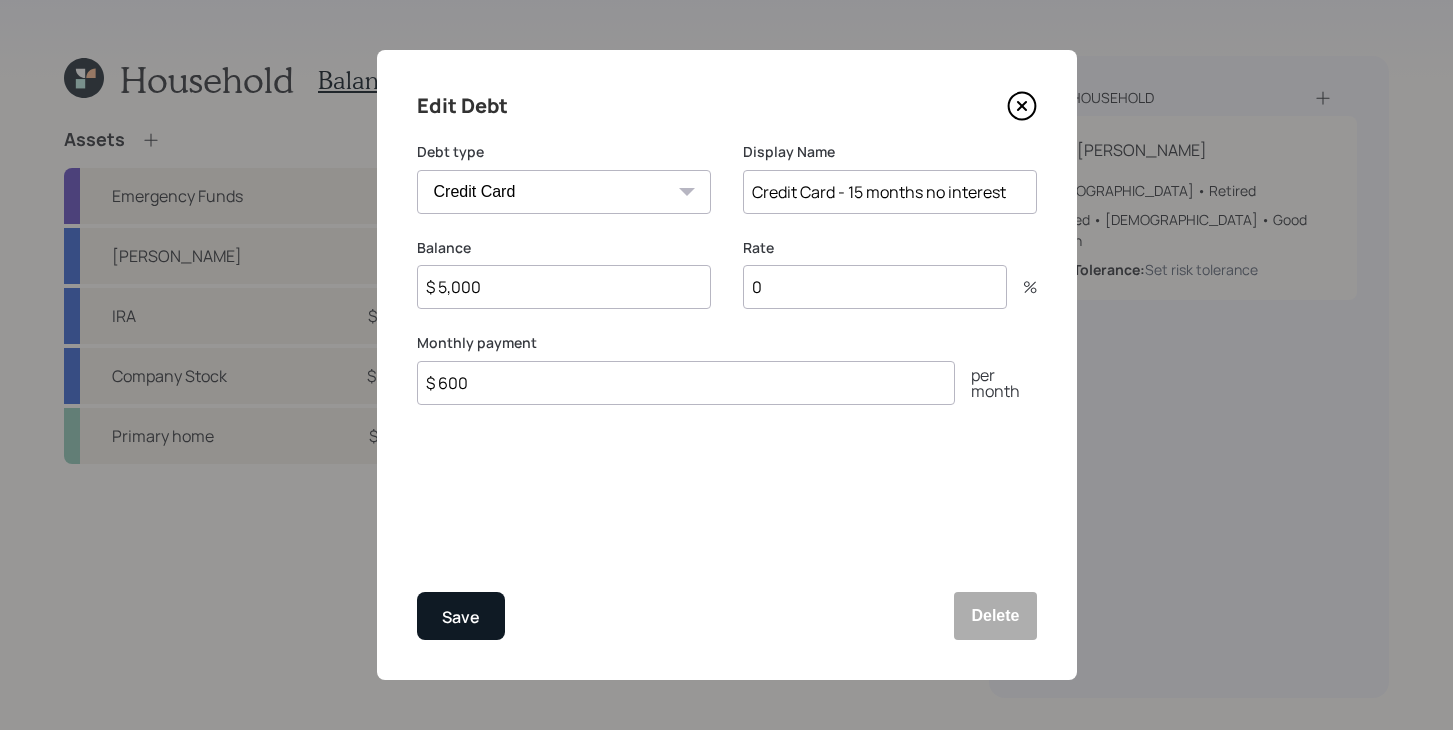 type on "$ 600" 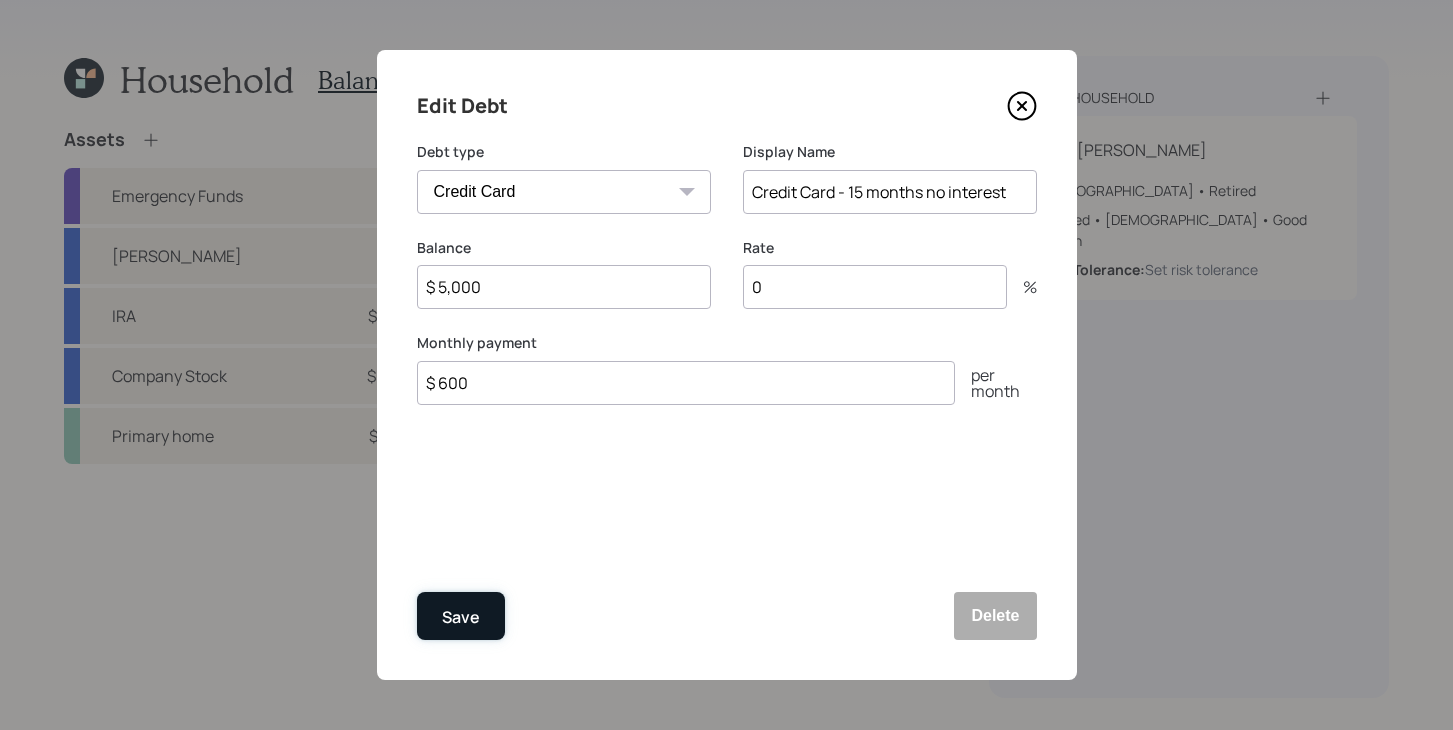 click on "Save" at bounding box center (461, 617) 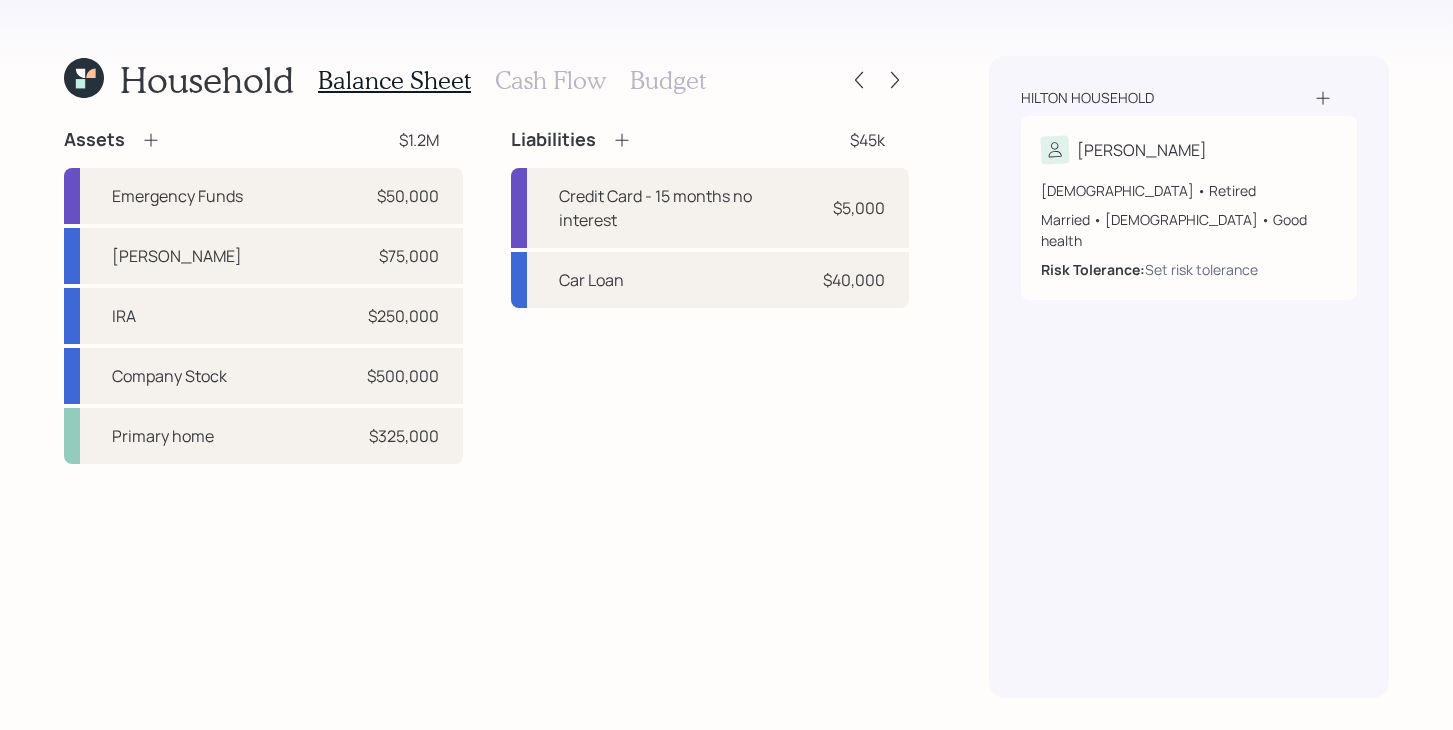 click on "Cash Flow" at bounding box center [550, 80] 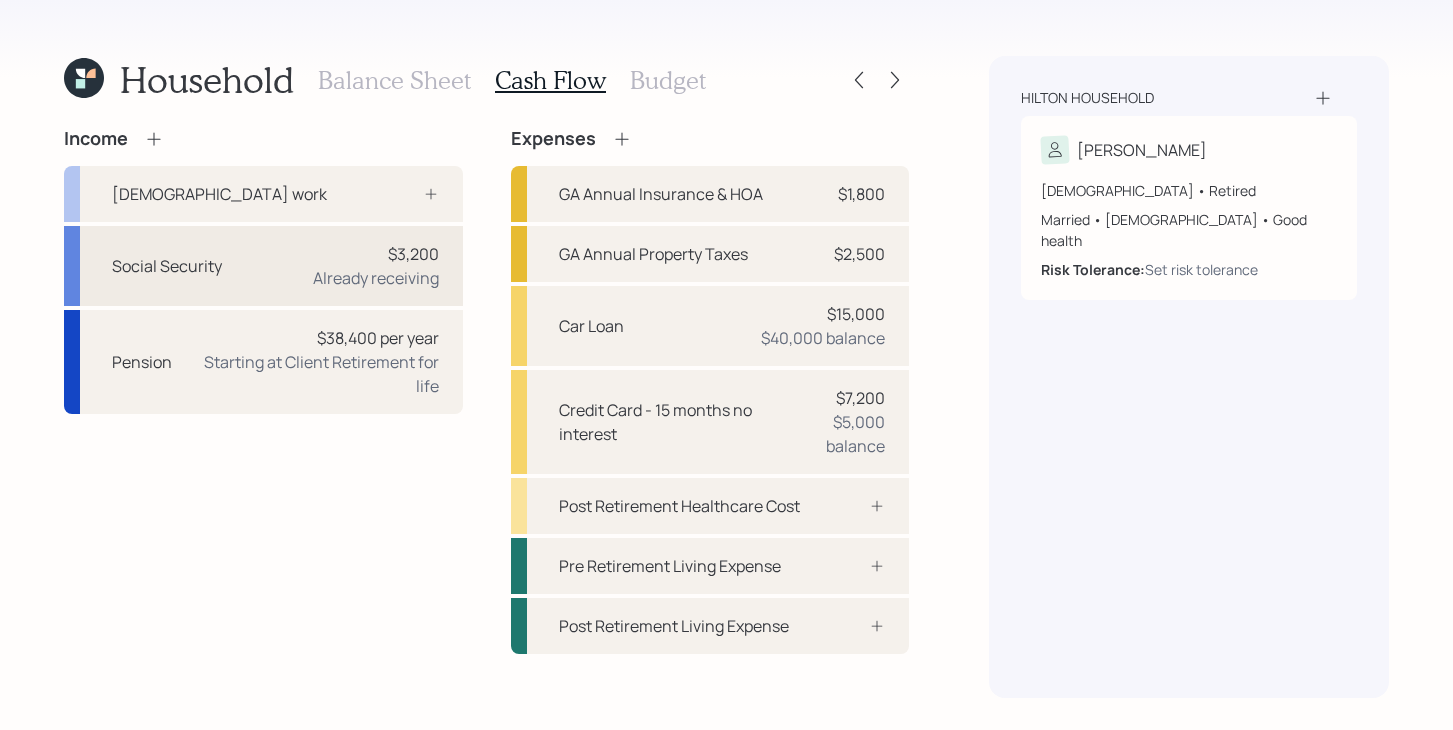 click on "Social Security $3,200 Already receiving" at bounding box center (263, 266) 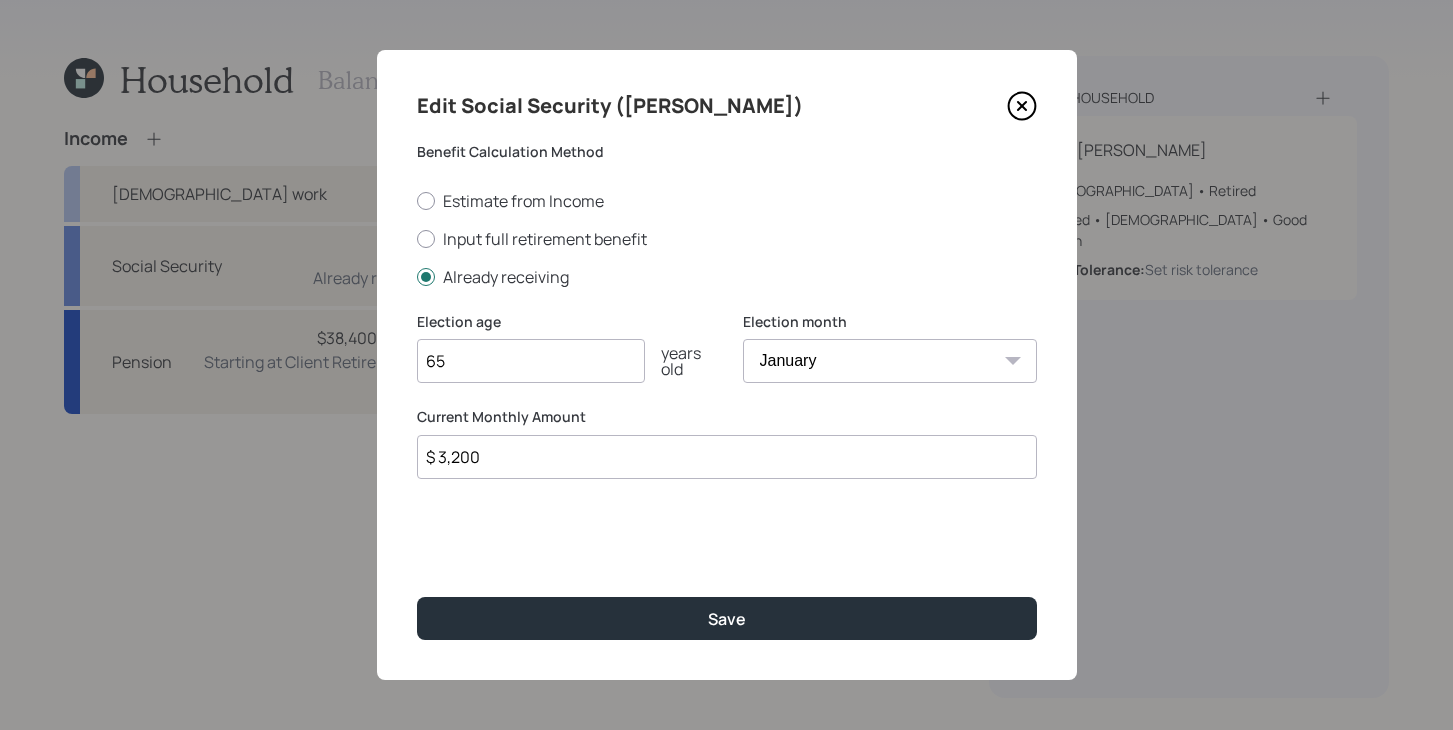 click on "$ 3,200" at bounding box center (727, 457) 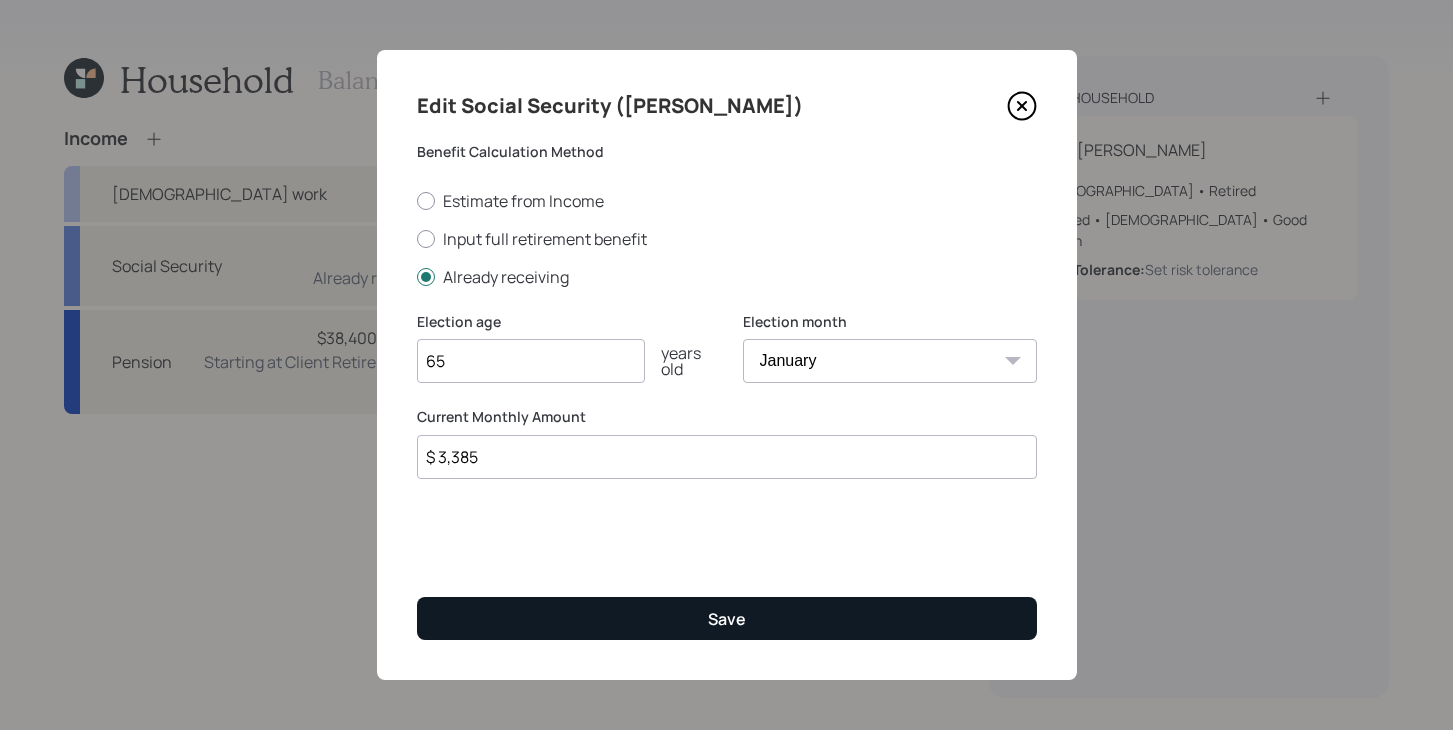 type on "$ 3,385" 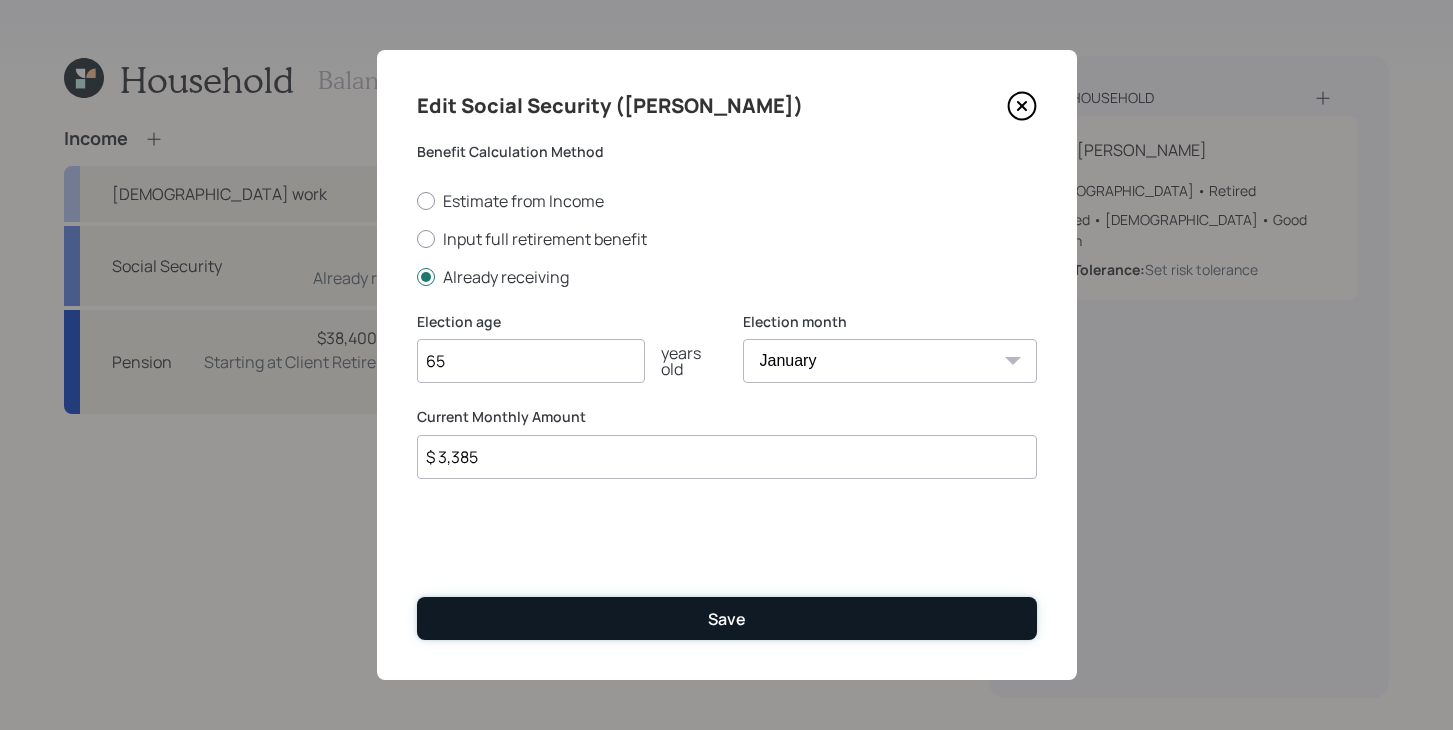 click on "Save" at bounding box center (727, 618) 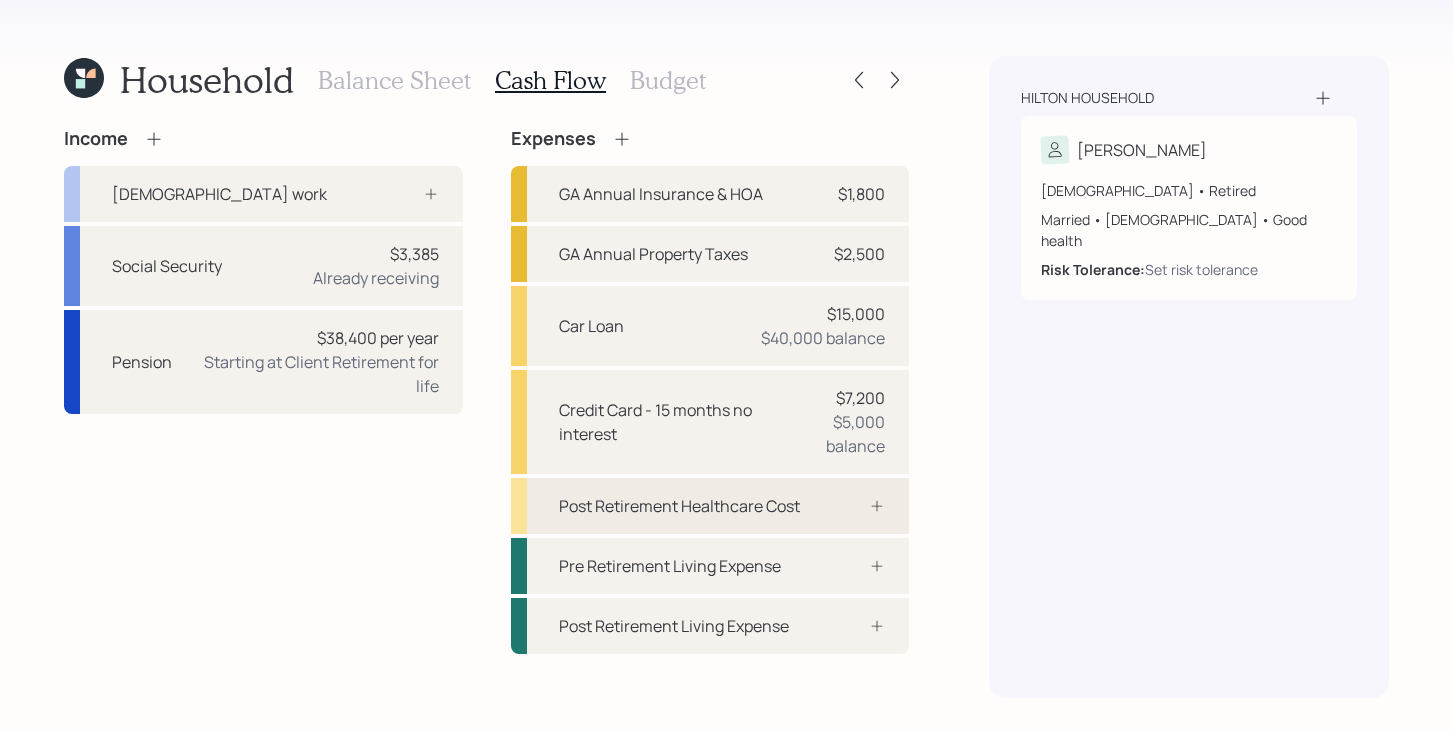 click on "Post Retirement Healthcare Cost" at bounding box center (679, 506) 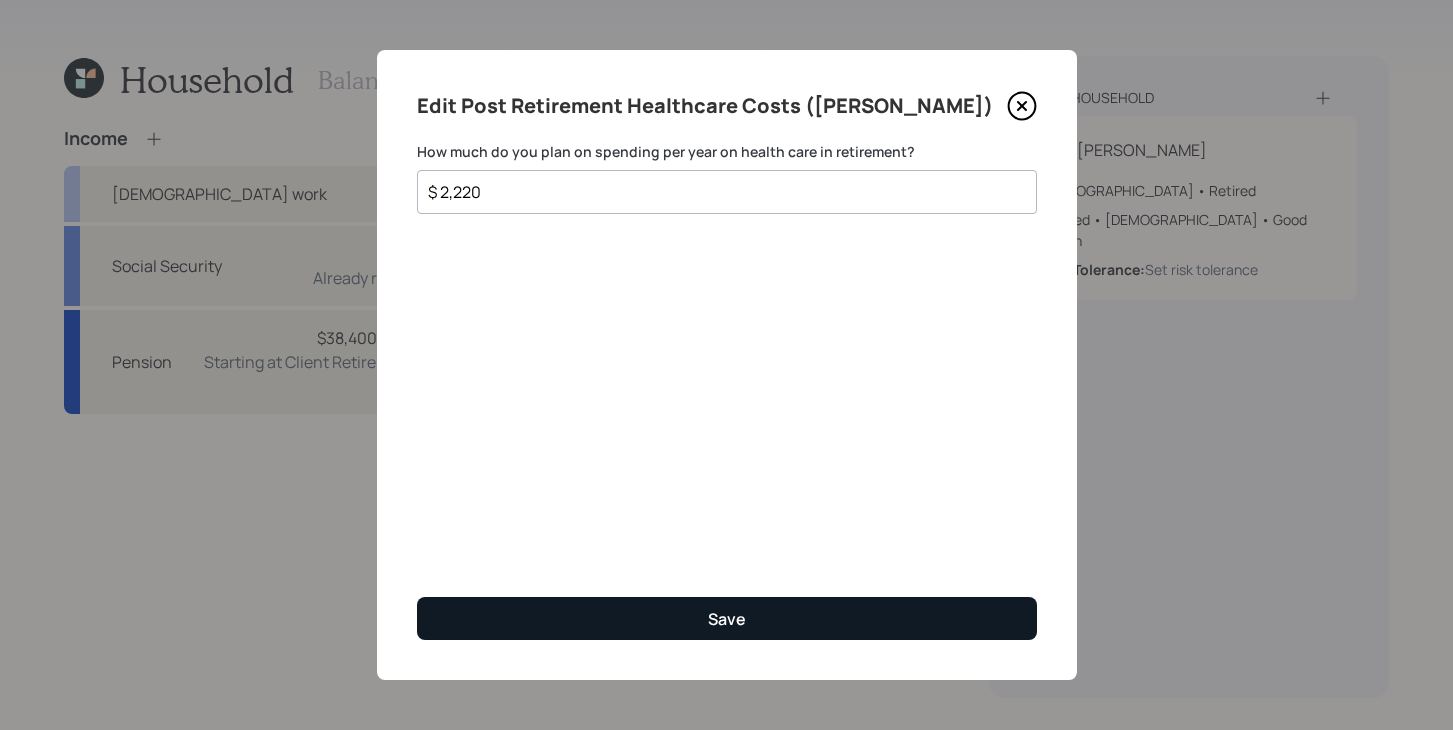 type on "$ 2,220" 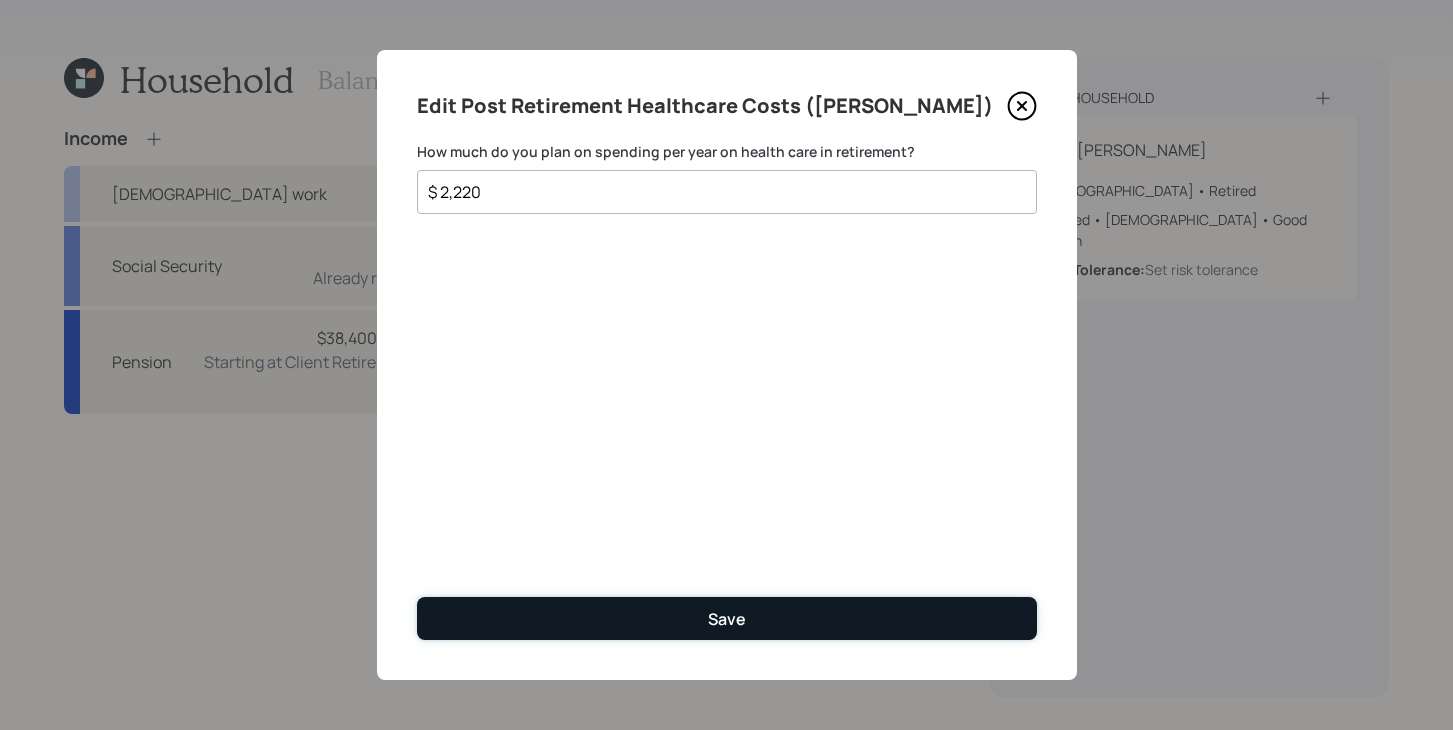 click on "Save" at bounding box center [727, 618] 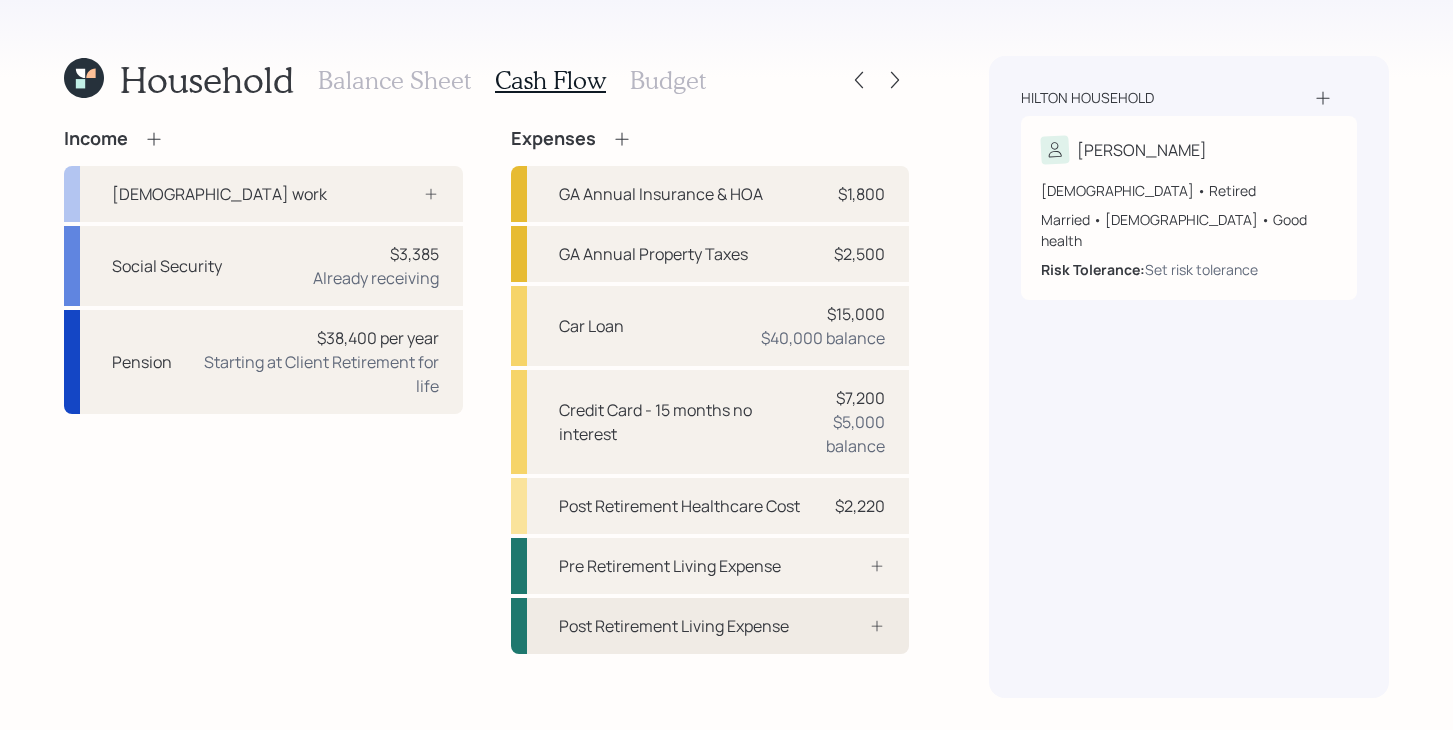 click on "Post Retirement Living Expense" at bounding box center [674, 626] 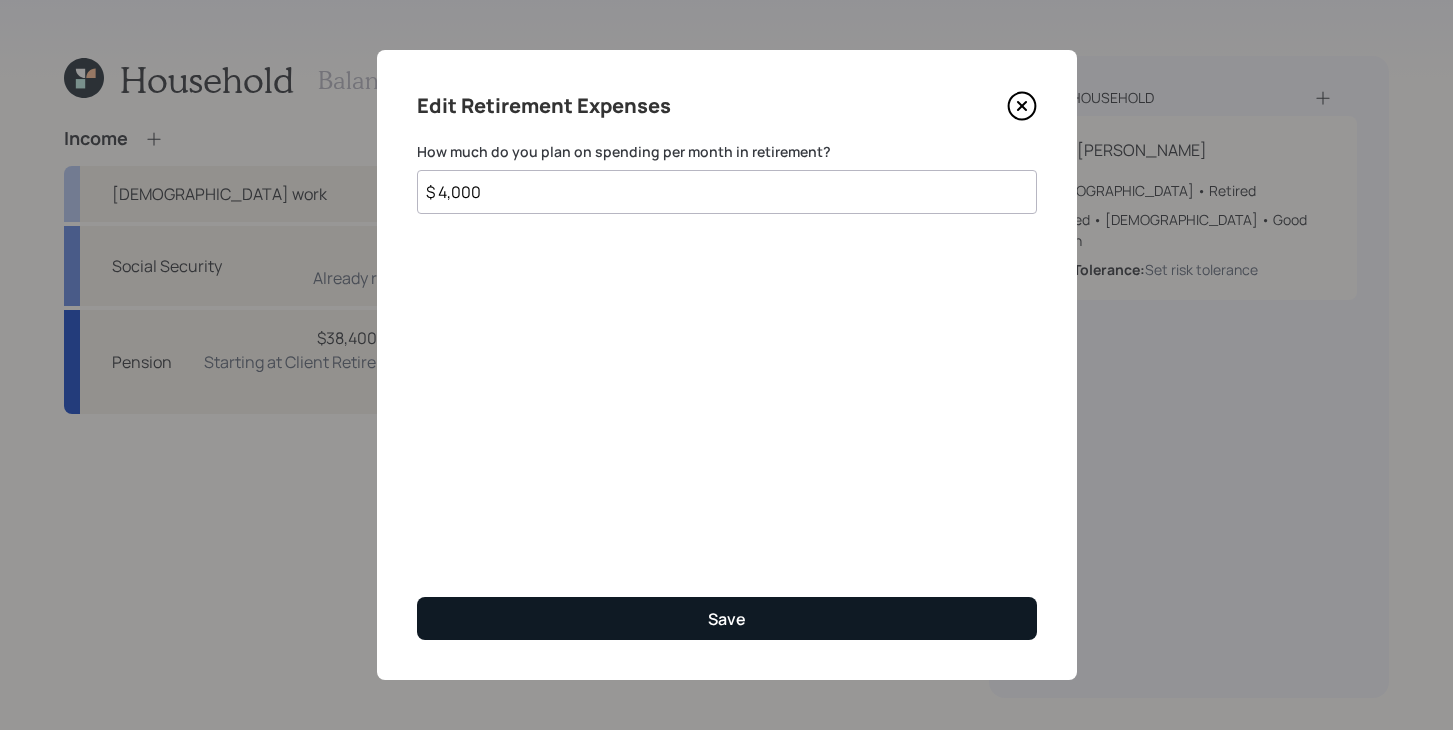 type on "$ 4,000" 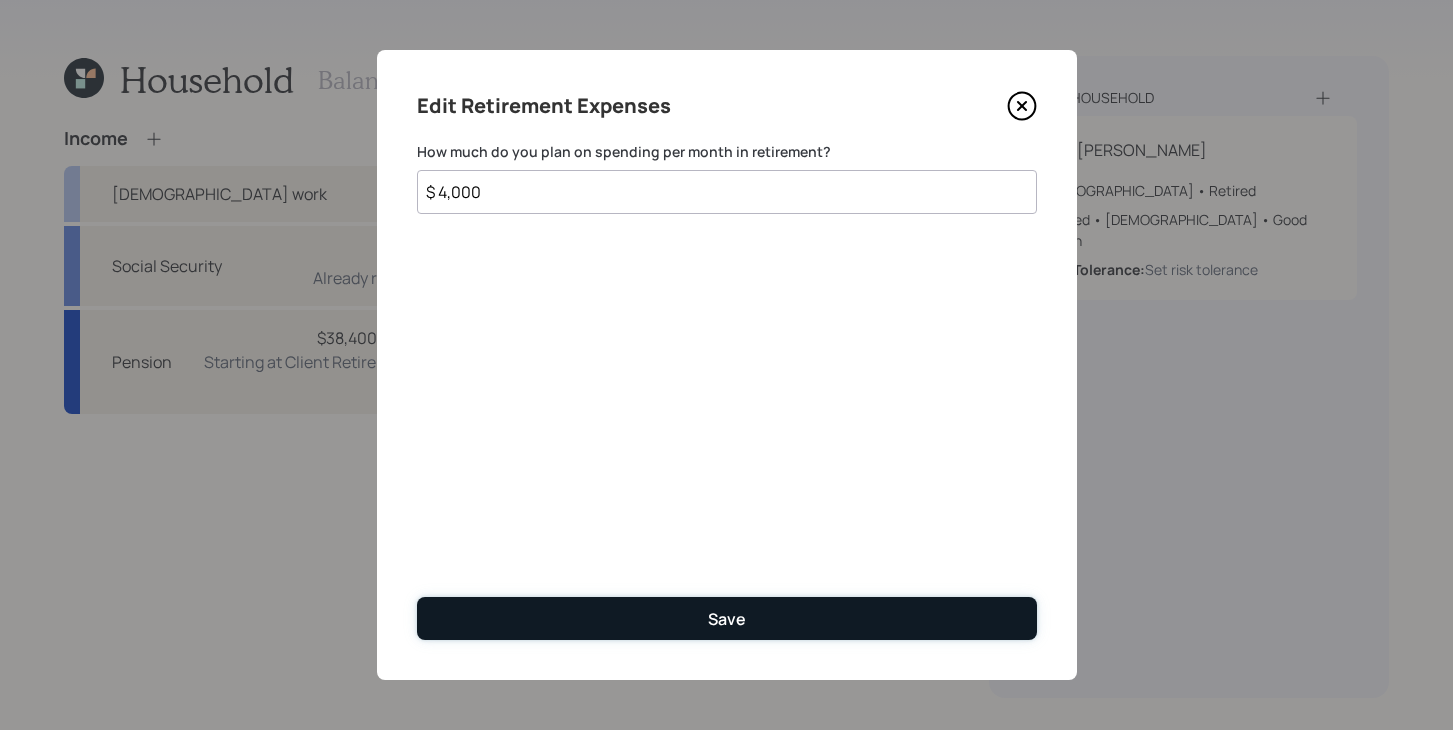 click on "Save" at bounding box center [727, 618] 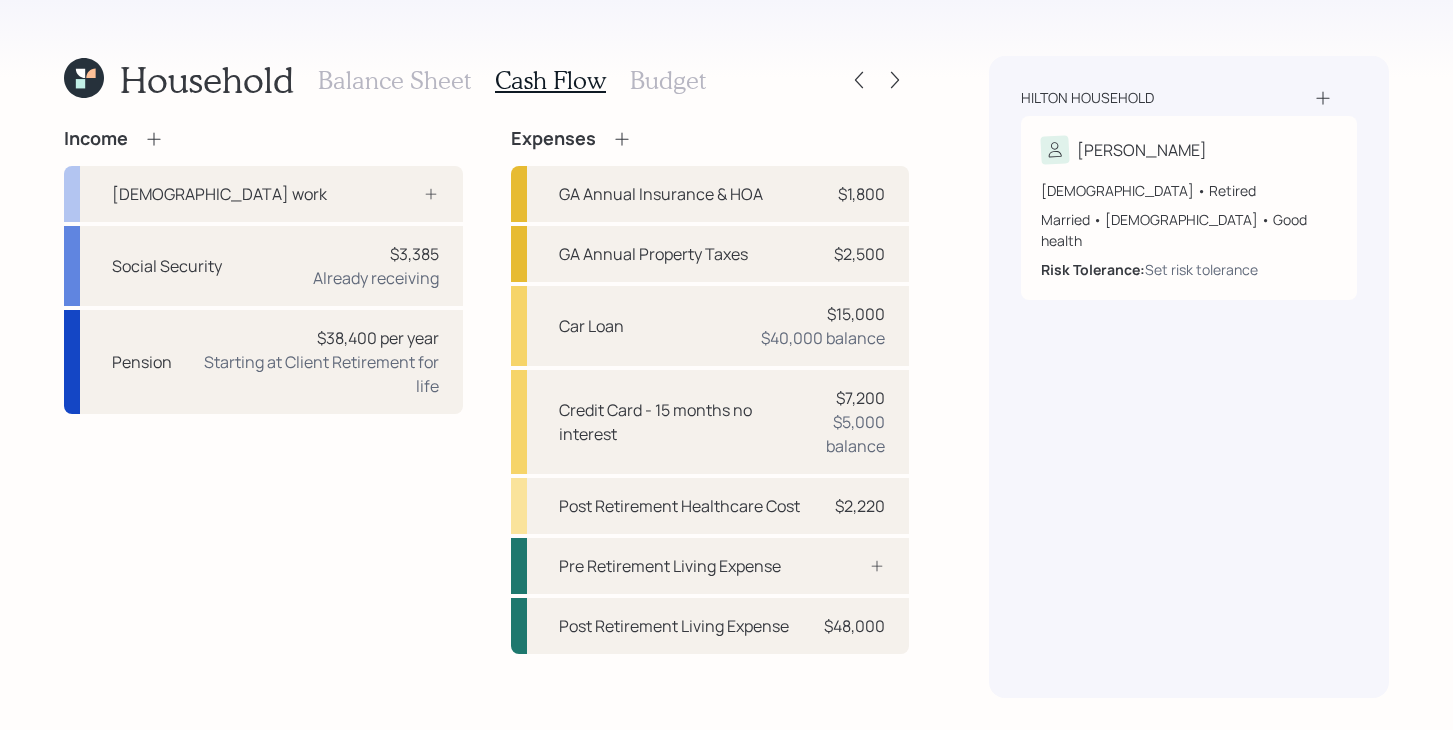 scroll, scrollTop: 0, scrollLeft: 0, axis: both 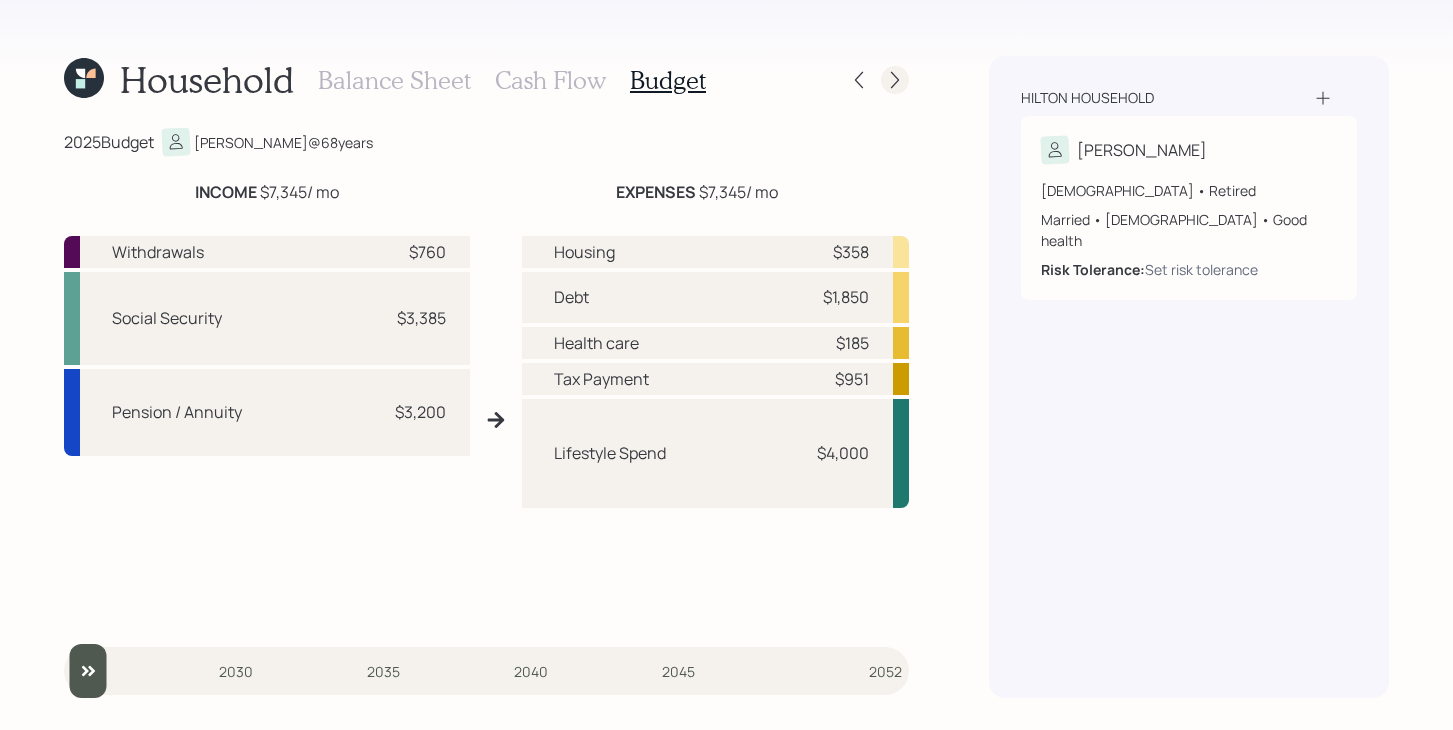 click 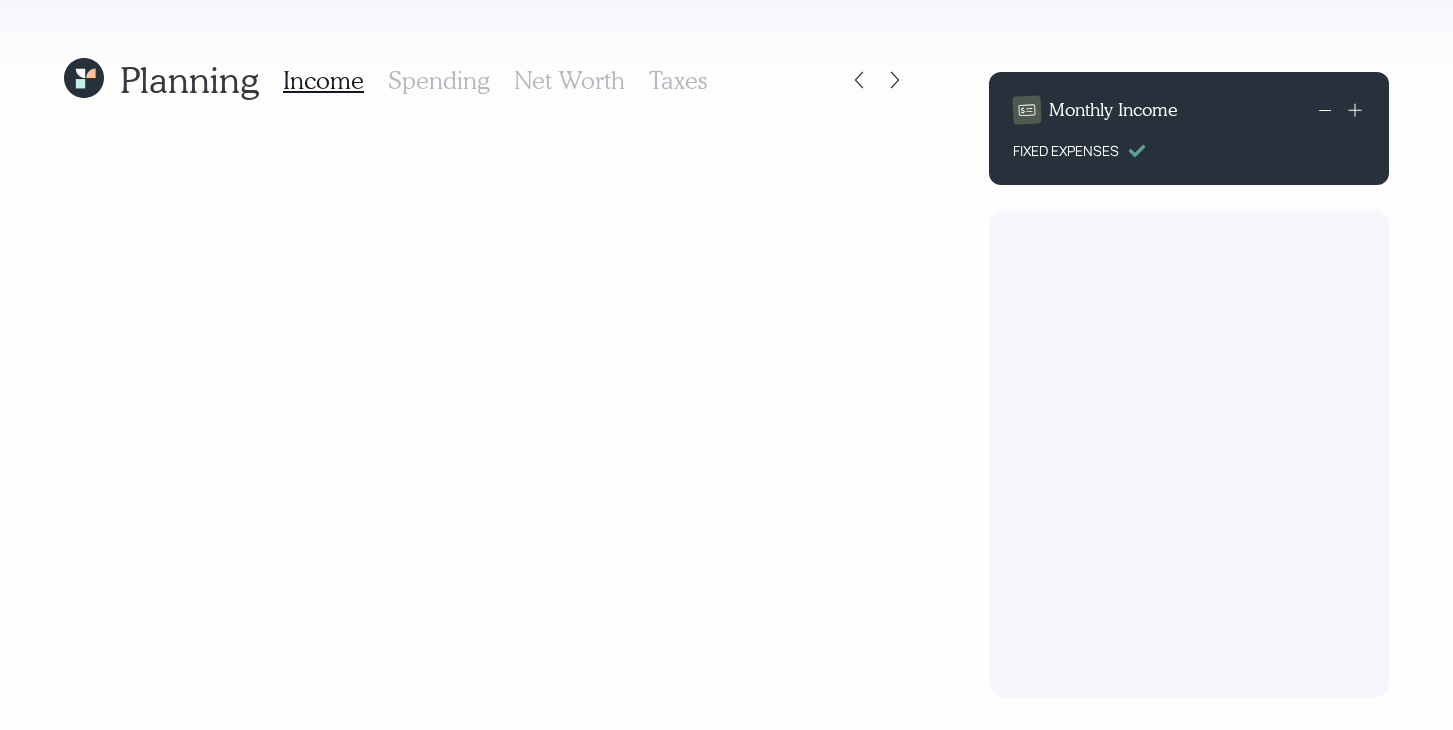 scroll, scrollTop: 0, scrollLeft: 0, axis: both 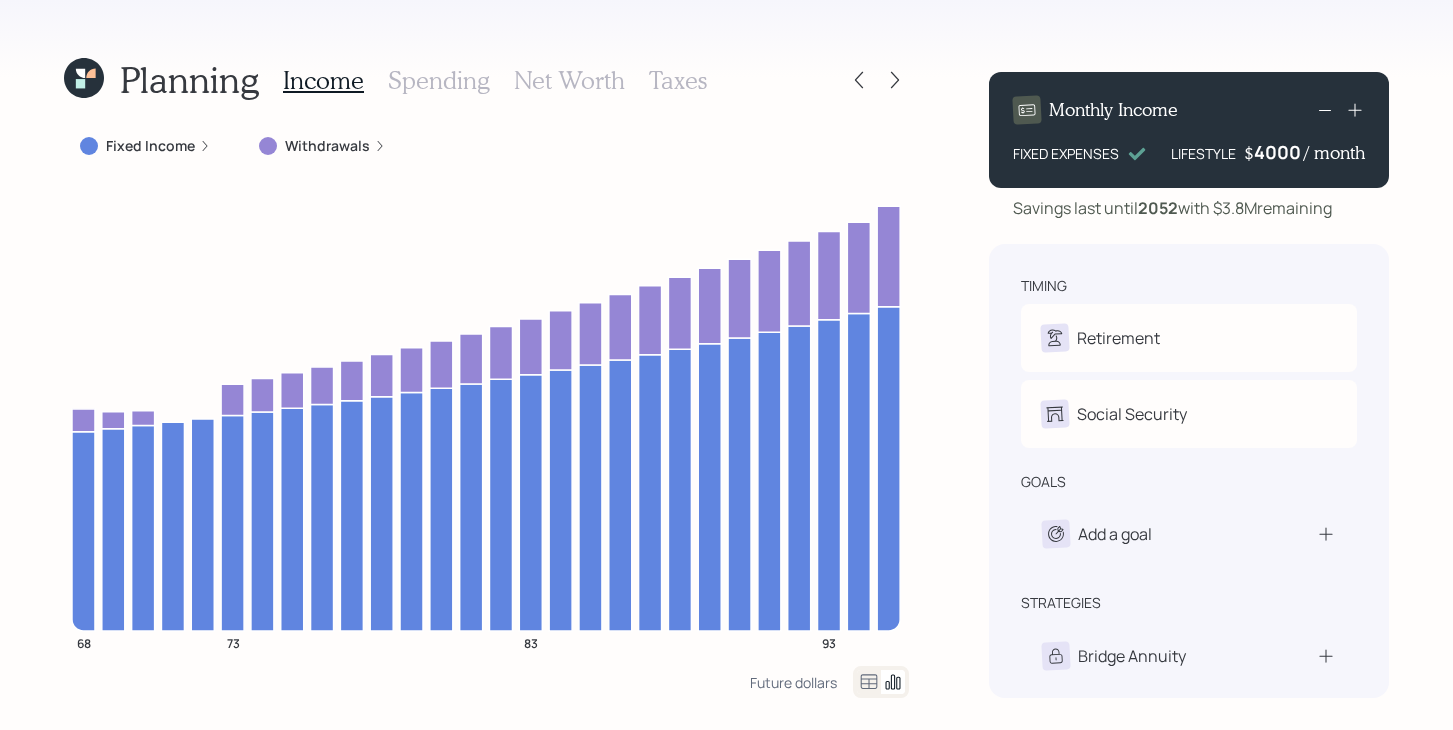 click on "4000" at bounding box center (1279, 152) 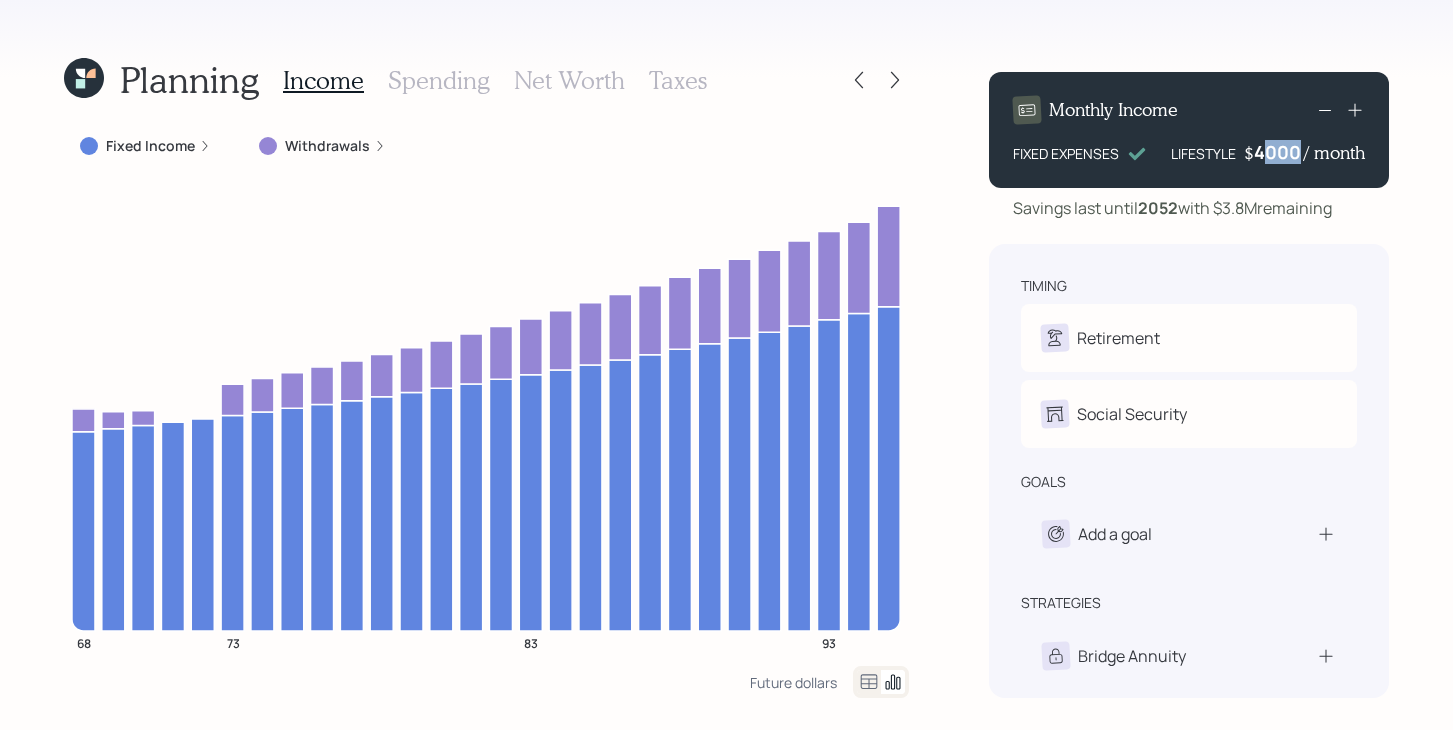 drag, startPoint x: 1300, startPoint y: 153, endPoint x: 1267, endPoint y: 154, distance: 33.01515 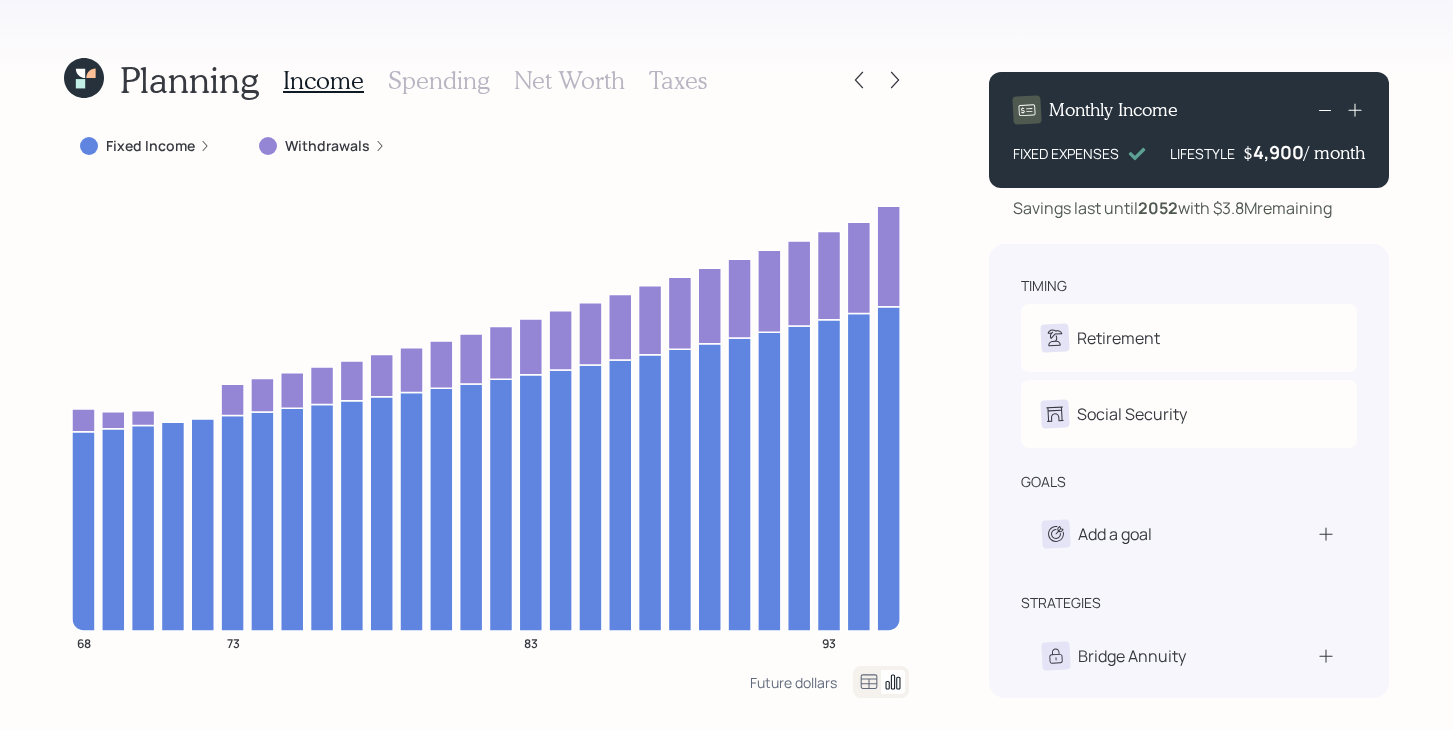 click on "Planning Income Spending Net Worth Taxes Fixed Income Withdrawals 68 73 83 93 Future dollars Monthly Income FIXED EXPENSES LIFESTYLE $ 4,900  / month Savings last until  2052  with   $3.8M  remaining timing Retirement W Retired Social Security W Receiving goals Add a goal strategies Bridge Annuity Lifetime Income Annuity" at bounding box center (726, 365) 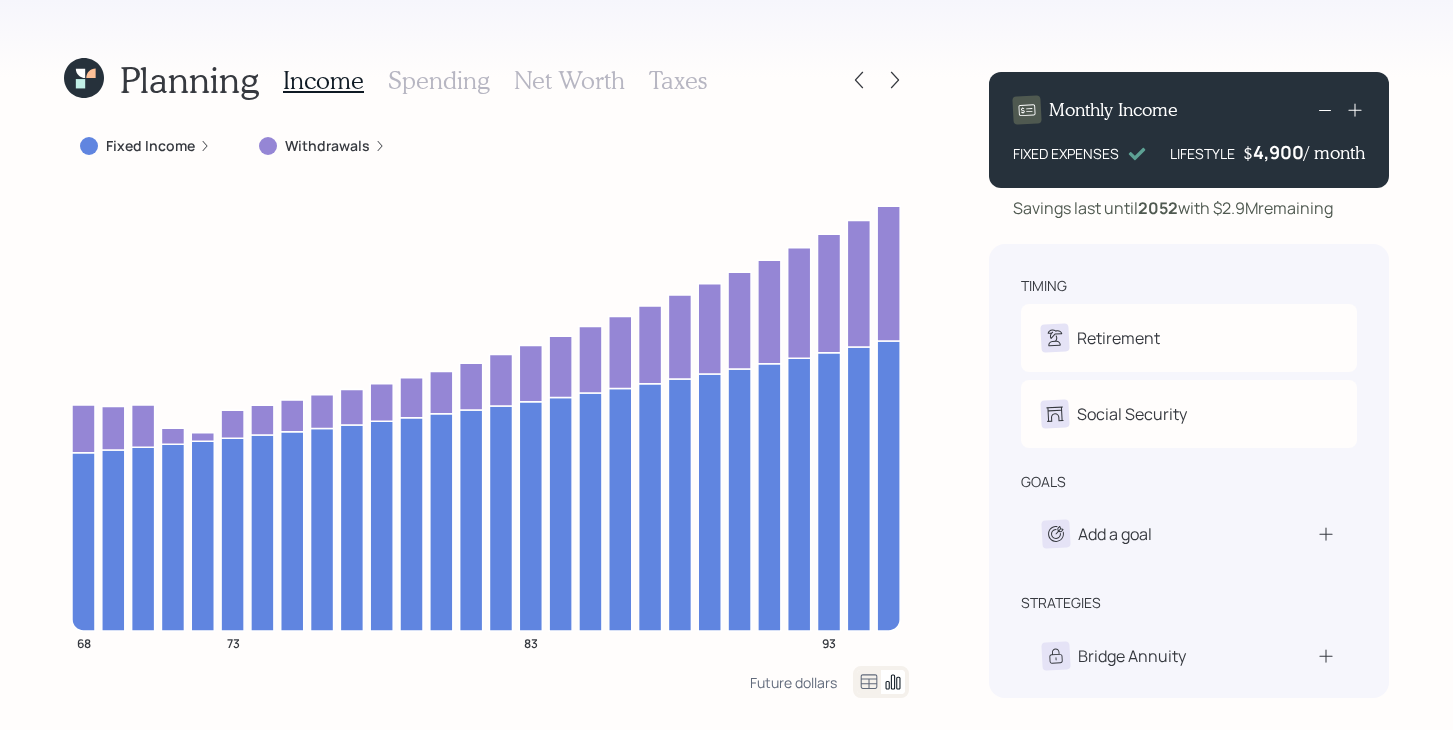 click on "Planning Income Spending Net Worth Taxes" at bounding box center [486, 80] 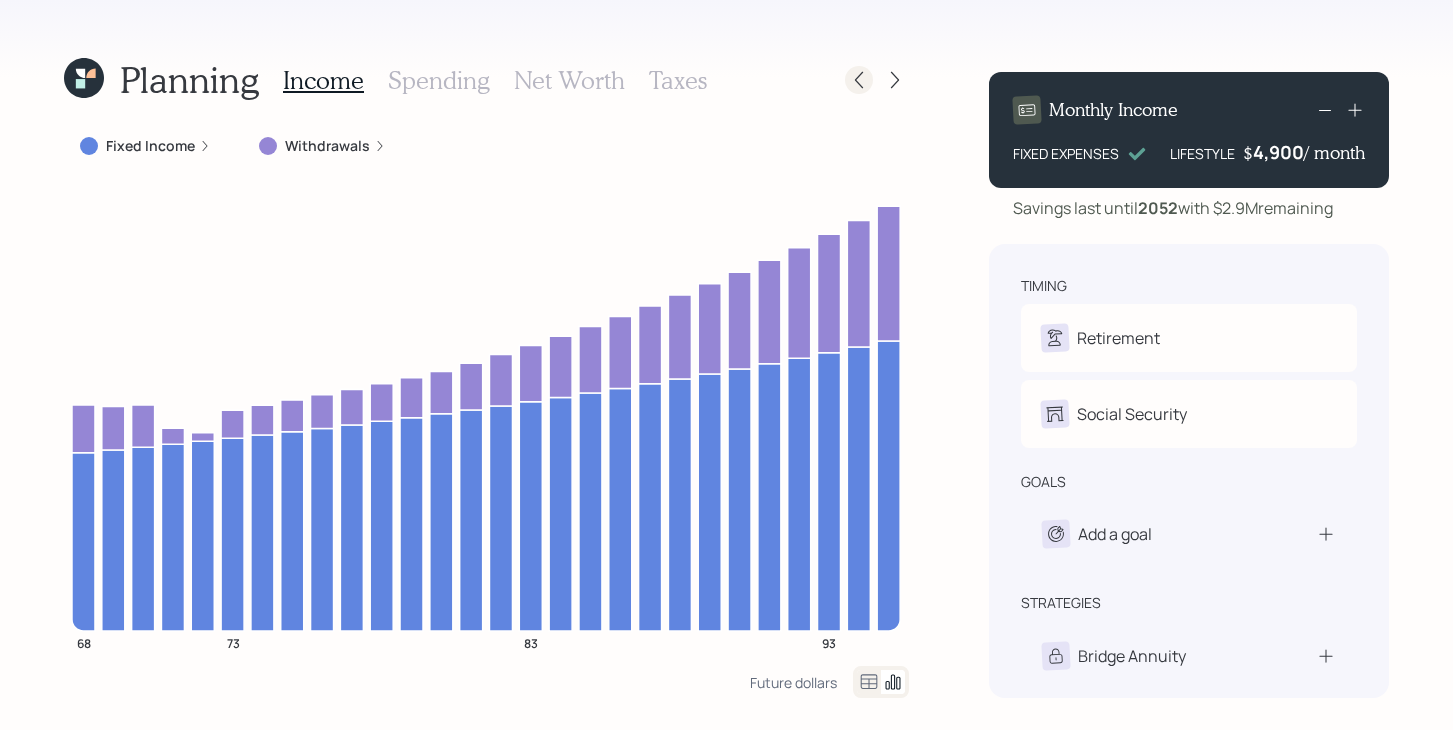 click 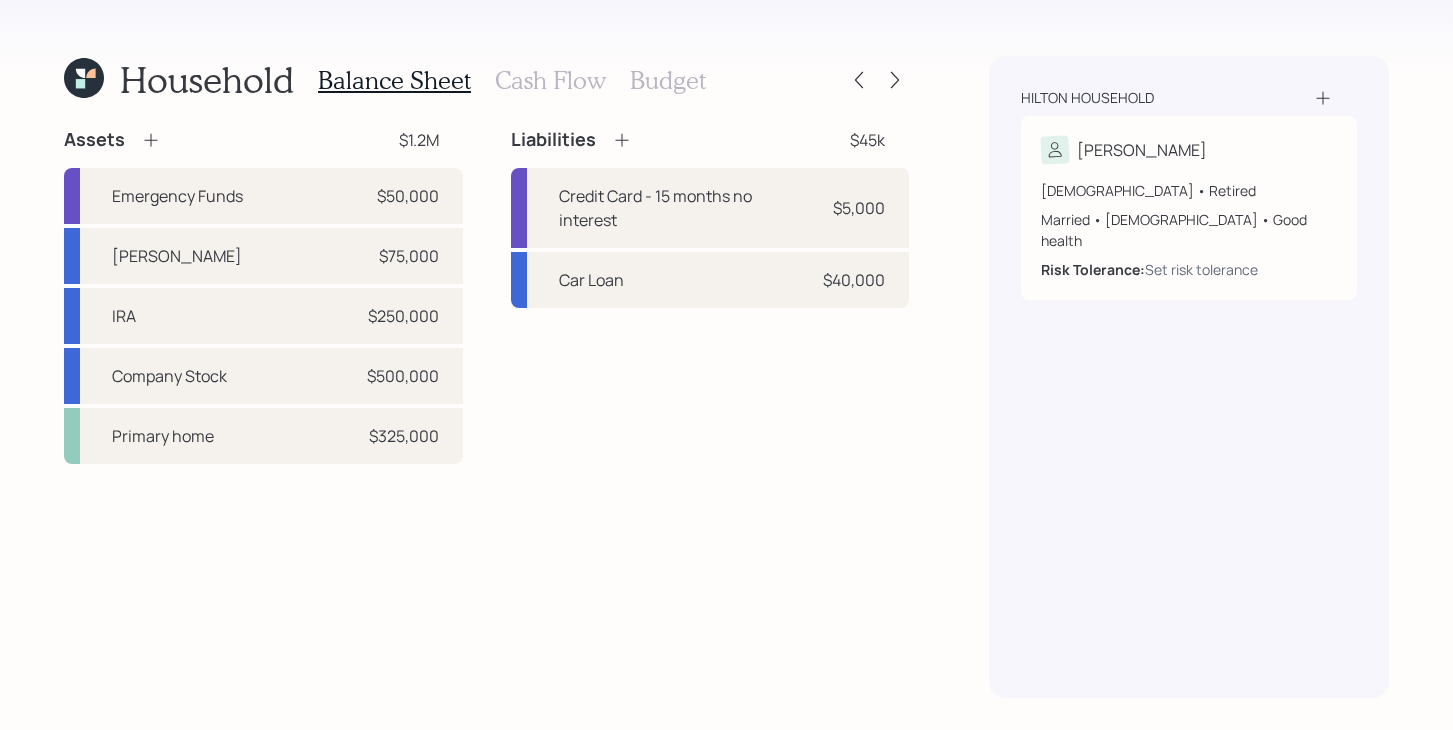 click on "Cash Flow" at bounding box center (550, 80) 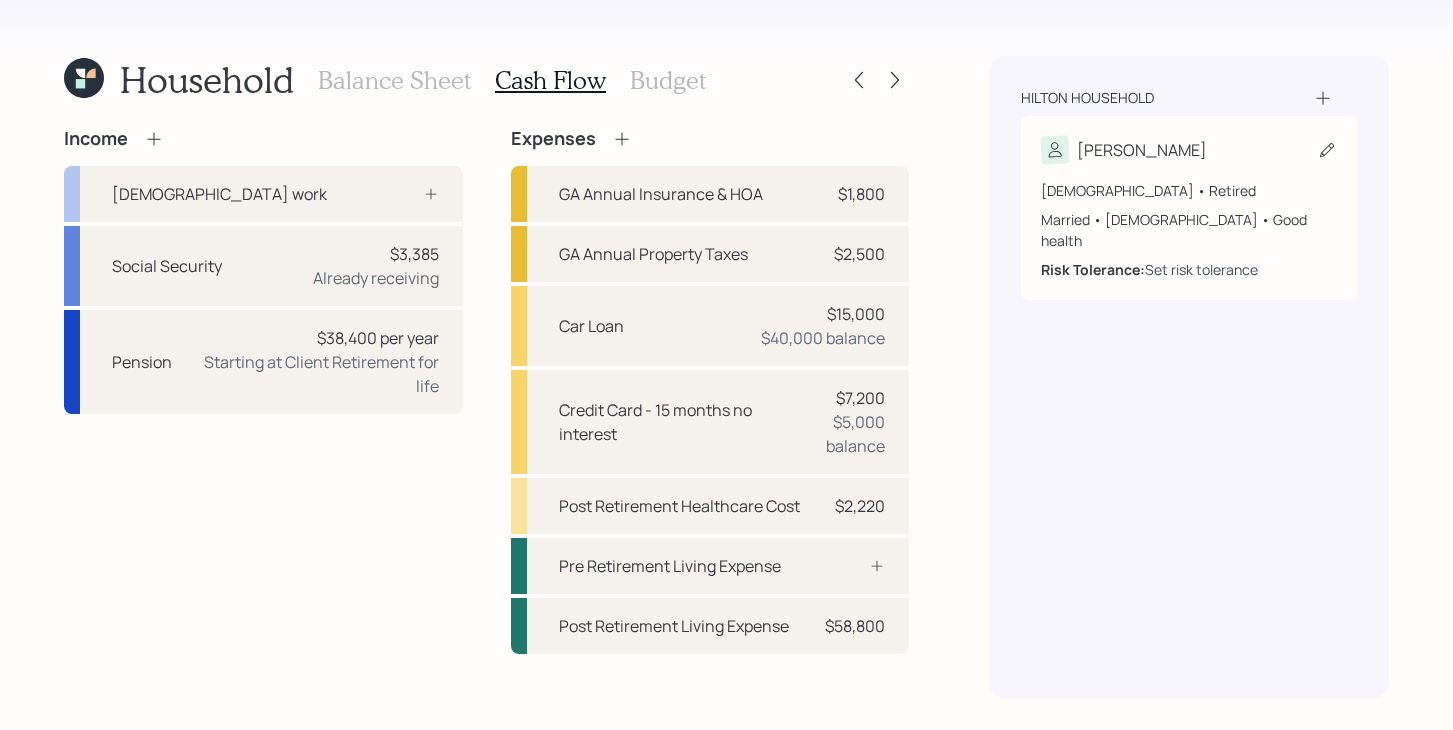 click on "Set risk tolerance" at bounding box center [1201, 269] 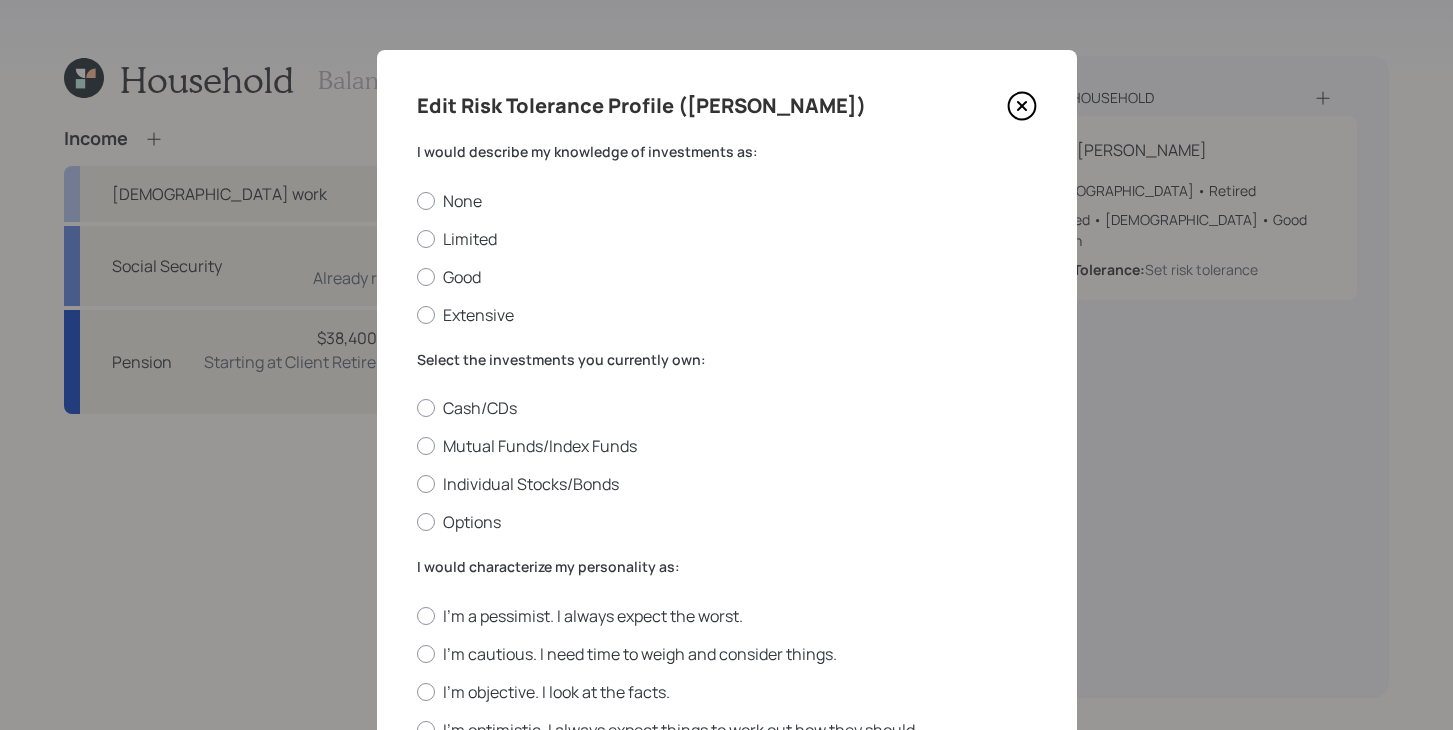 scroll, scrollTop: 41, scrollLeft: 0, axis: vertical 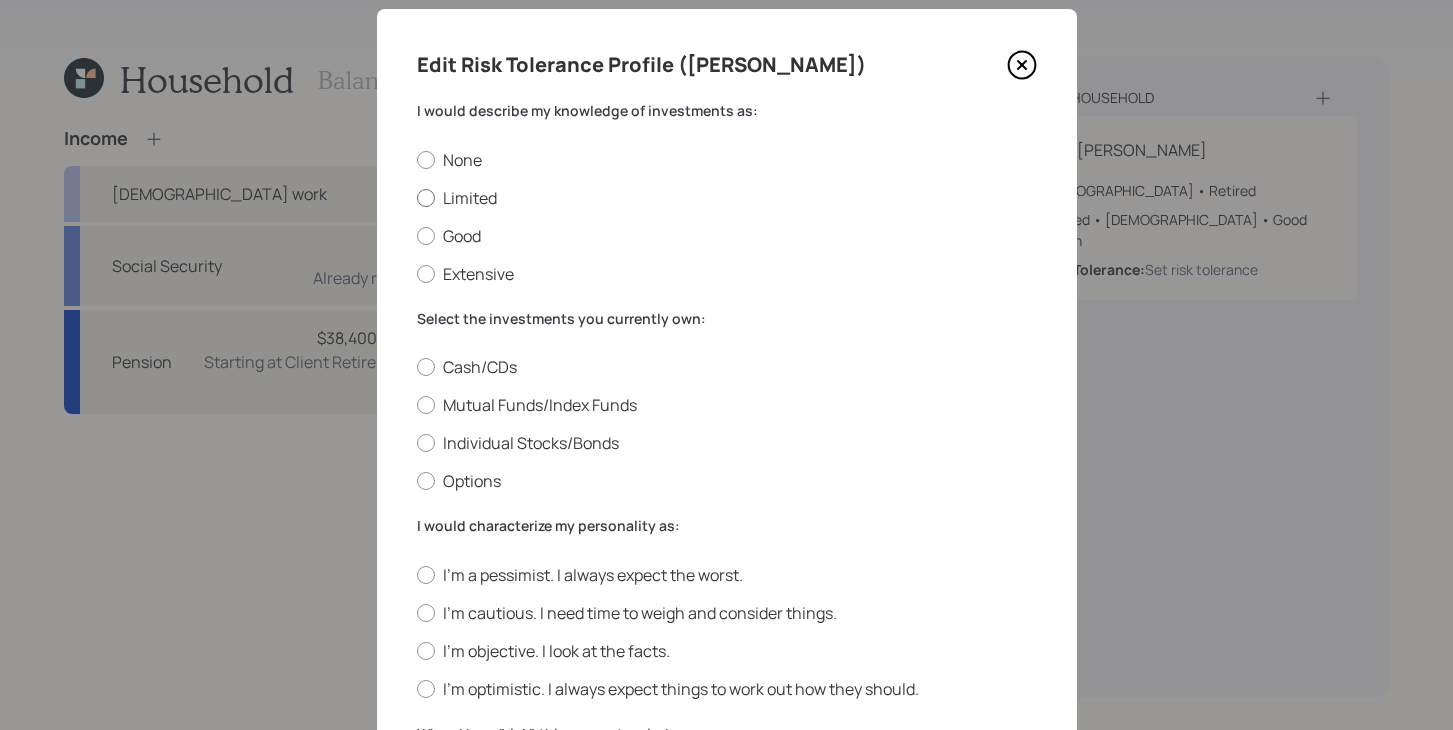 click on "Limited" at bounding box center [727, 198] 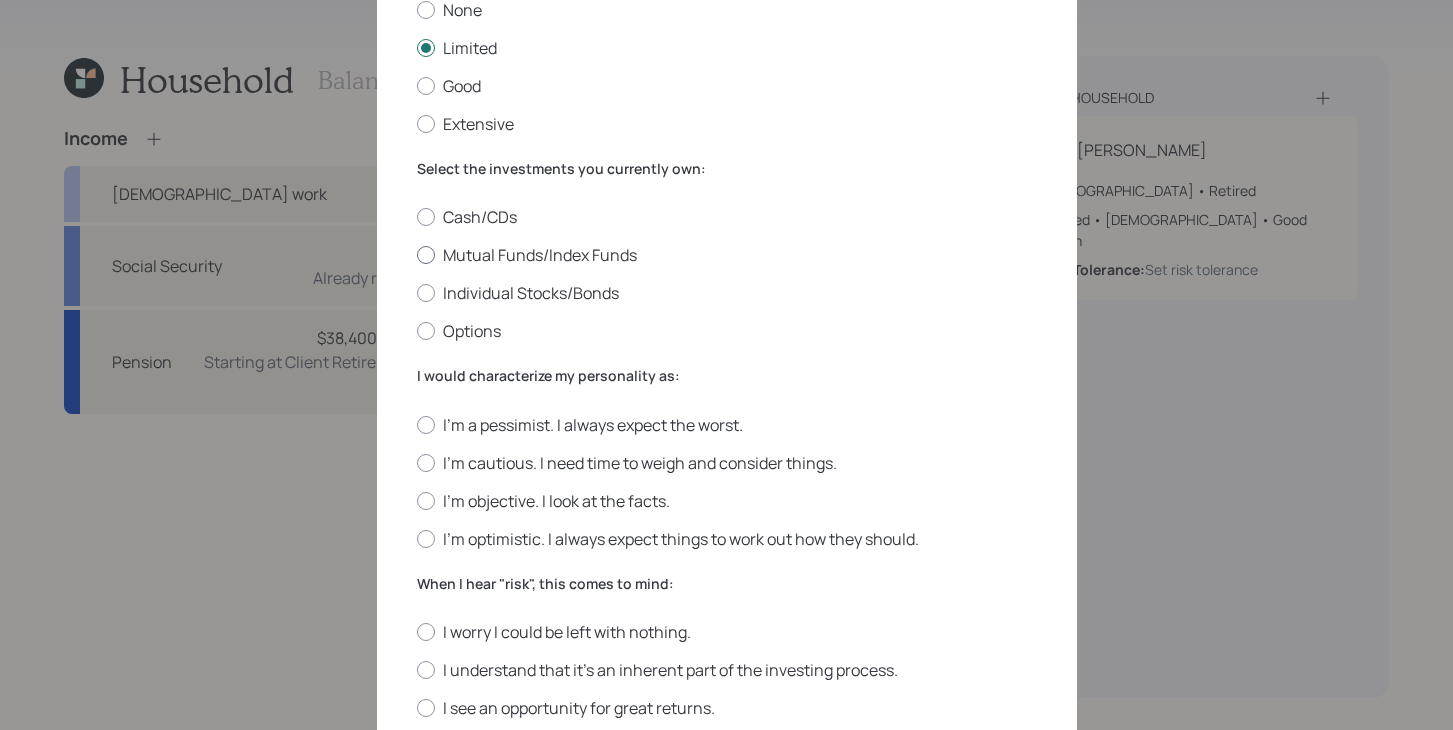 scroll, scrollTop: 189, scrollLeft: 0, axis: vertical 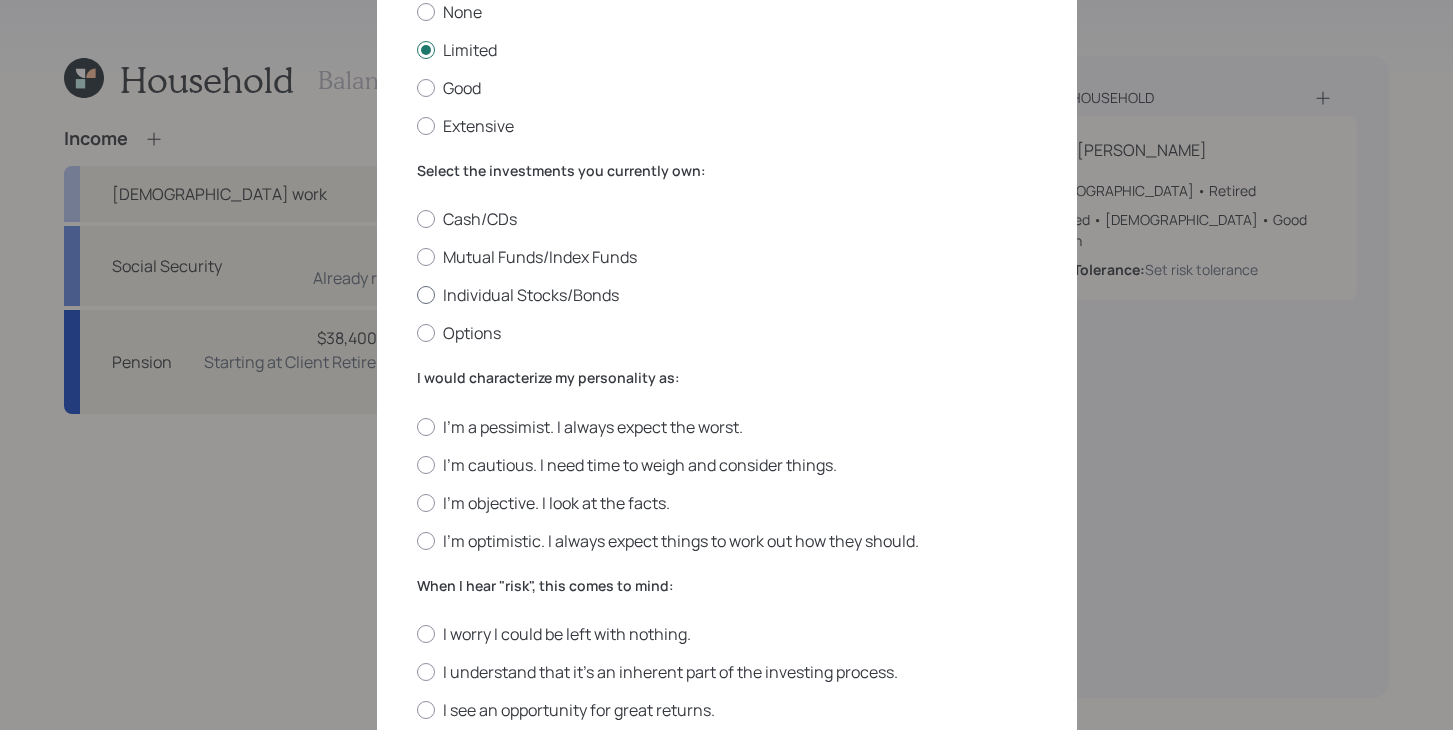 click on "Individual Stocks/Bonds" at bounding box center (727, 295) 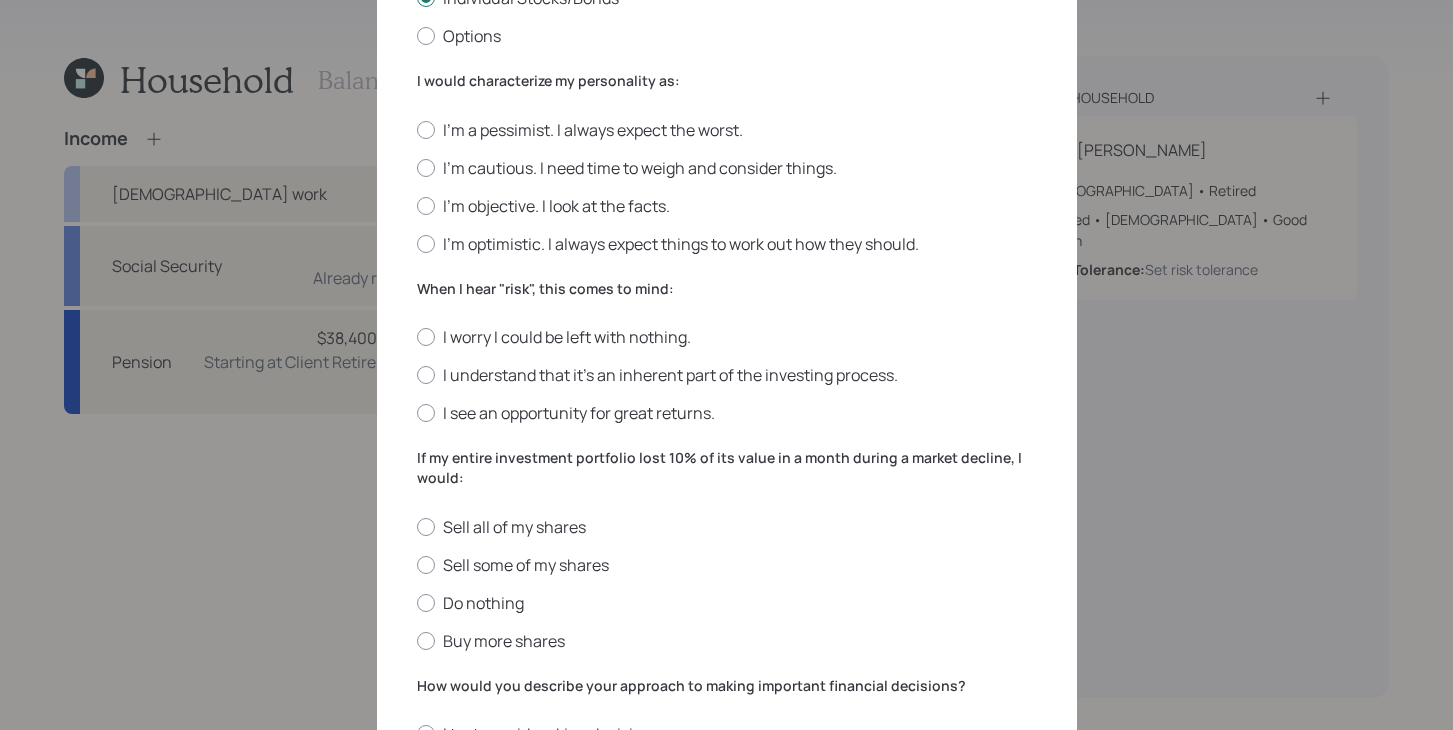 scroll, scrollTop: 485, scrollLeft: 0, axis: vertical 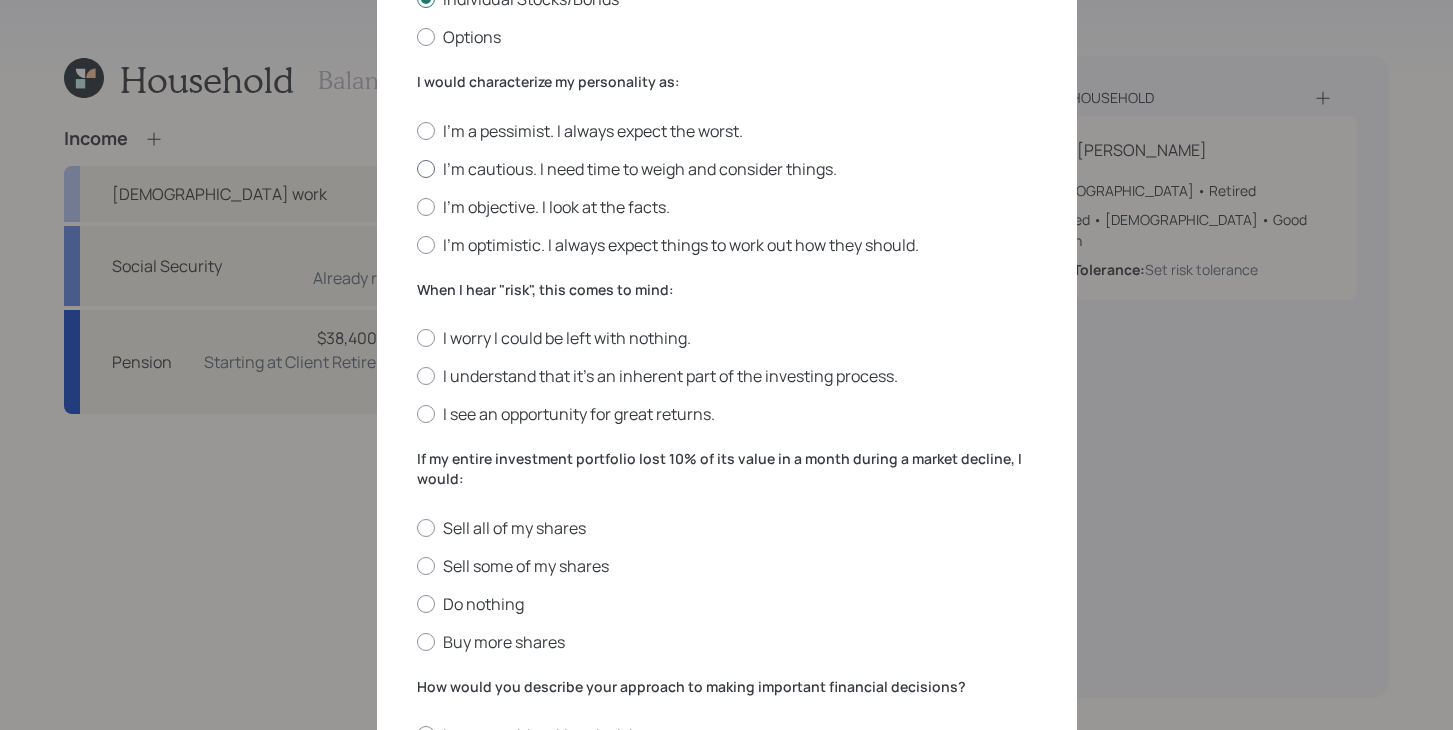 click on "I'm cautious. I need time to weigh and consider things." at bounding box center [727, 169] 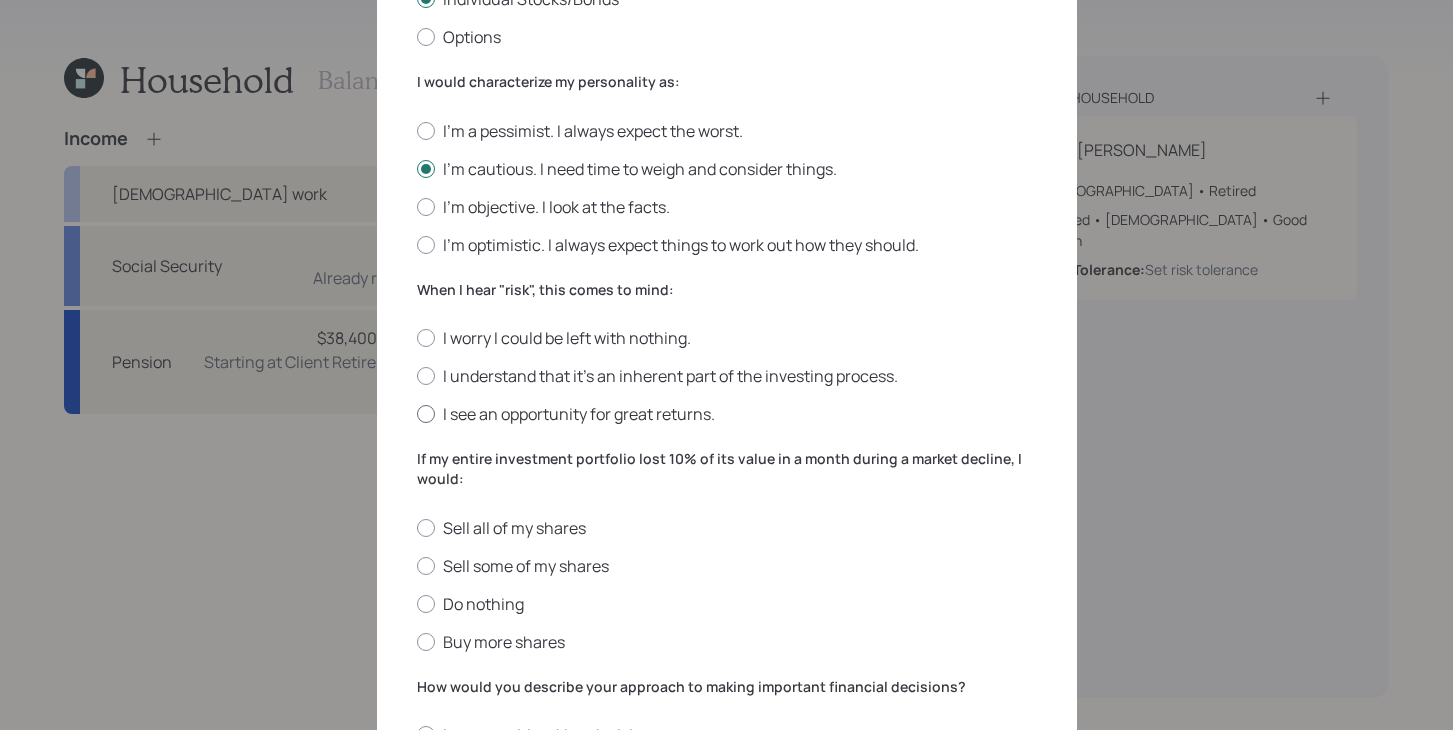 scroll, scrollTop: 588, scrollLeft: 0, axis: vertical 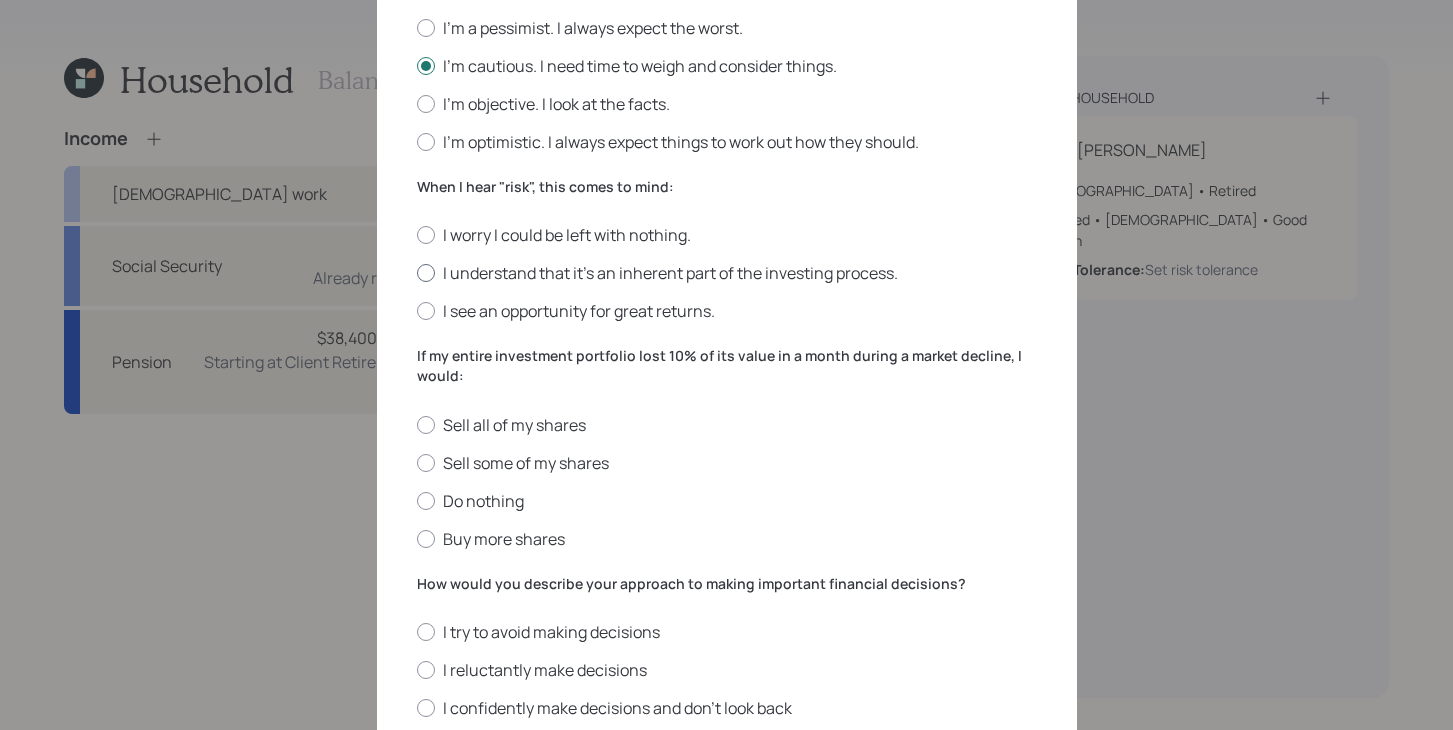 click on "I understand that it’s an inherent part of the investing process." at bounding box center [727, 273] 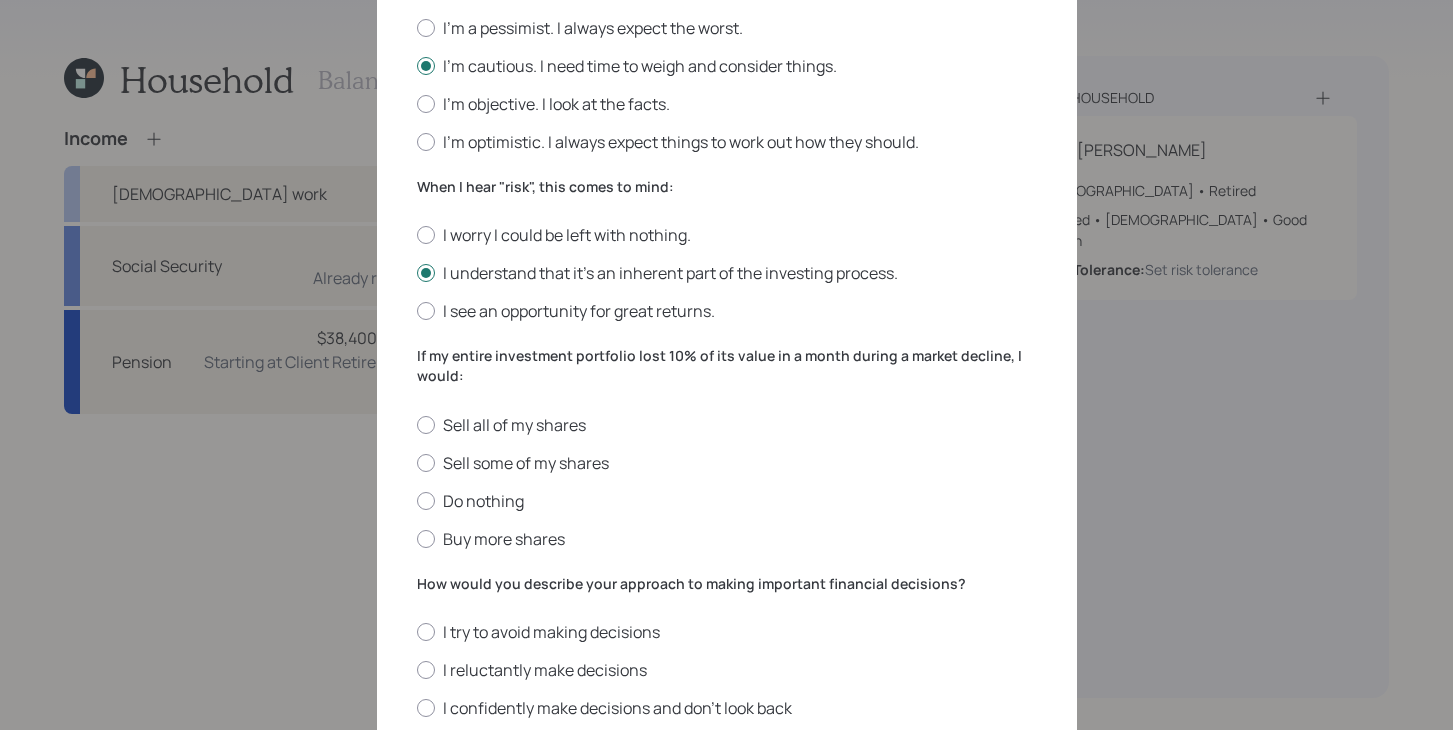 scroll, scrollTop: 735, scrollLeft: 0, axis: vertical 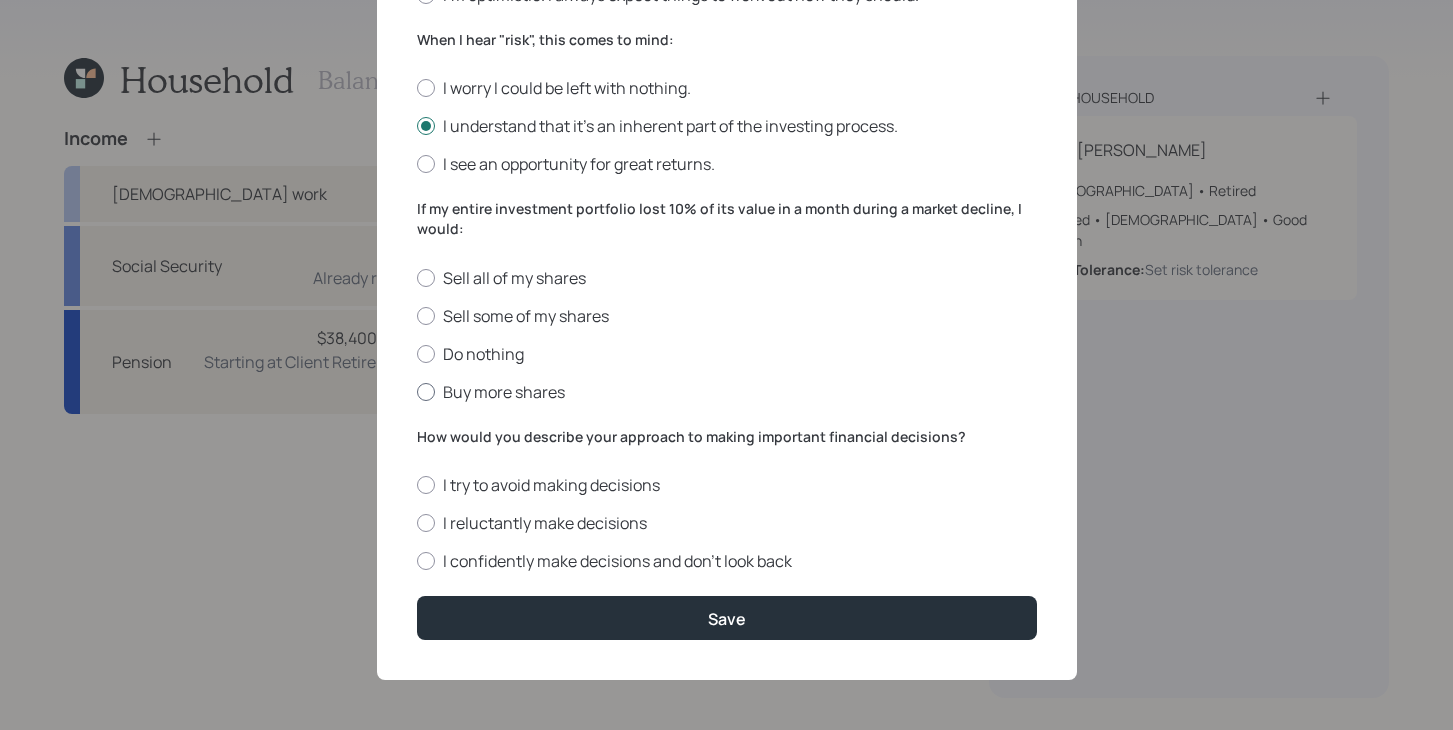 click on "Buy more shares" at bounding box center [727, 392] 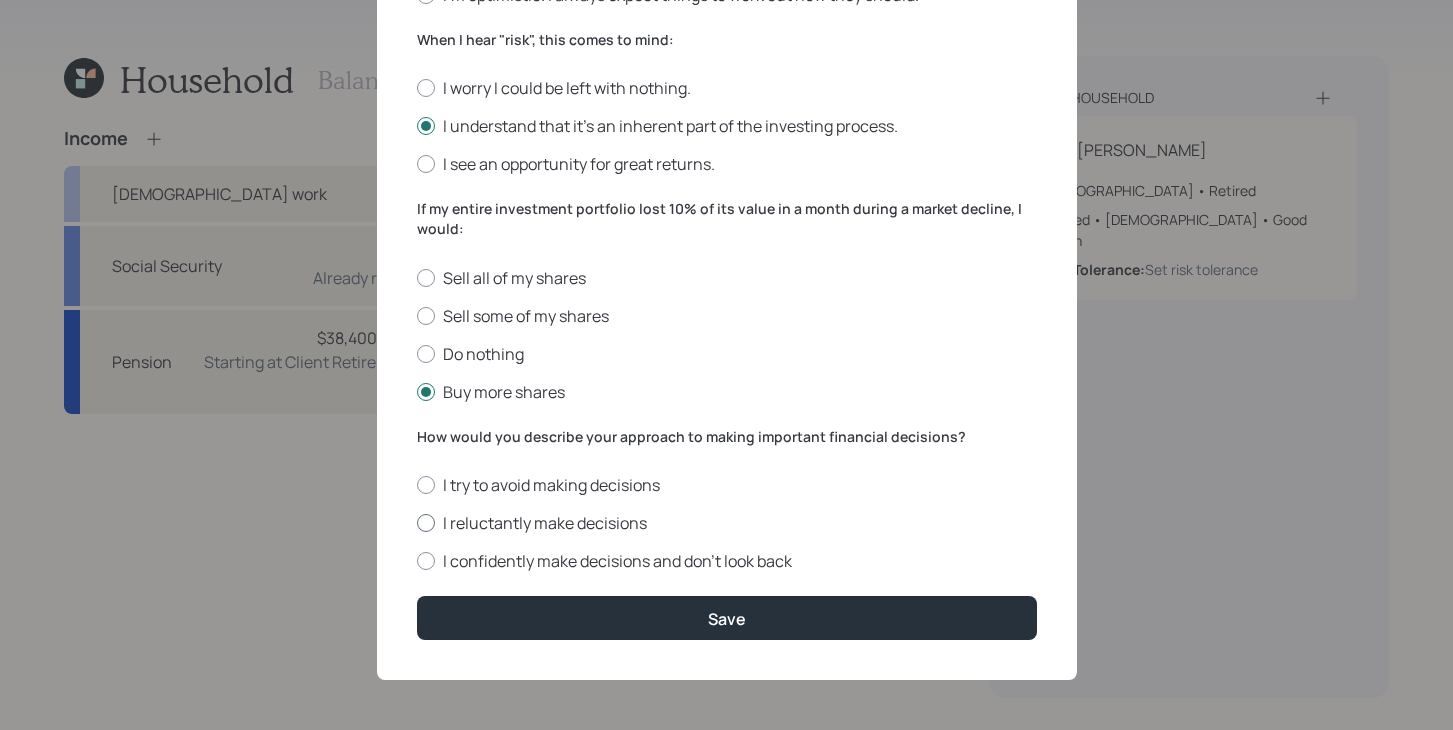 click on "I reluctantly make decisions" at bounding box center [727, 523] 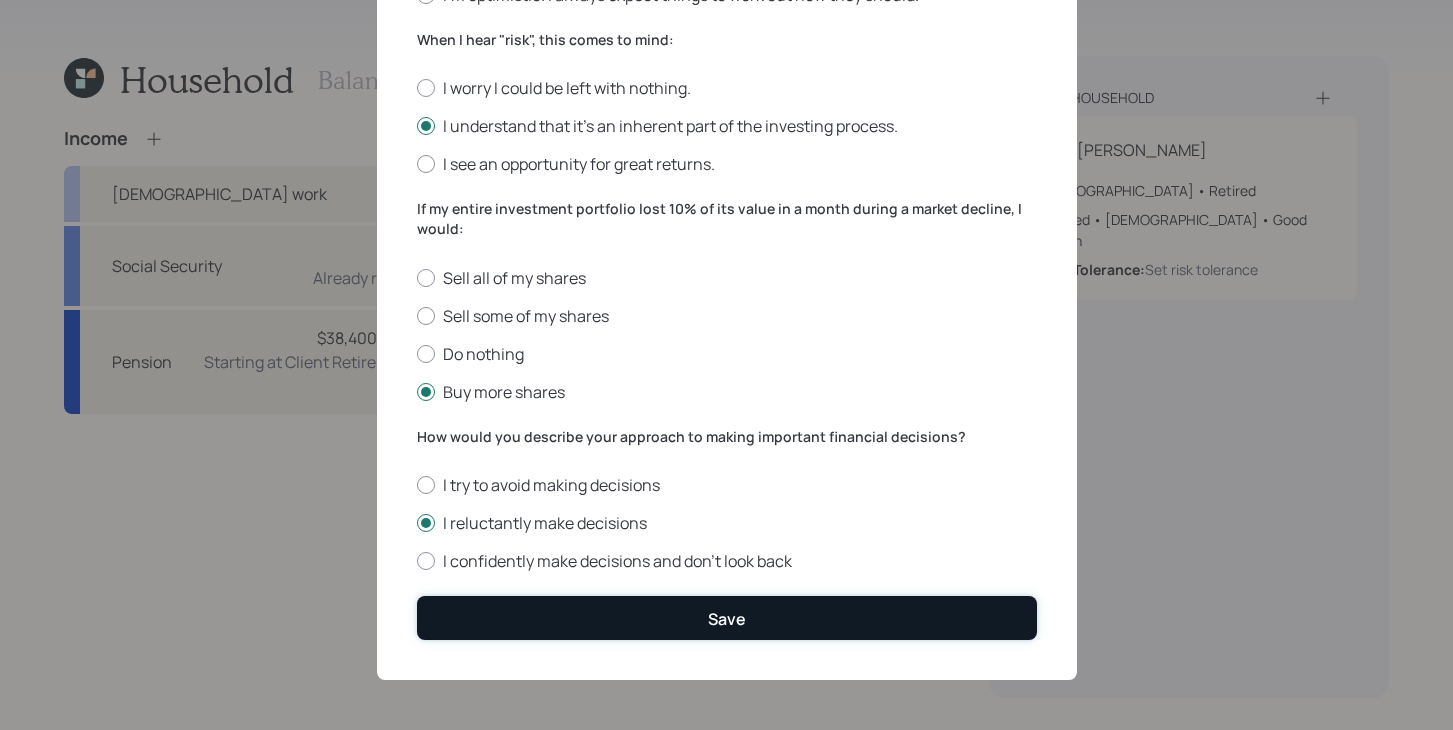 click on "Save" at bounding box center [727, 617] 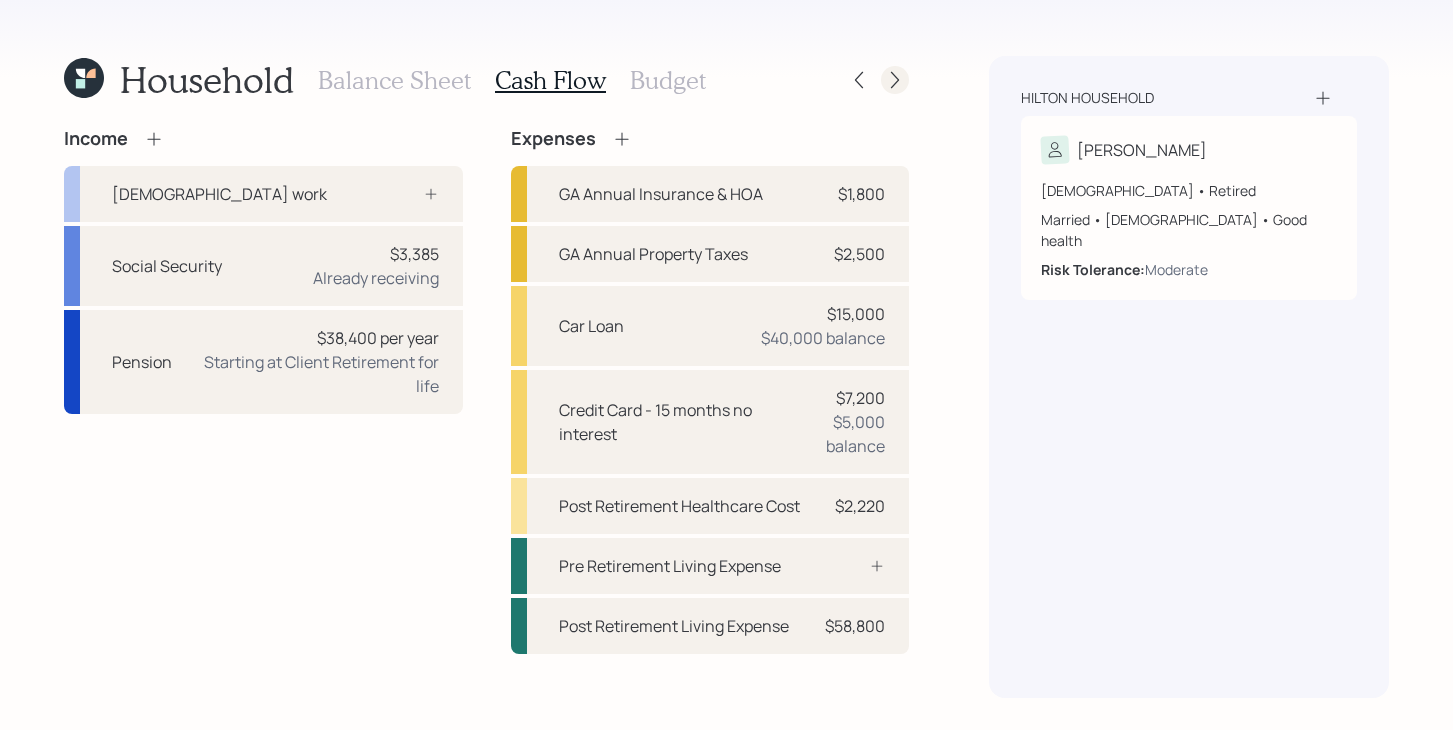 click 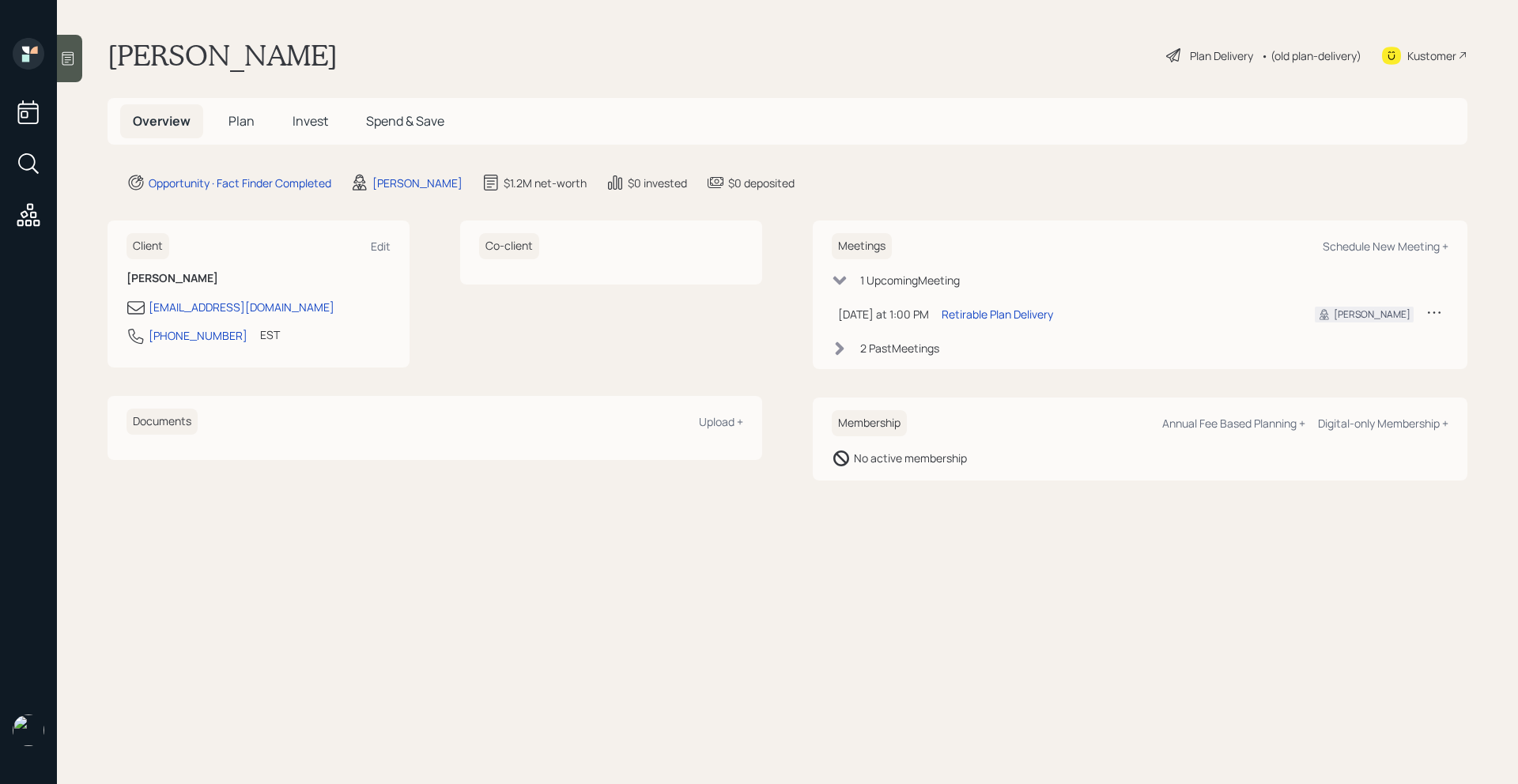 scroll, scrollTop: 0, scrollLeft: 0, axis: both 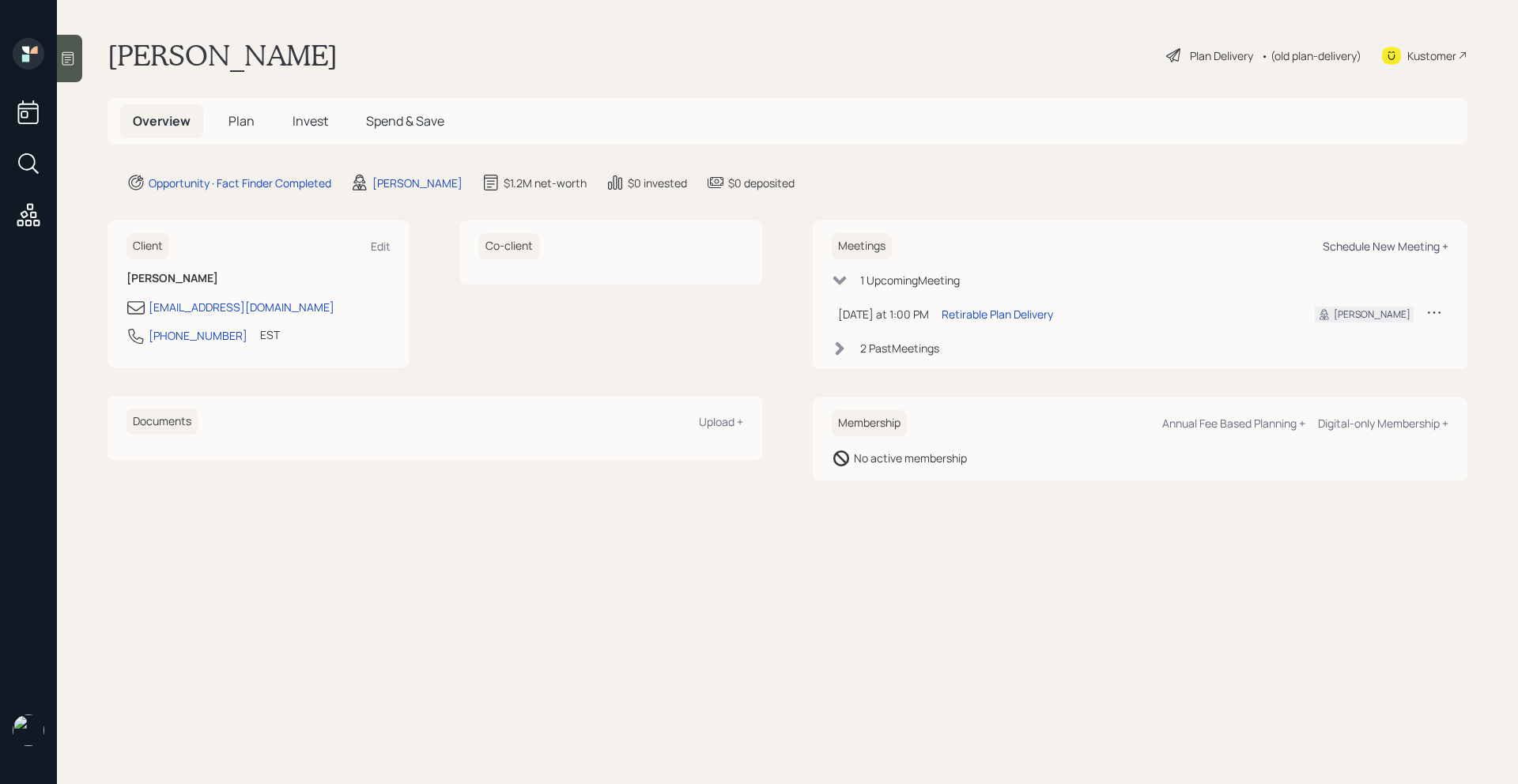 click on "Schedule New Meeting +" at bounding box center (1385, 246) 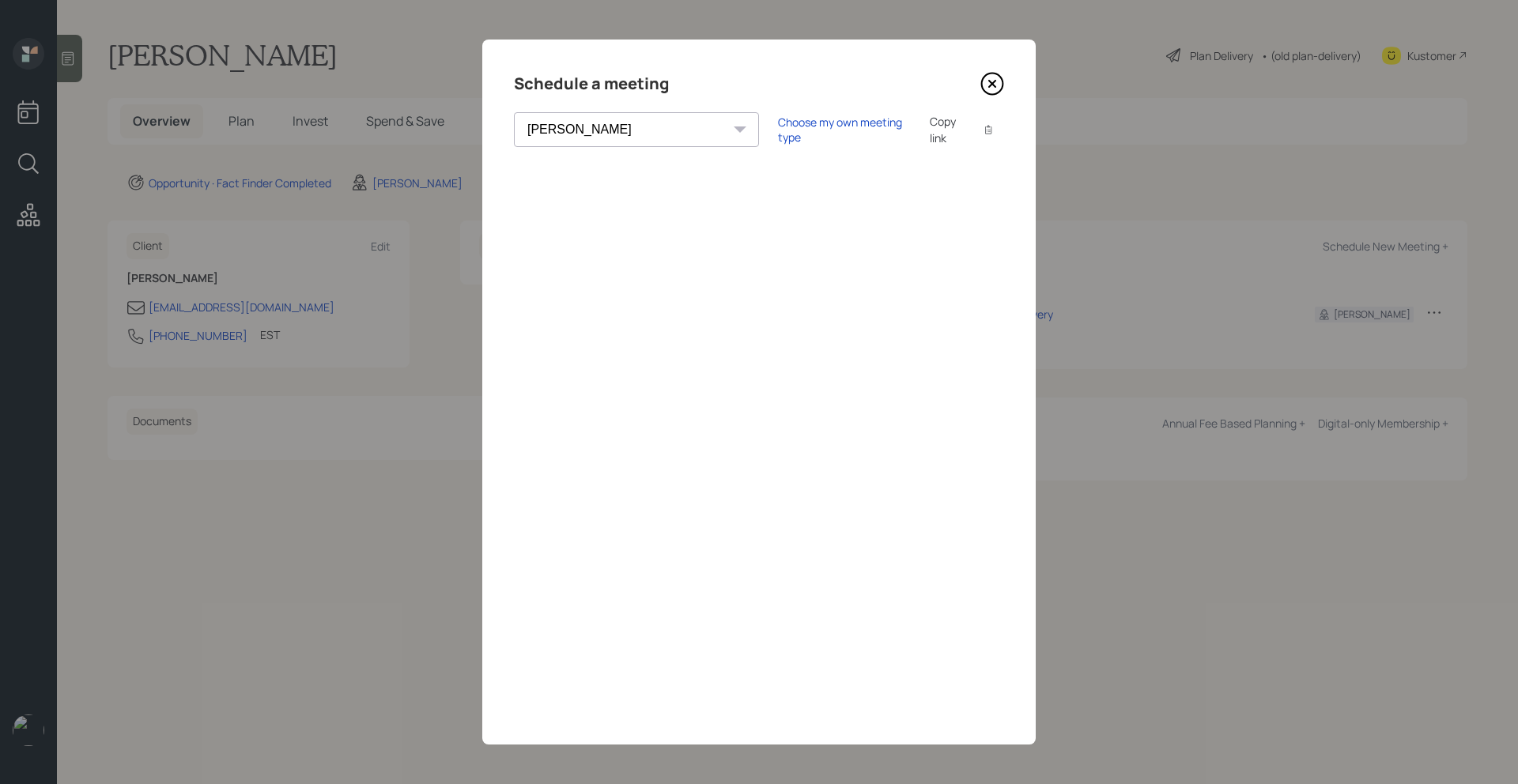 click 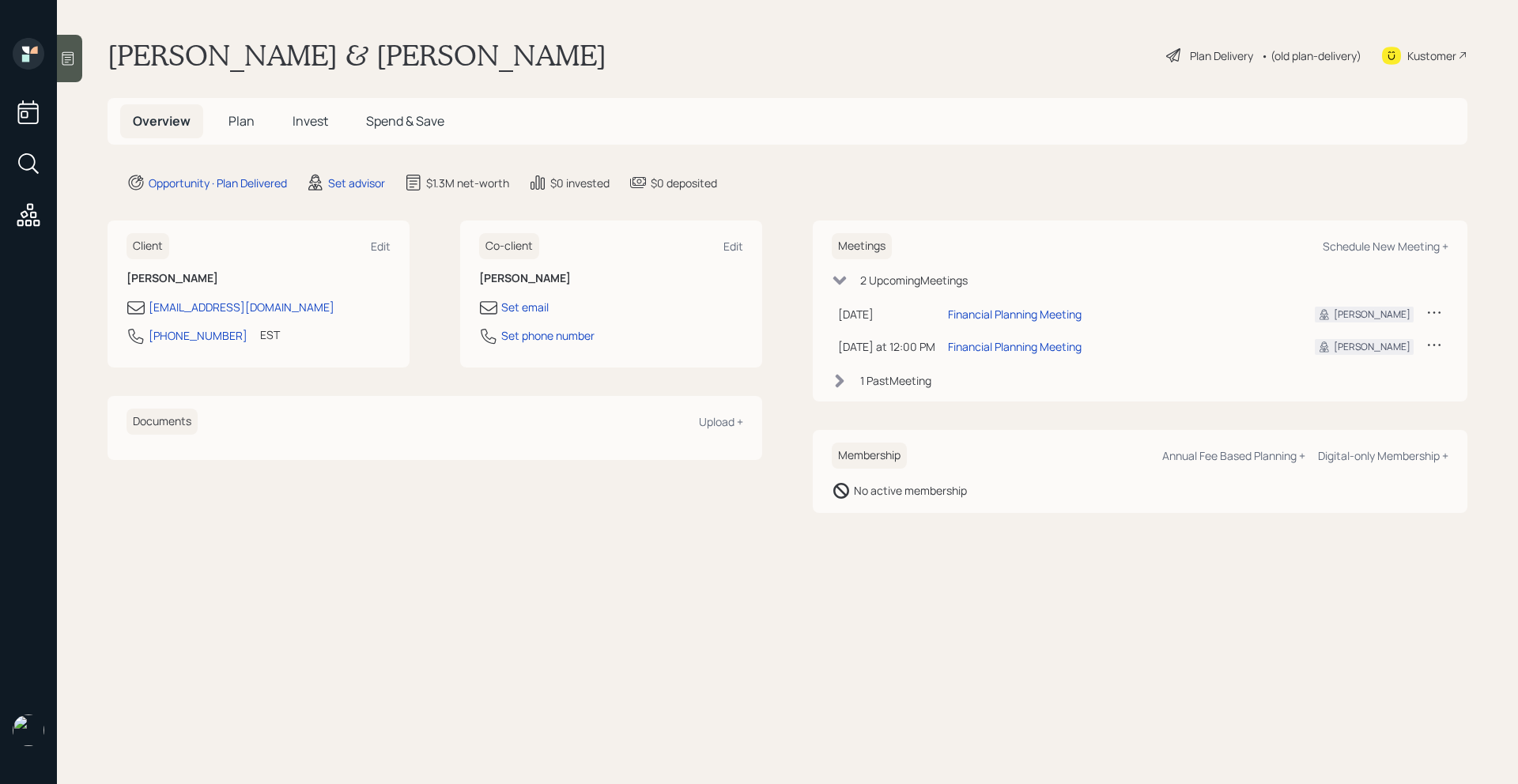 scroll, scrollTop: 0, scrollLeft: 0, axis: both 